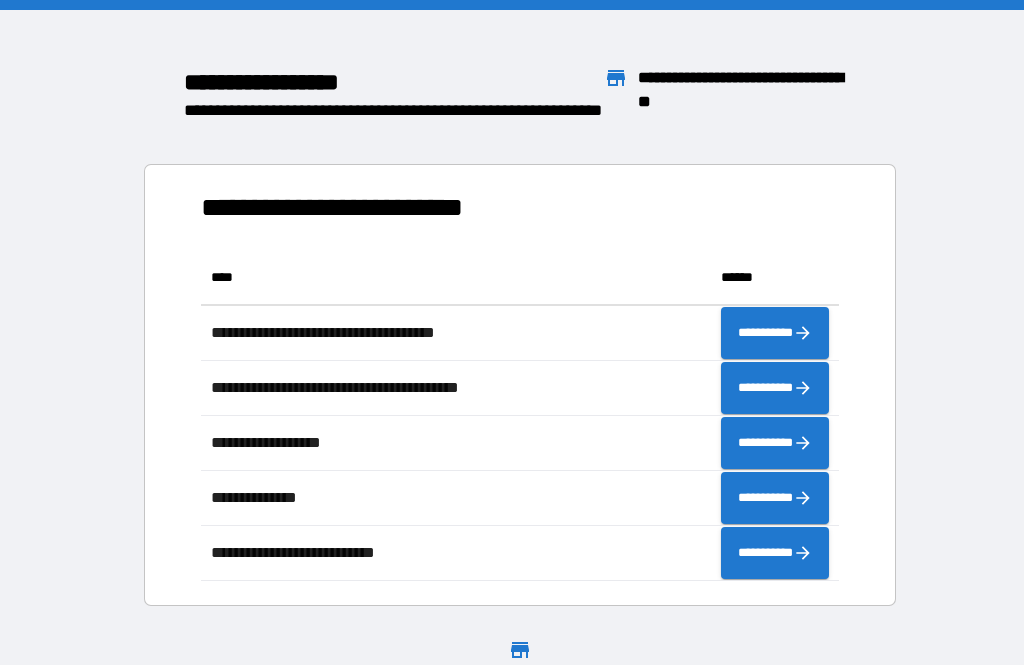 scroll, scrollTop: 0, scrollLeft: 0, axis: both 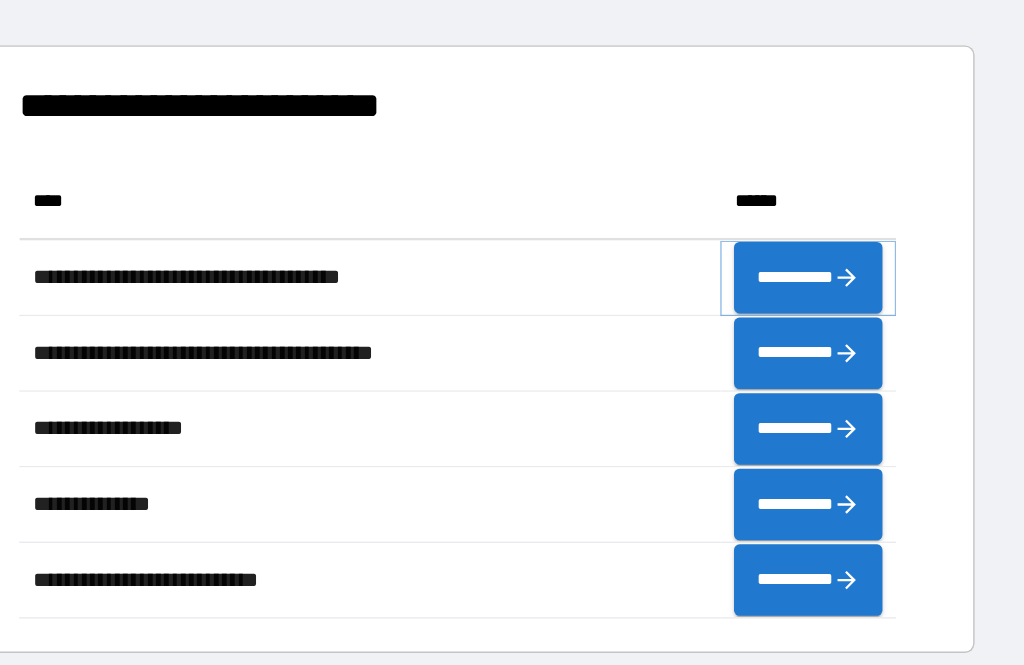 click on "**********" at bounding box center (775, 316) 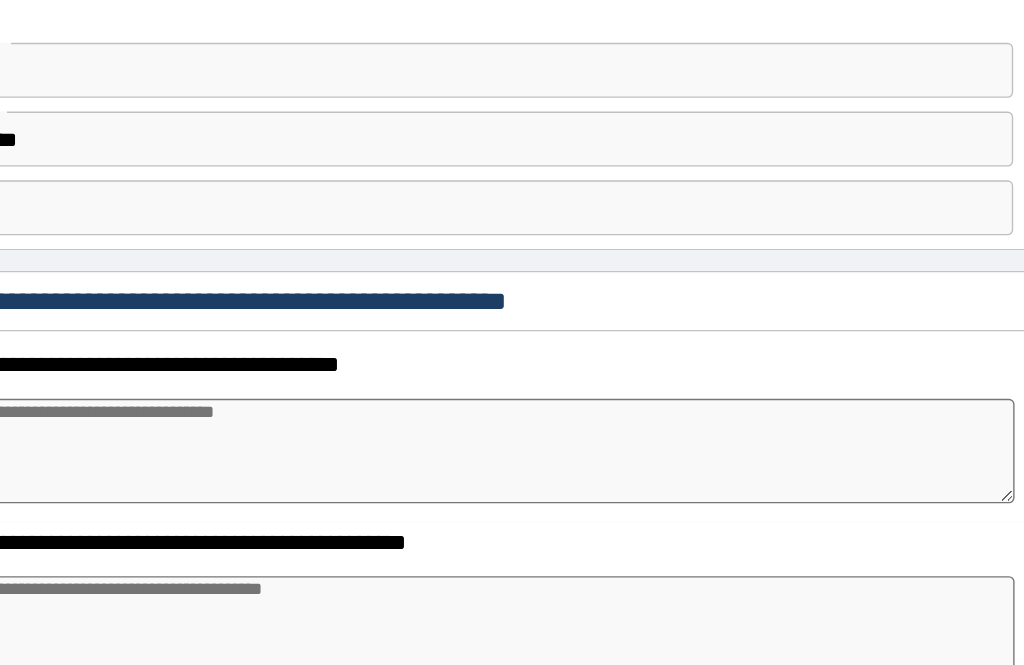 type on "*" 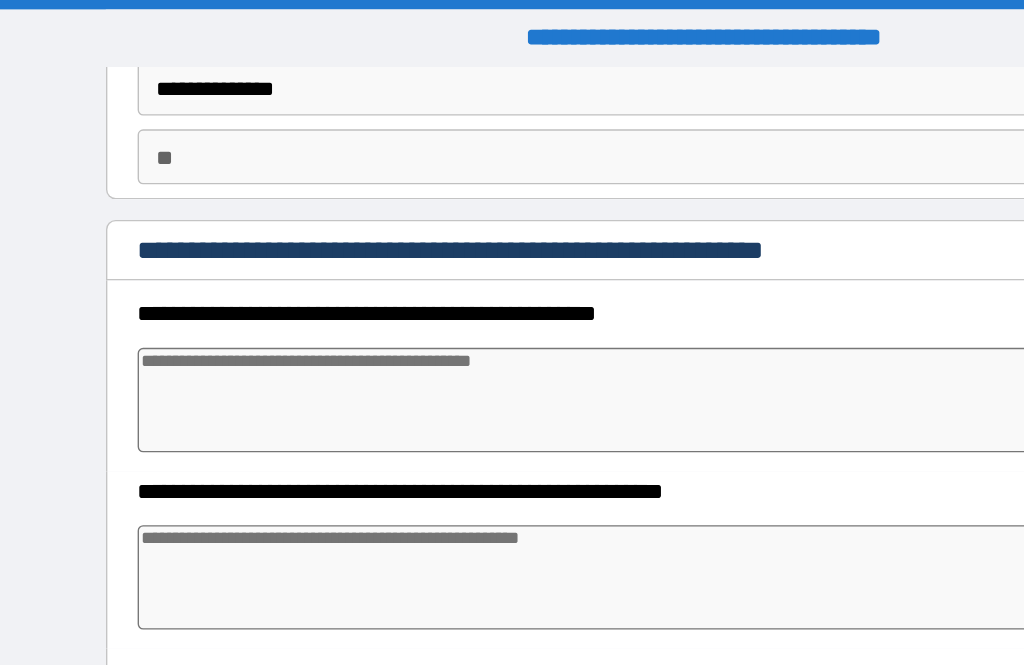 scroll, scrollTop: 149, scrollLeft: 0, axis: vertical 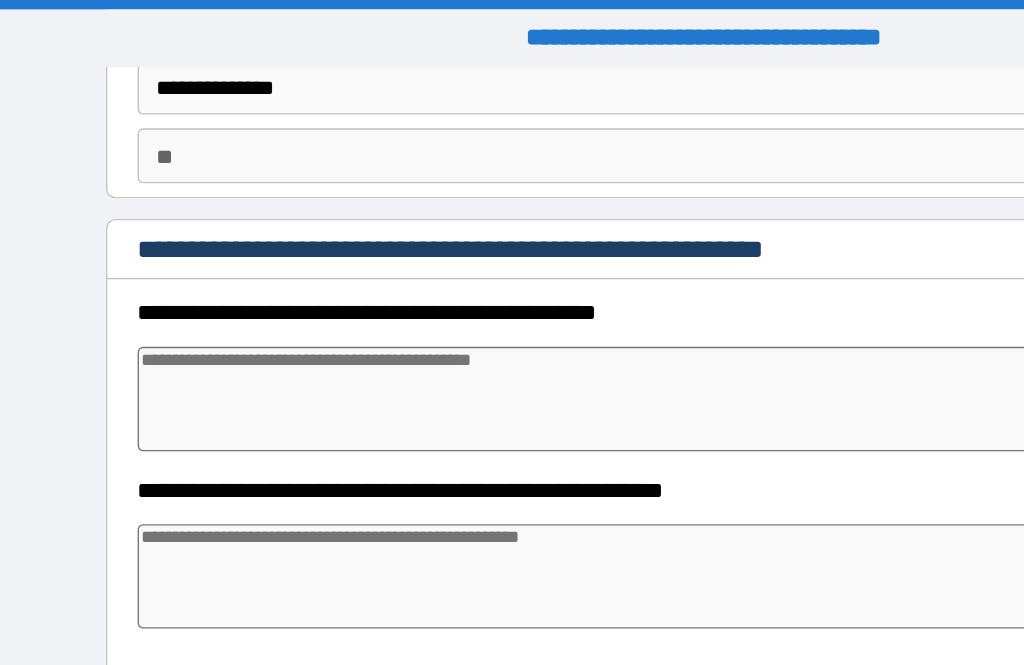 click at bounding box center (513, 293) 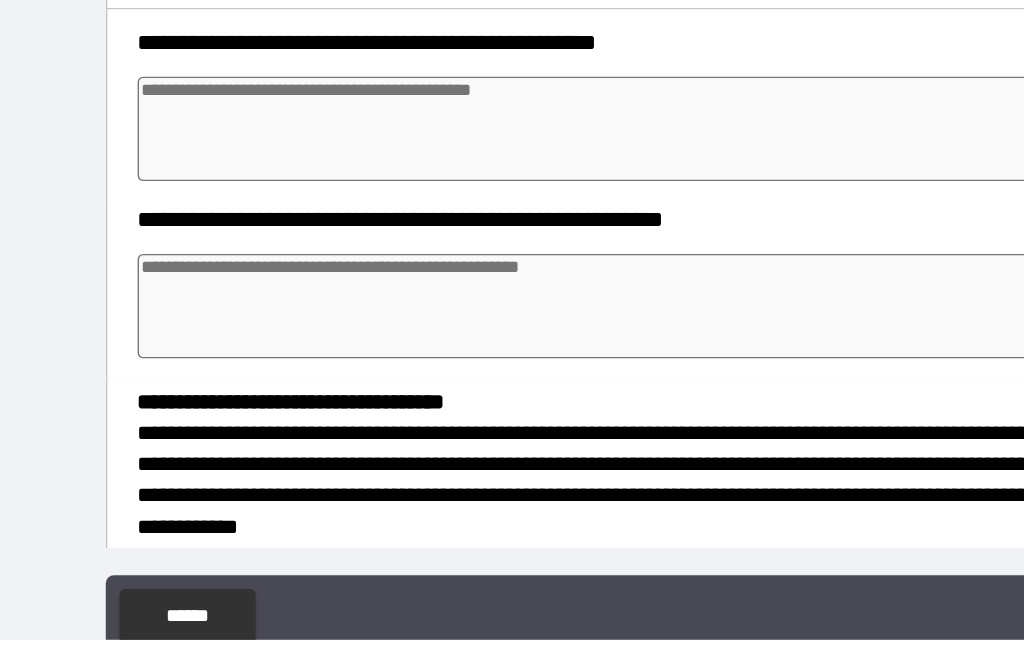 type on "*" 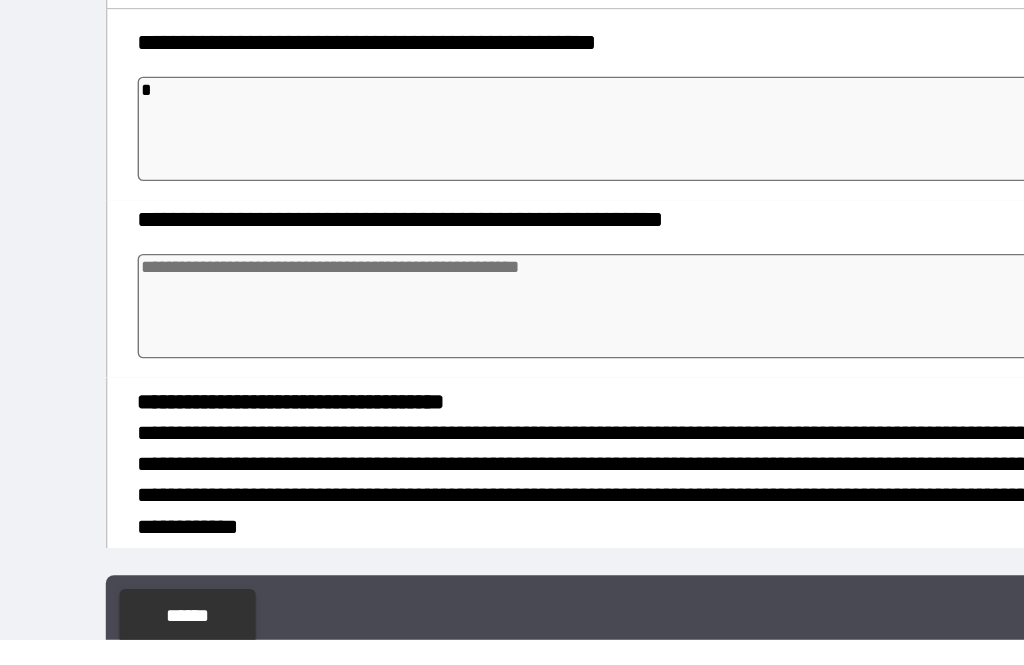 type on "*" 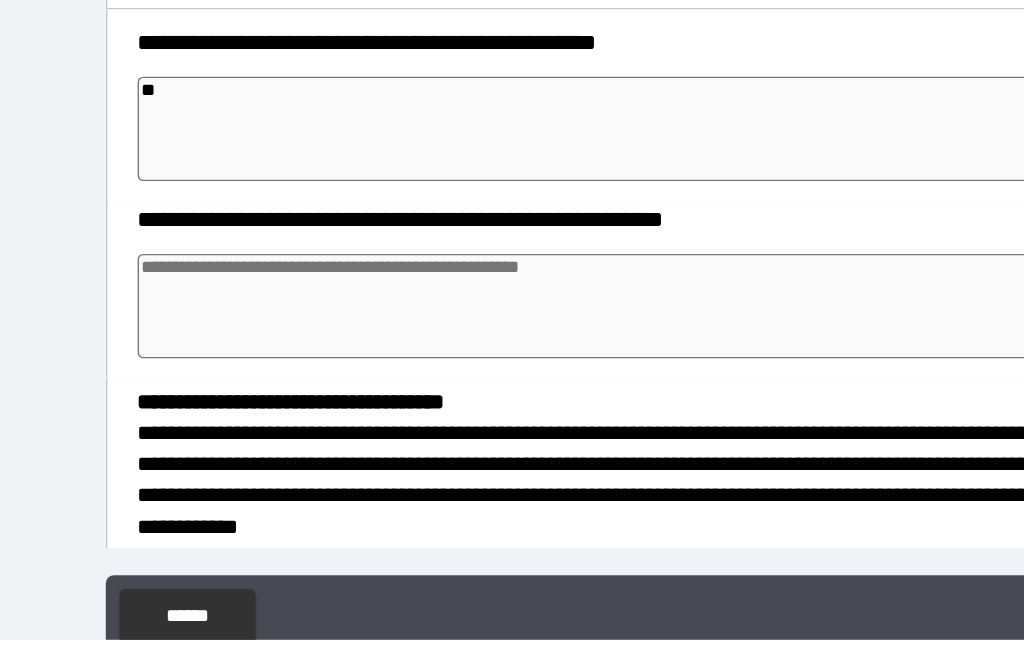 type on "*" 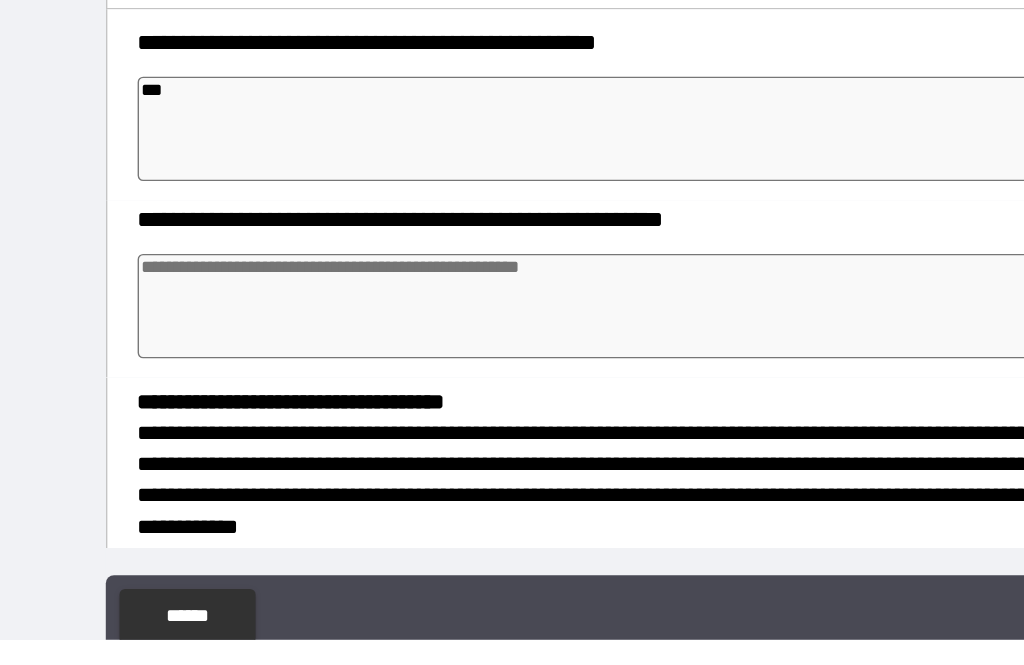 type on "*" 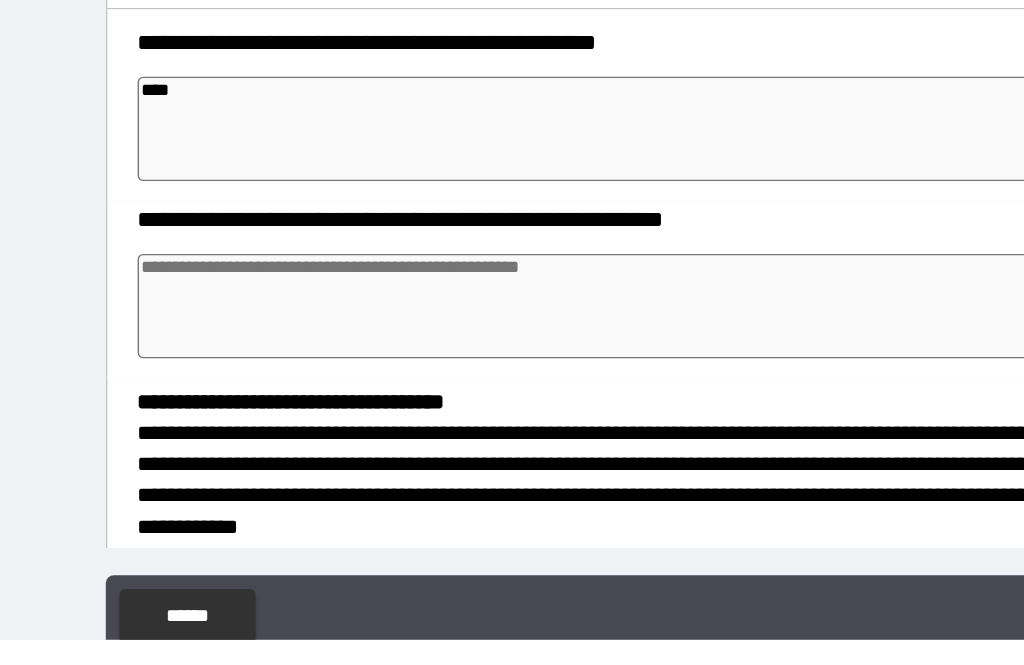 type on "*" 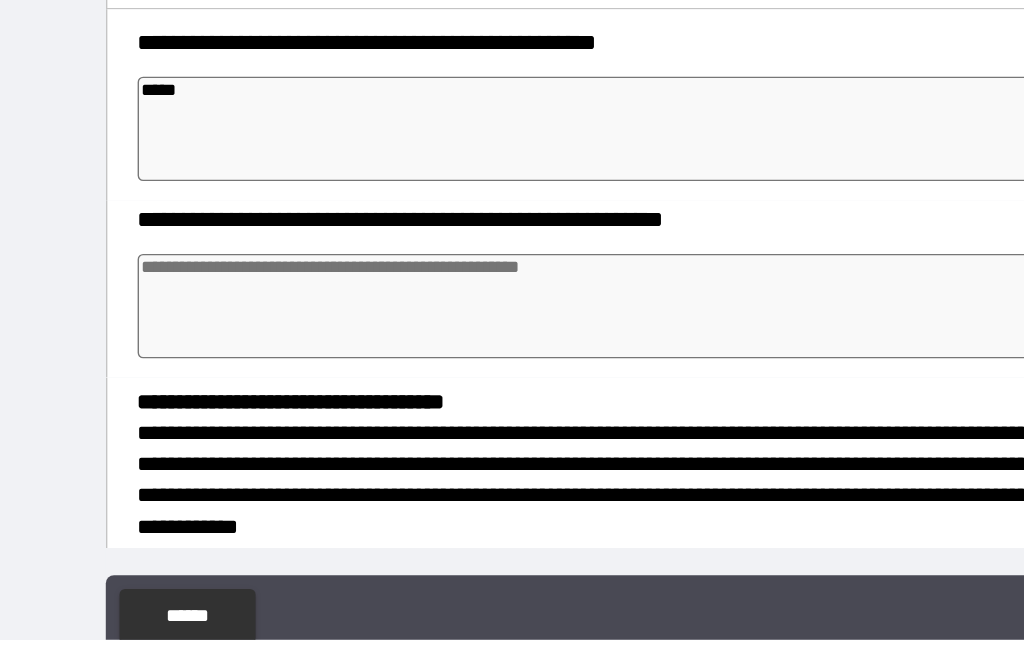 type on "*" 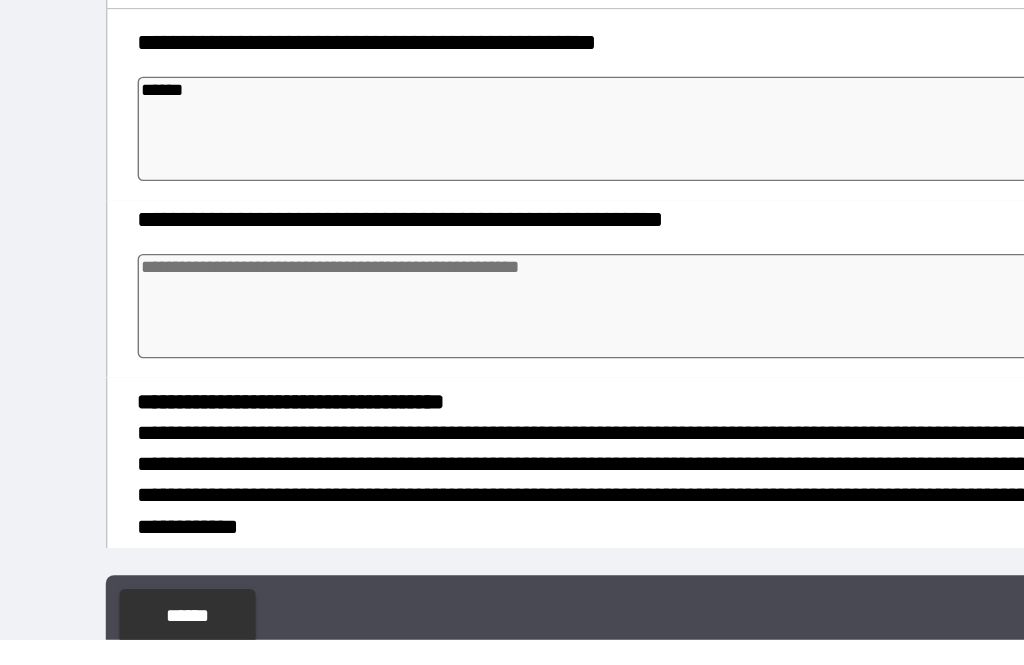 type on "*" 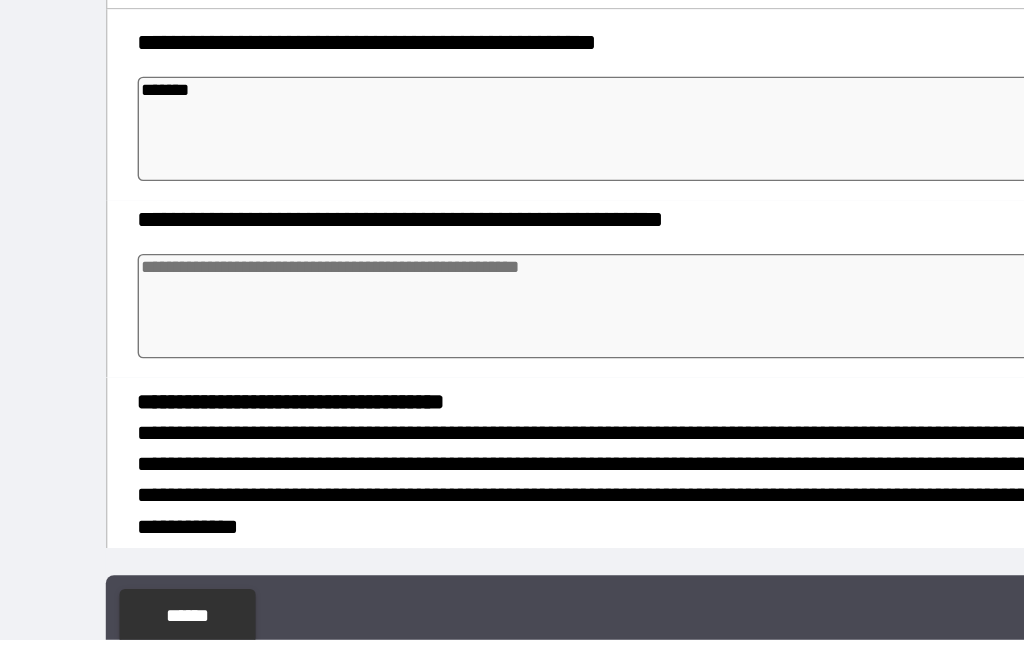 type on "*" 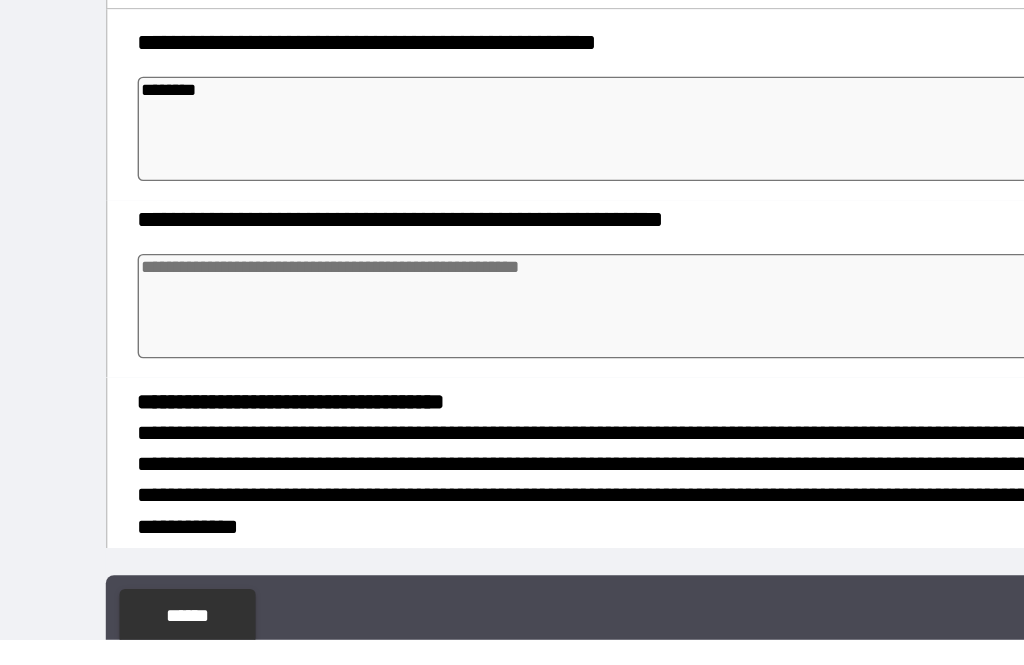type on "*" 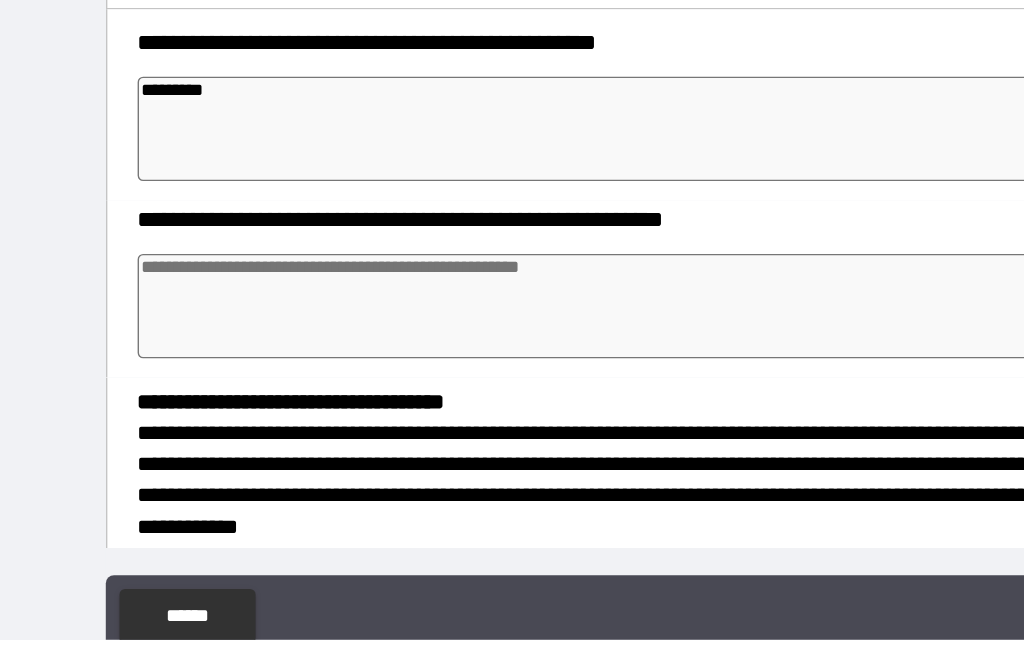 type on "*" 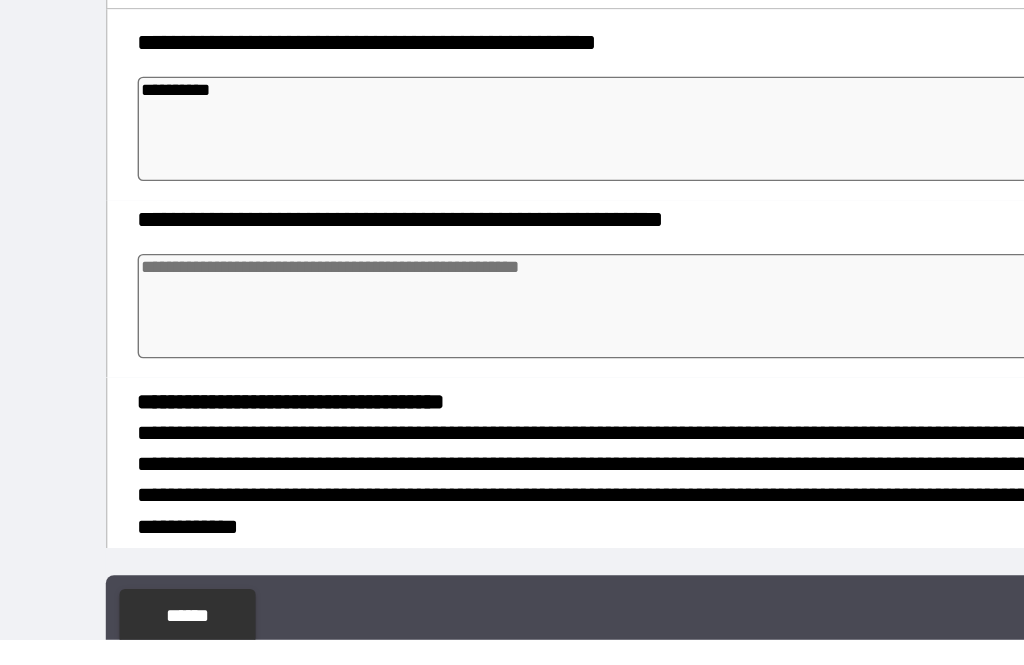 type on "*" 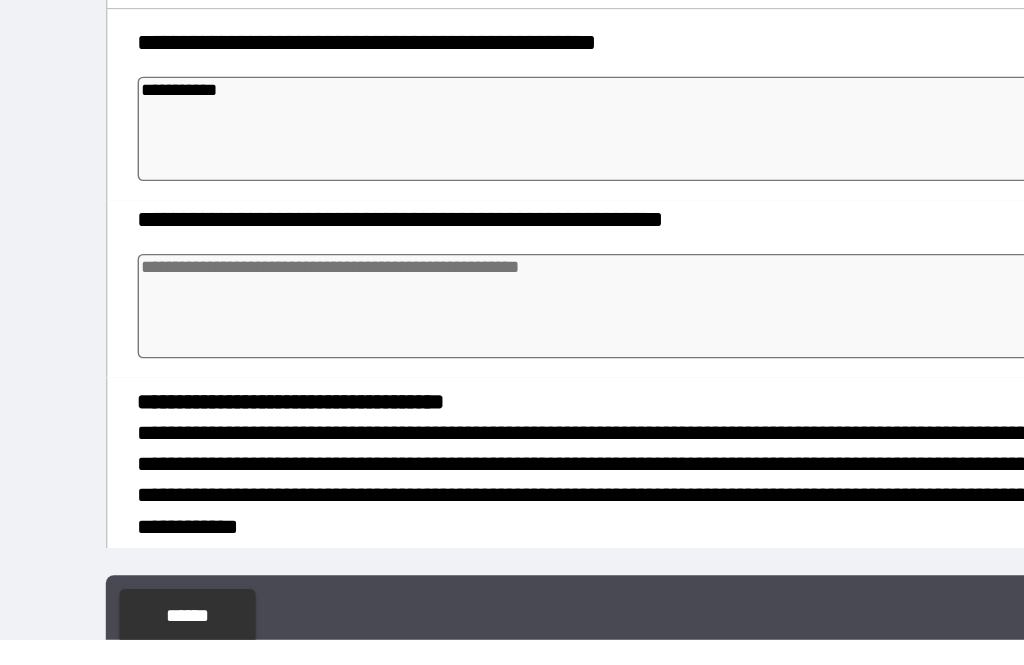 type on "*" 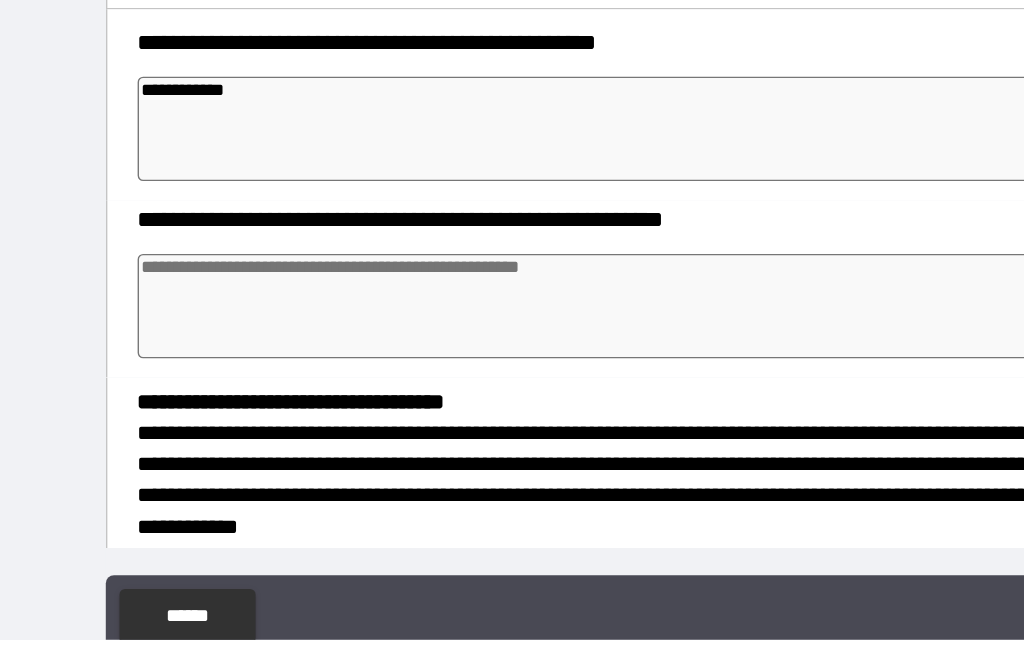 type on "*" 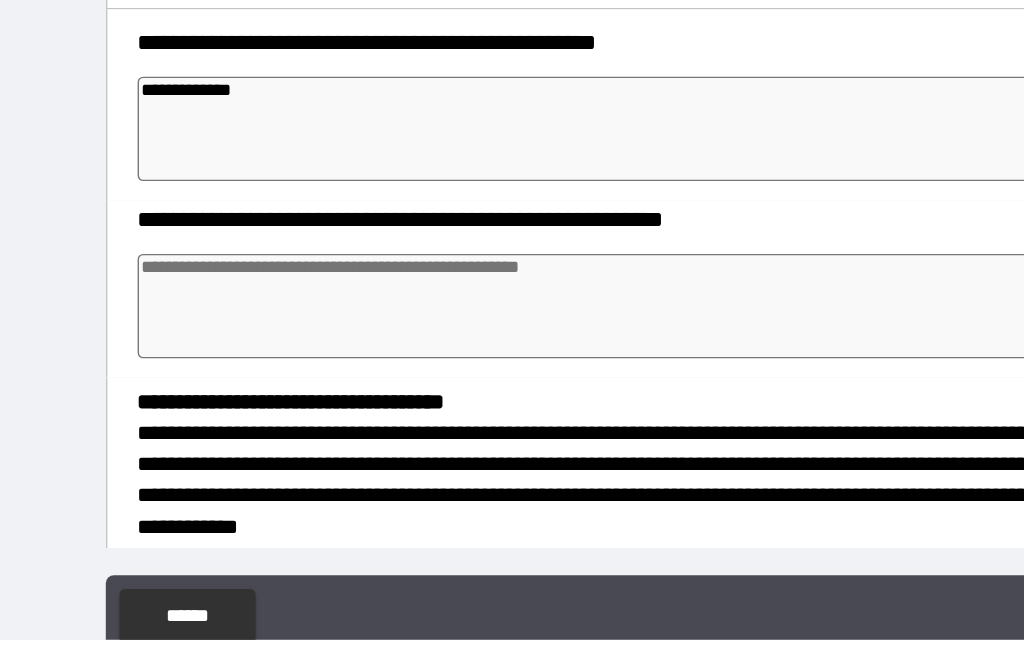 type on "*" 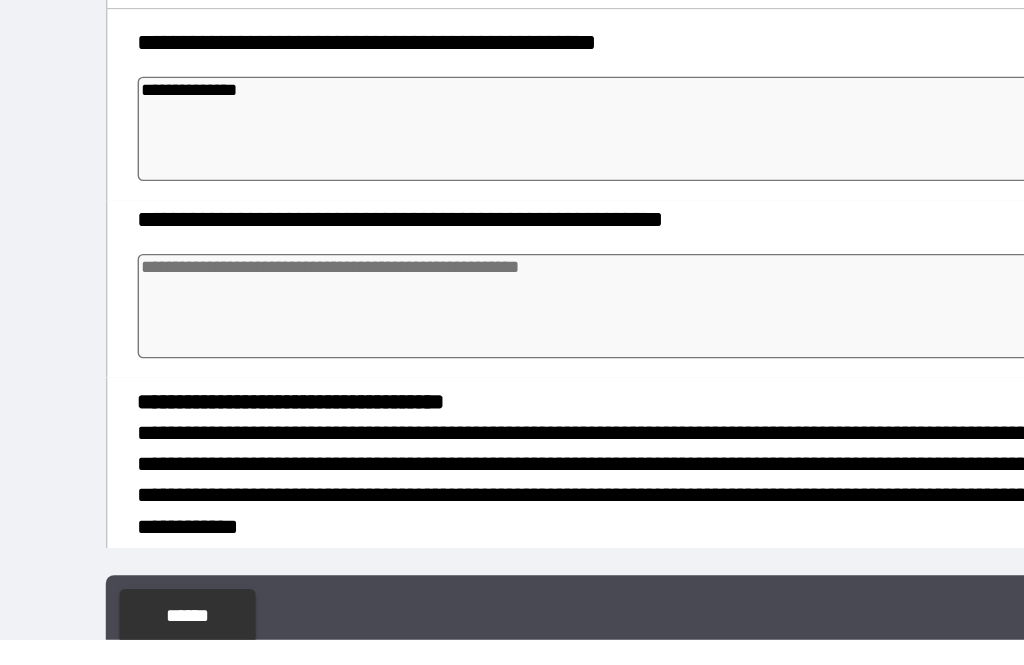 type on "*" 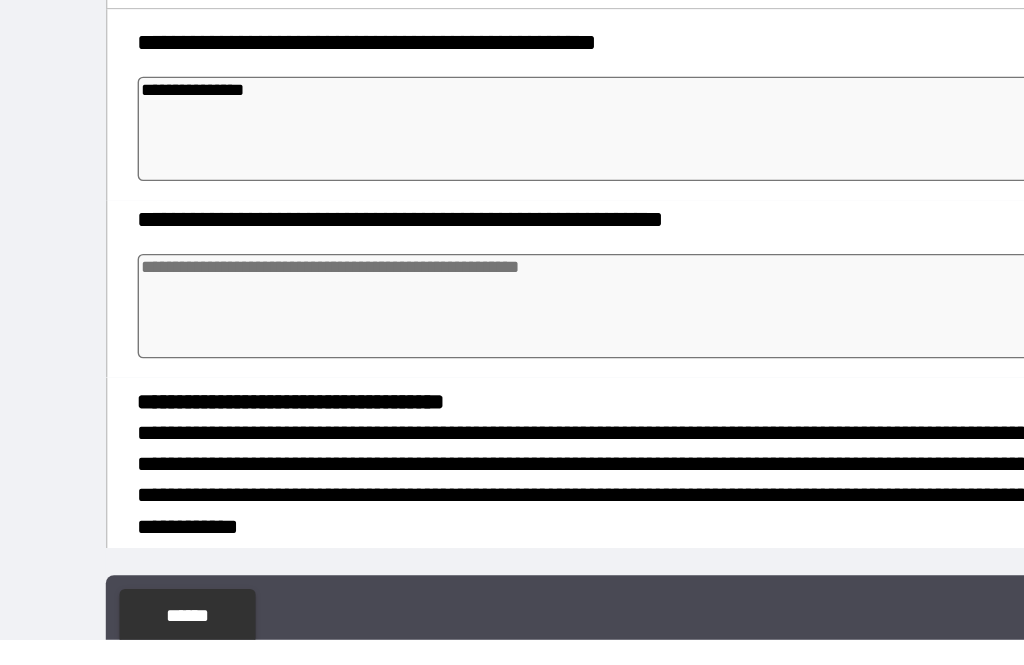 type on "*" 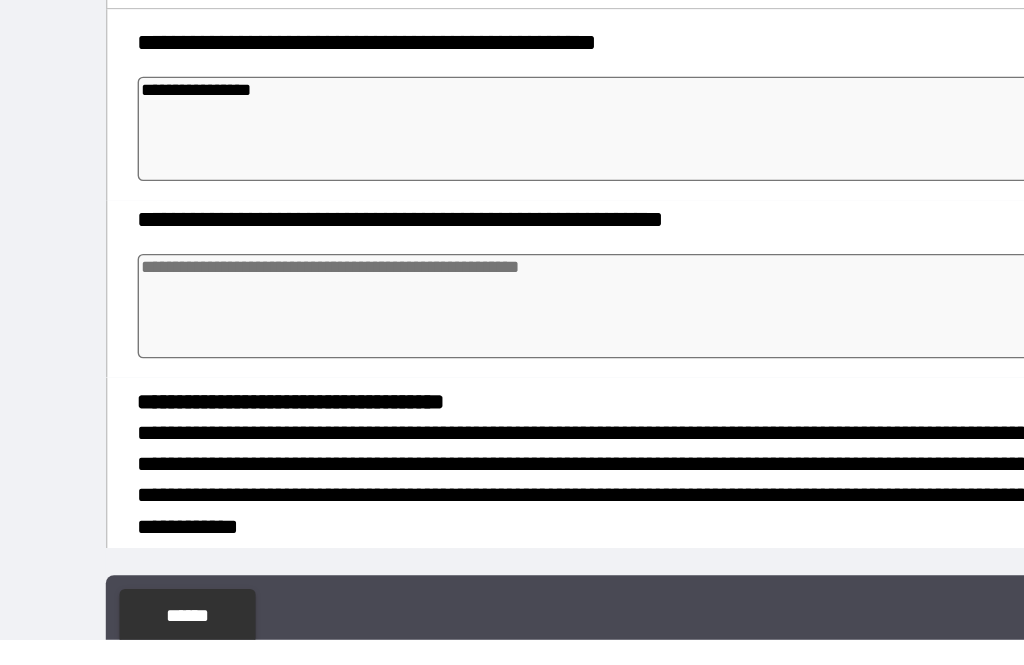 type on "*" 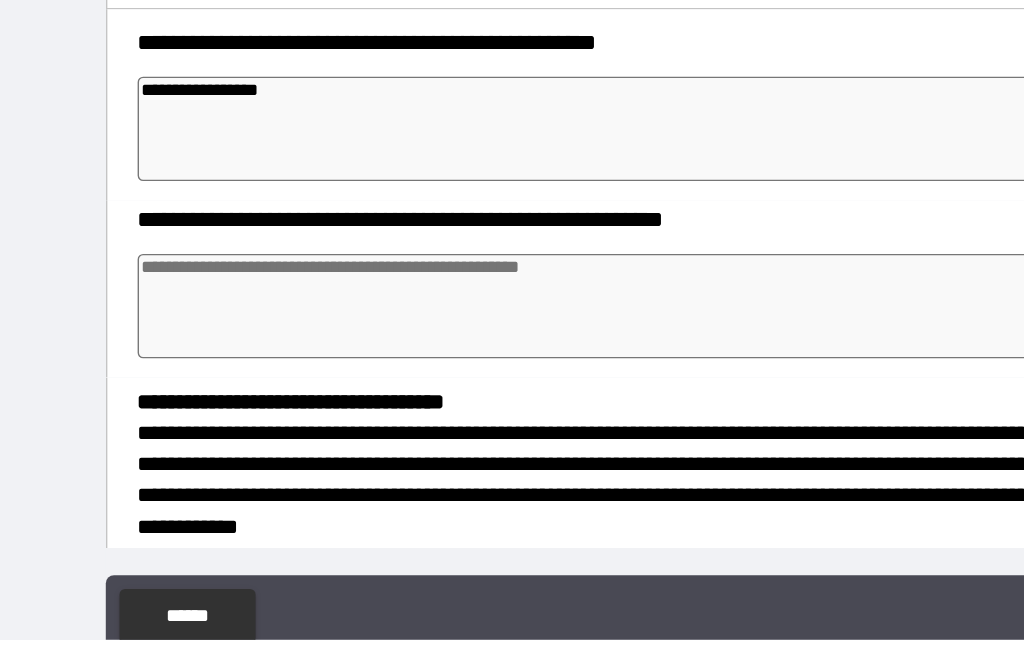 type on "*" 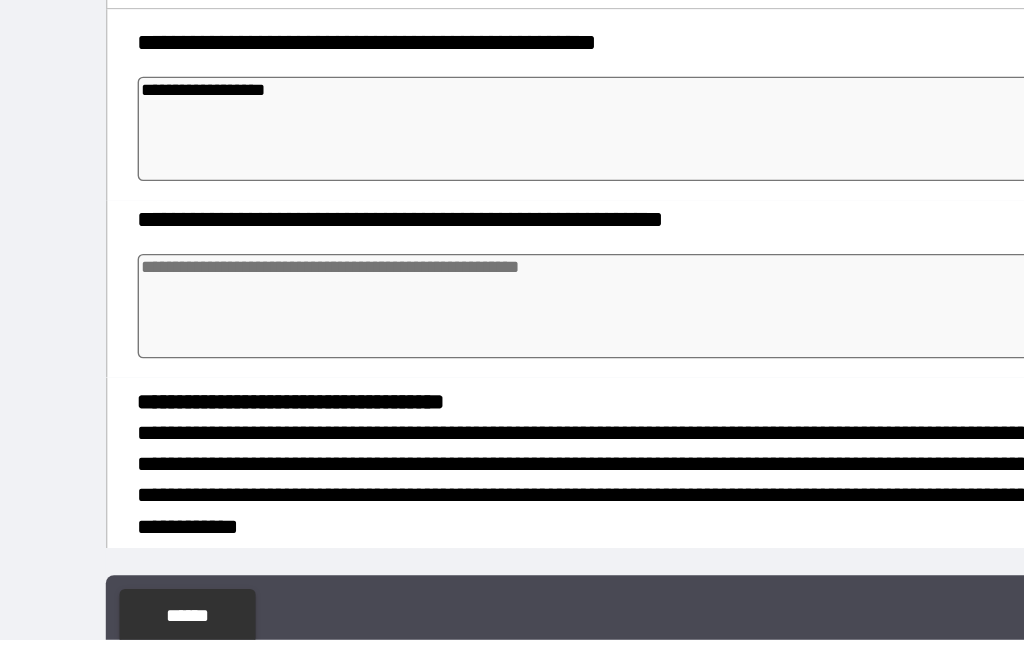 type on "*" 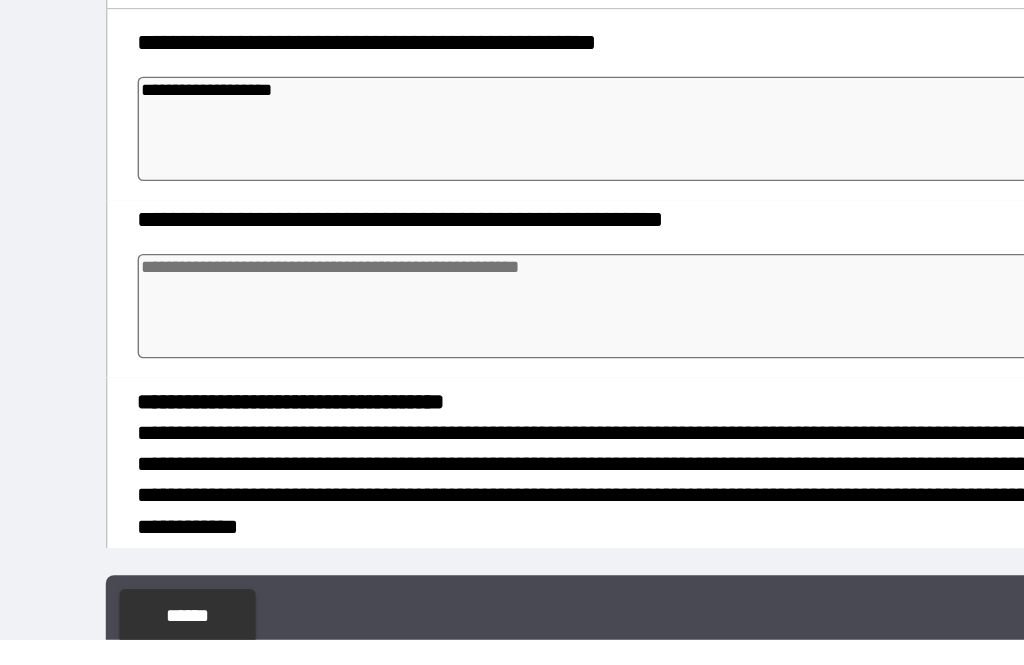 type on "*" 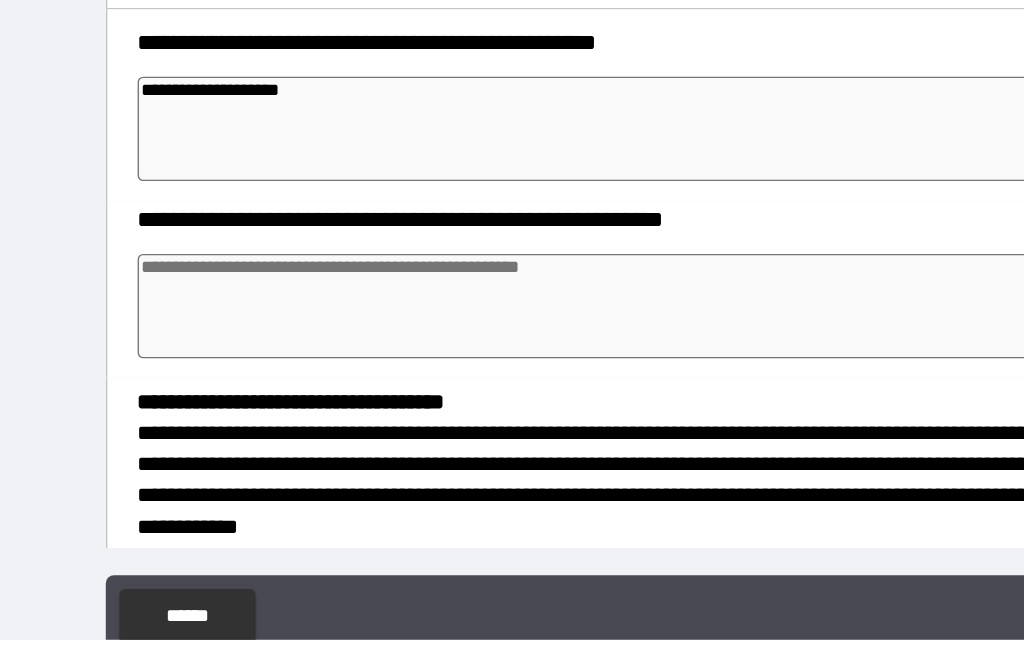 type on "*" 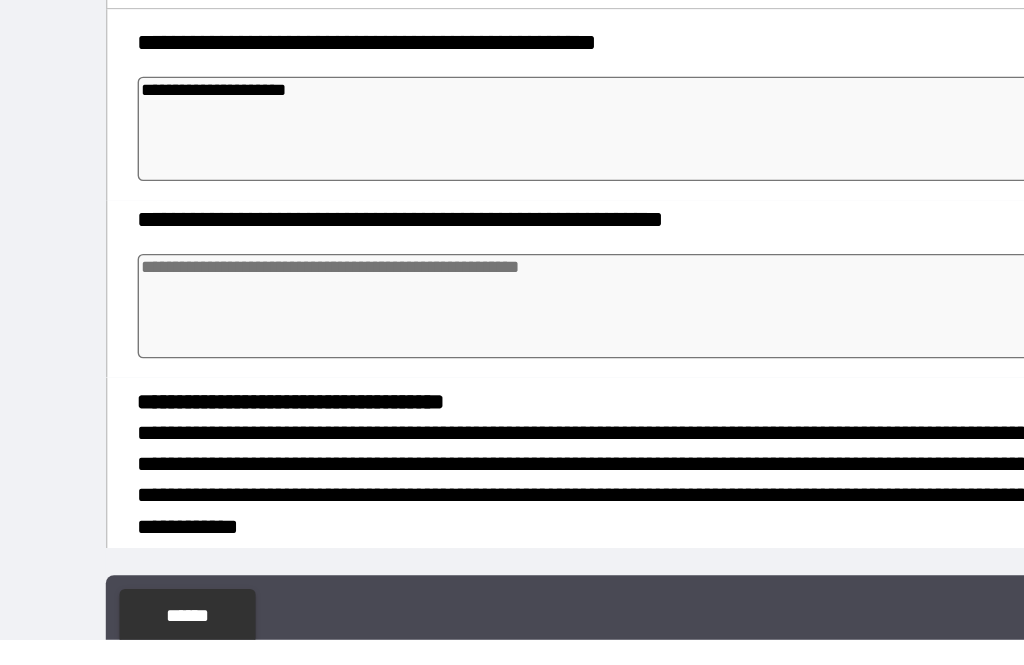 type on "*" 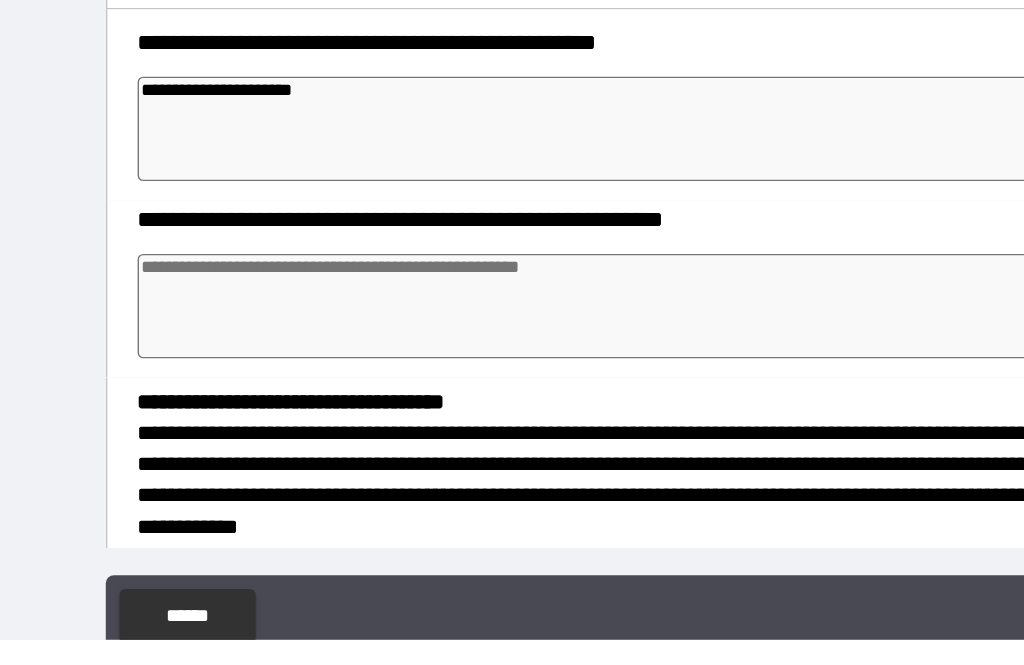 type on "*" 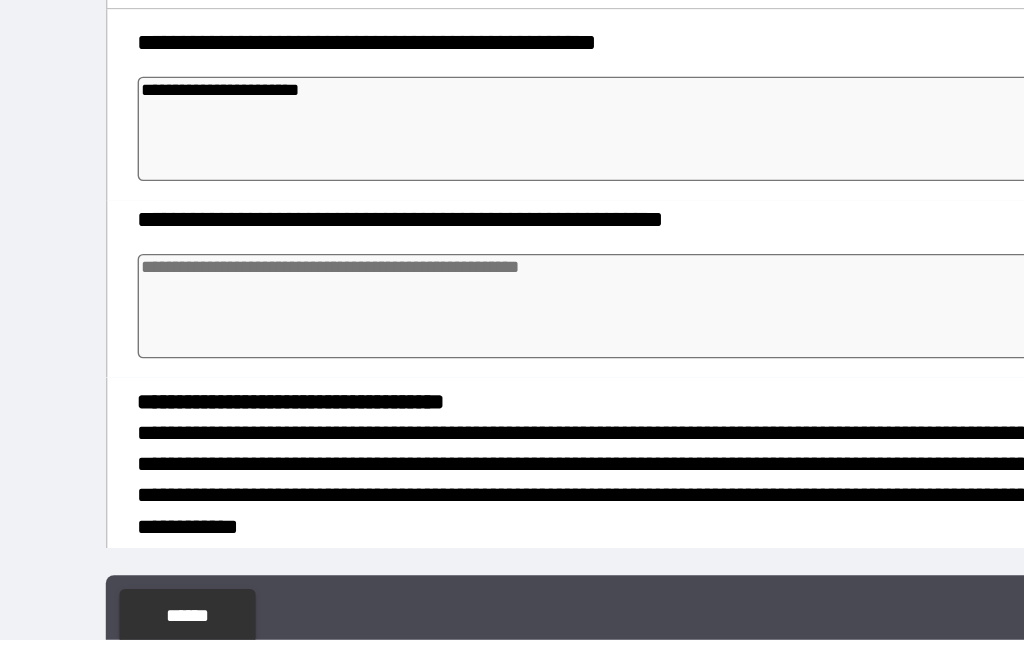 type on "*" 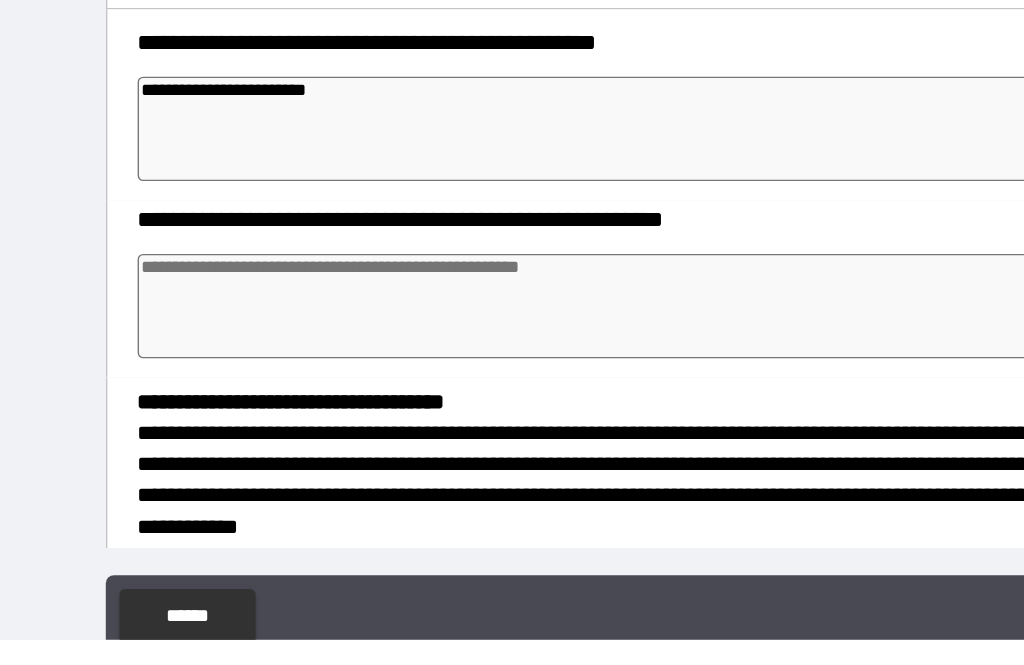 type on "*" 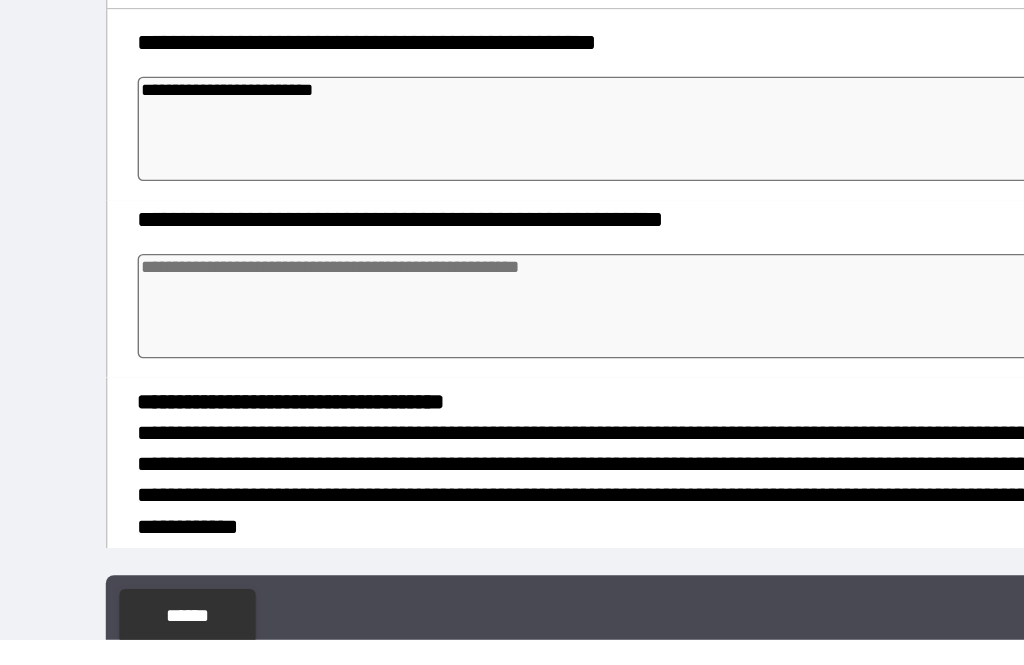 type on "*" 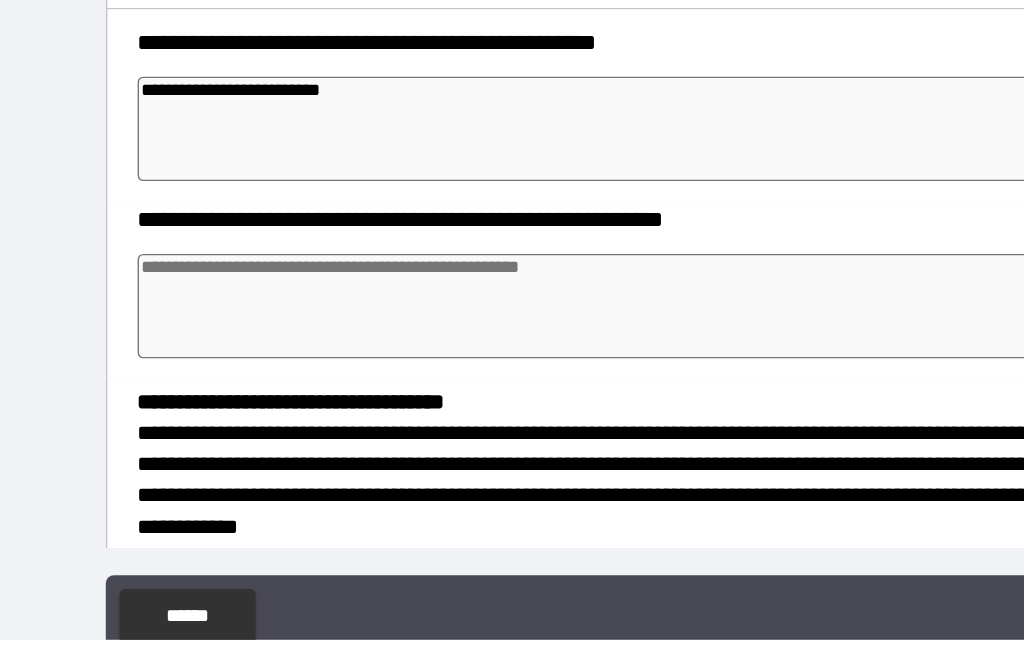type on "*" 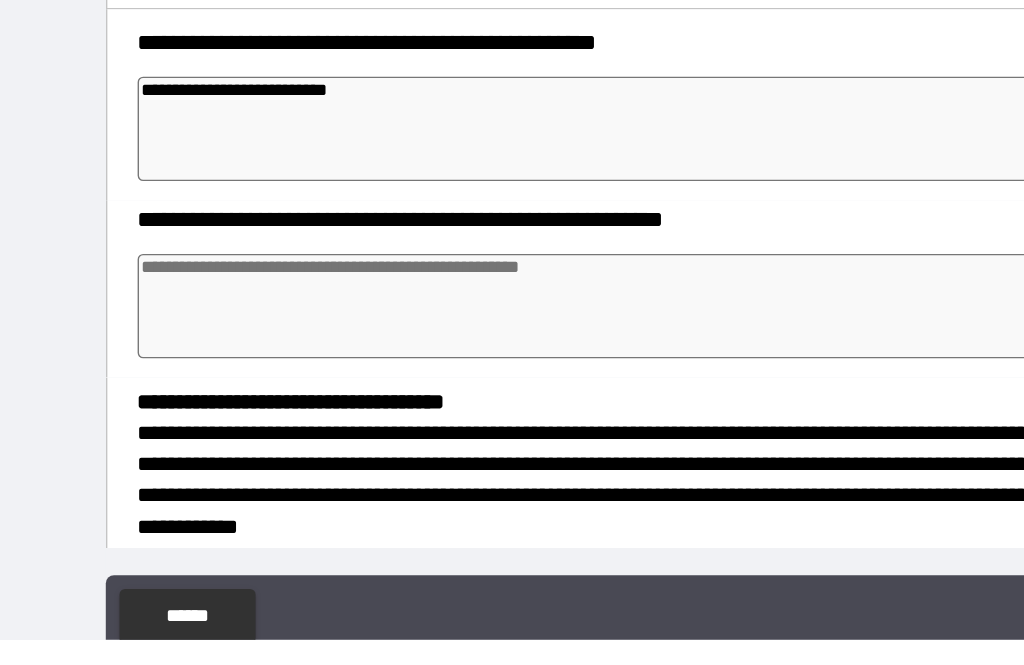 type on "*" 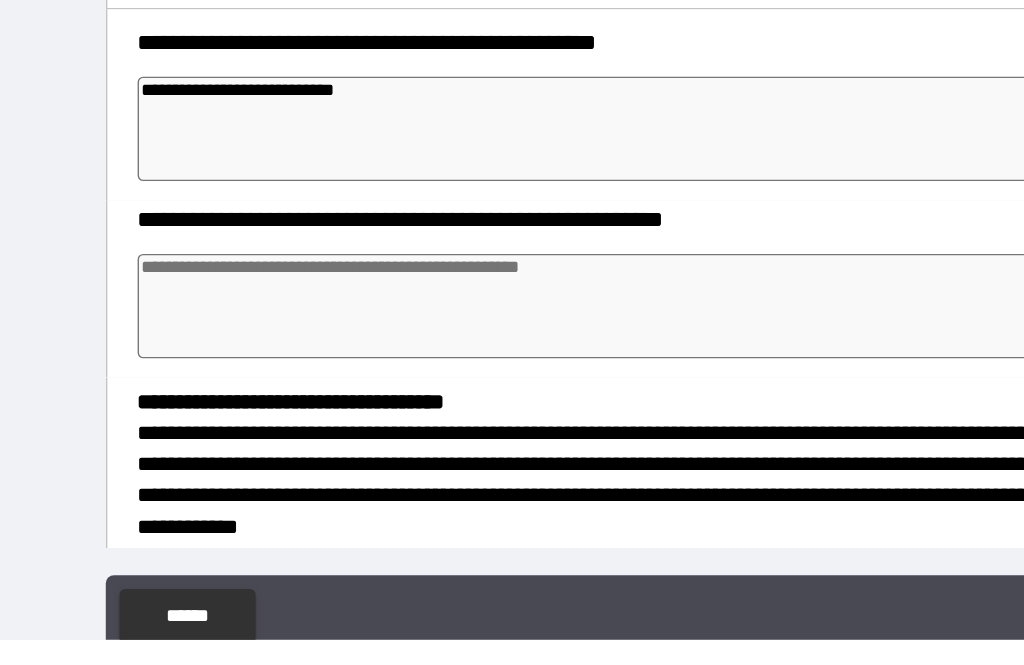 type on "*" 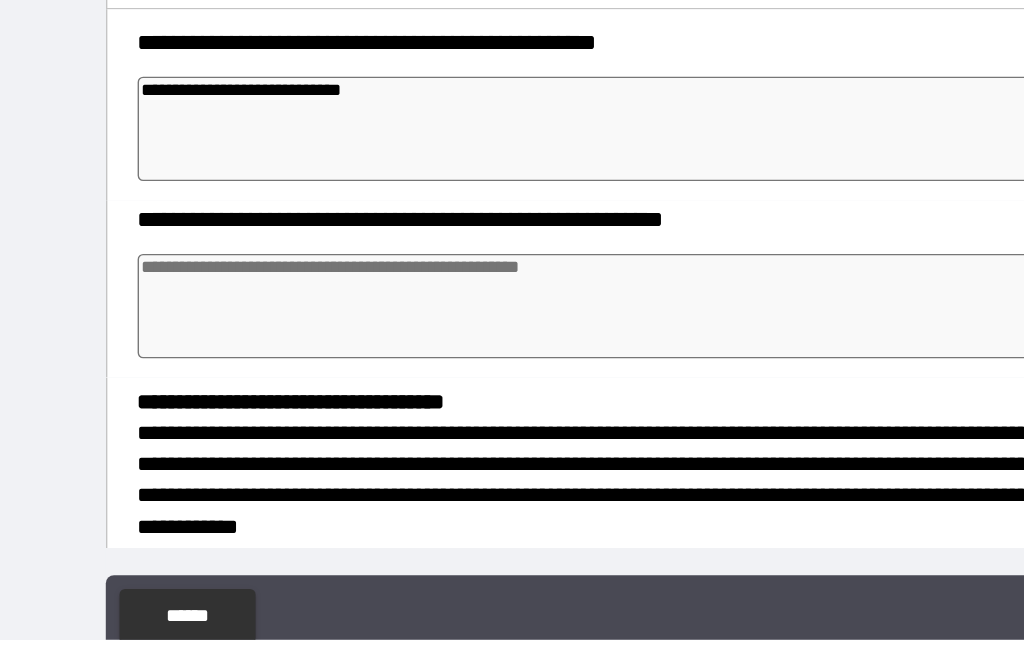 type on "*" 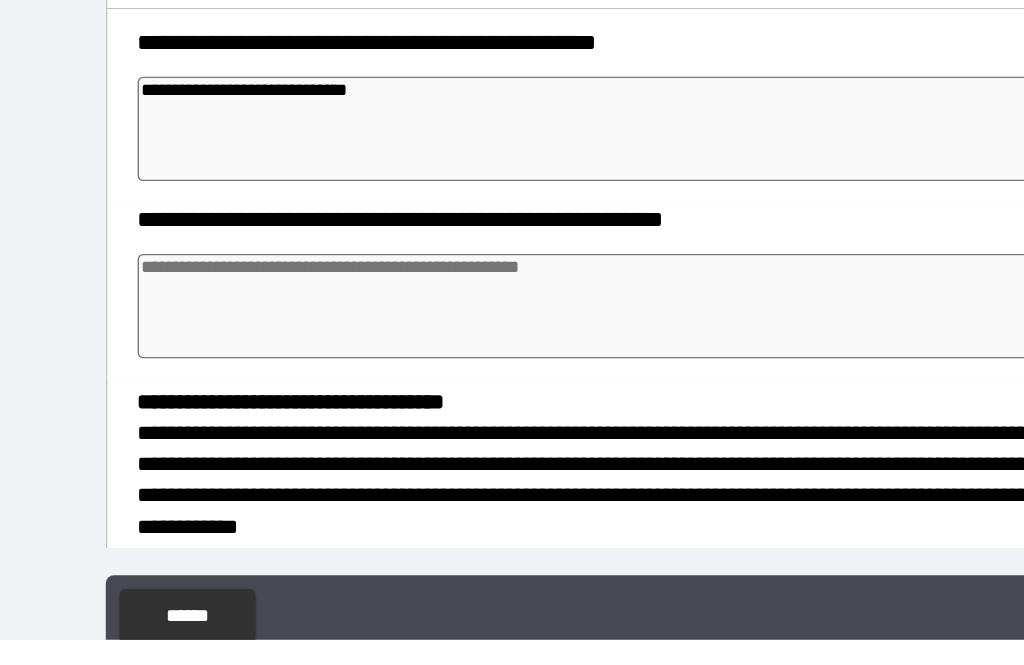 type on "*" 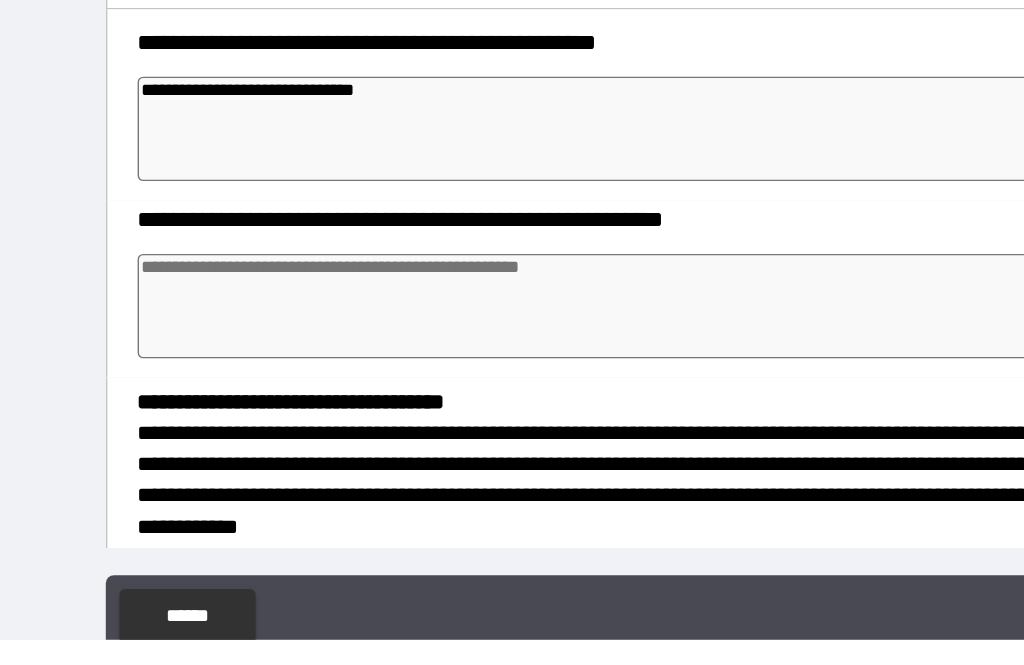 type on "*" 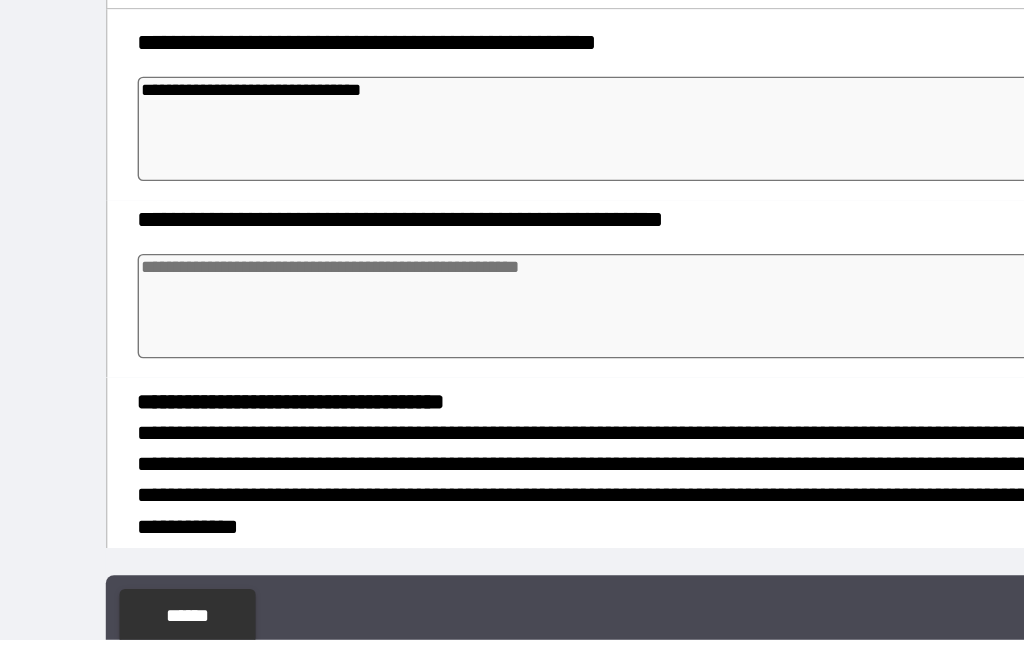type on "*" 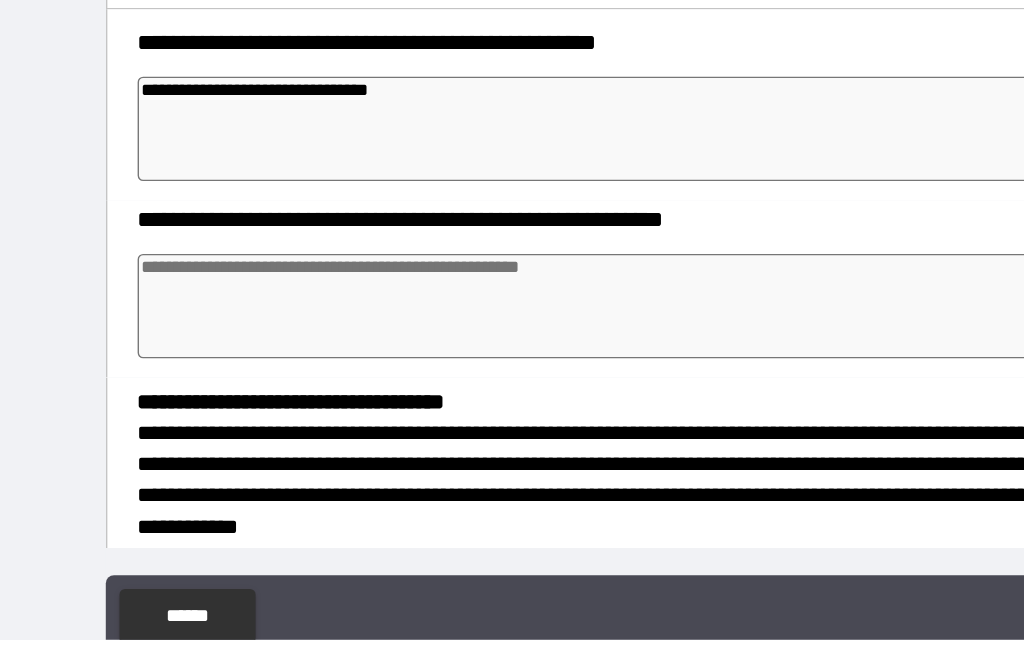 type on "*" 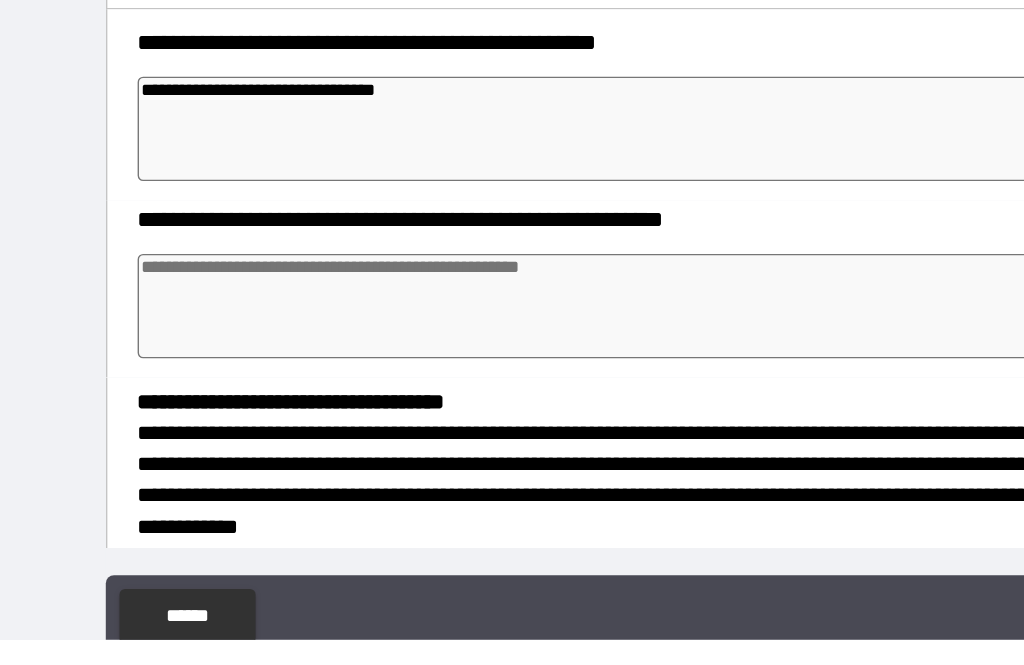 type on "*" 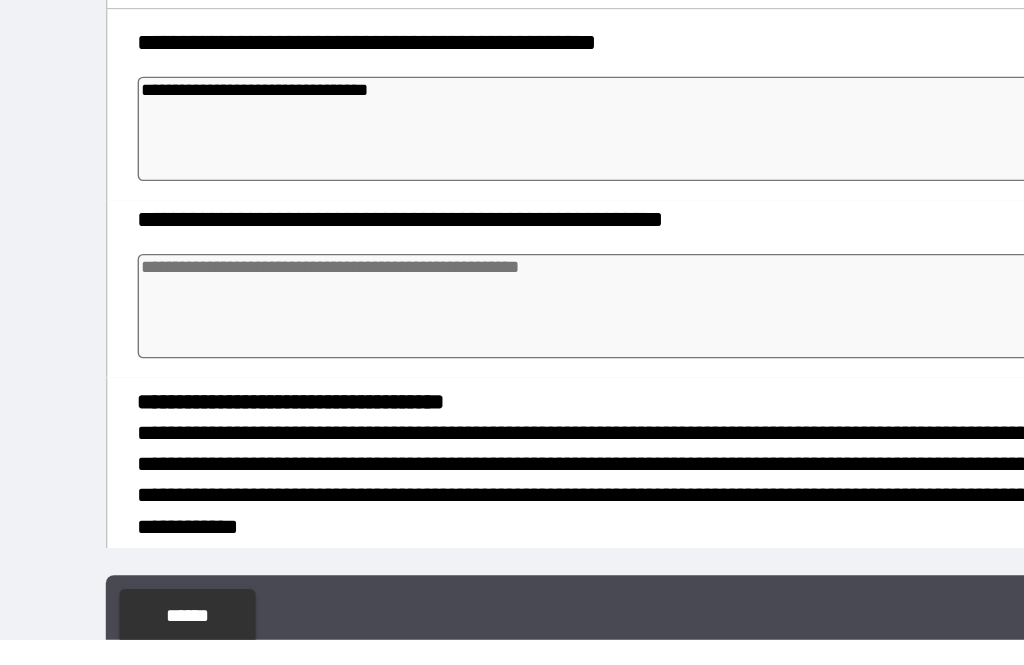 type on "*" 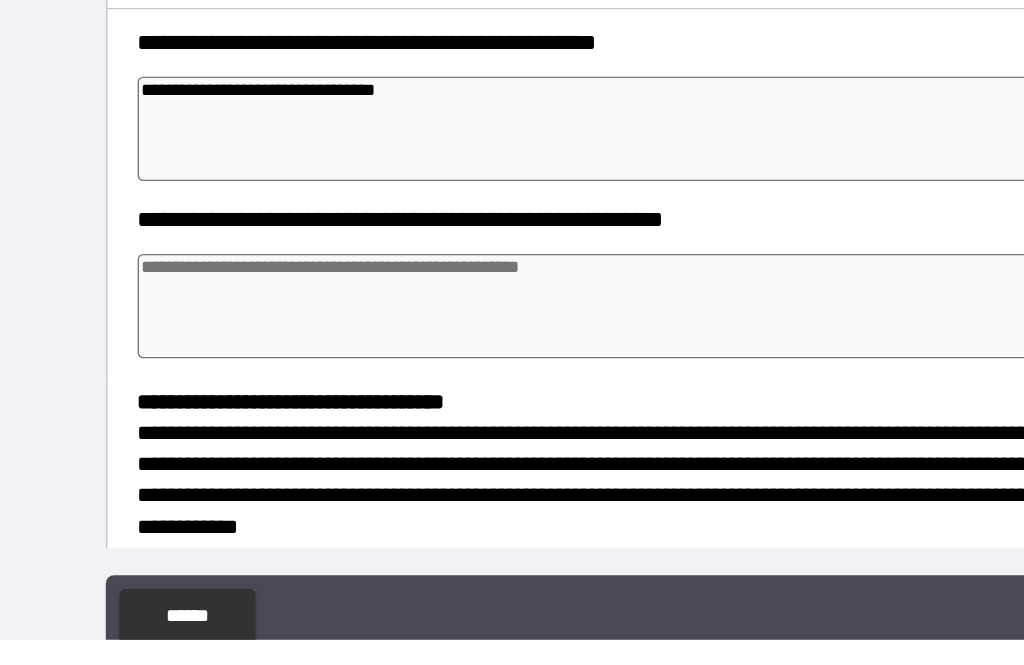 type on "*" 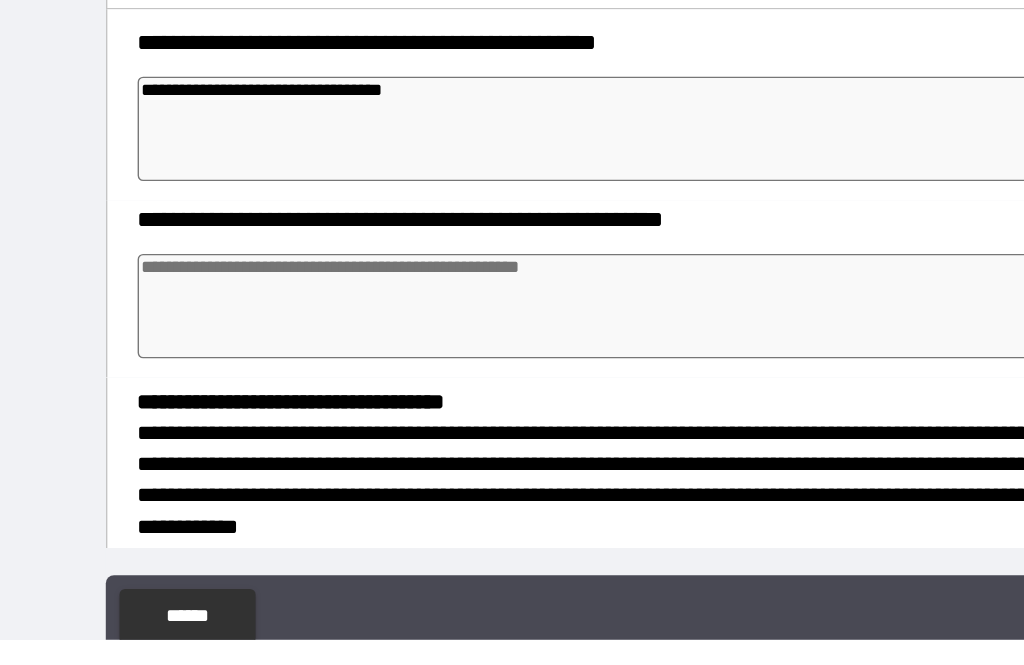 type on "*" 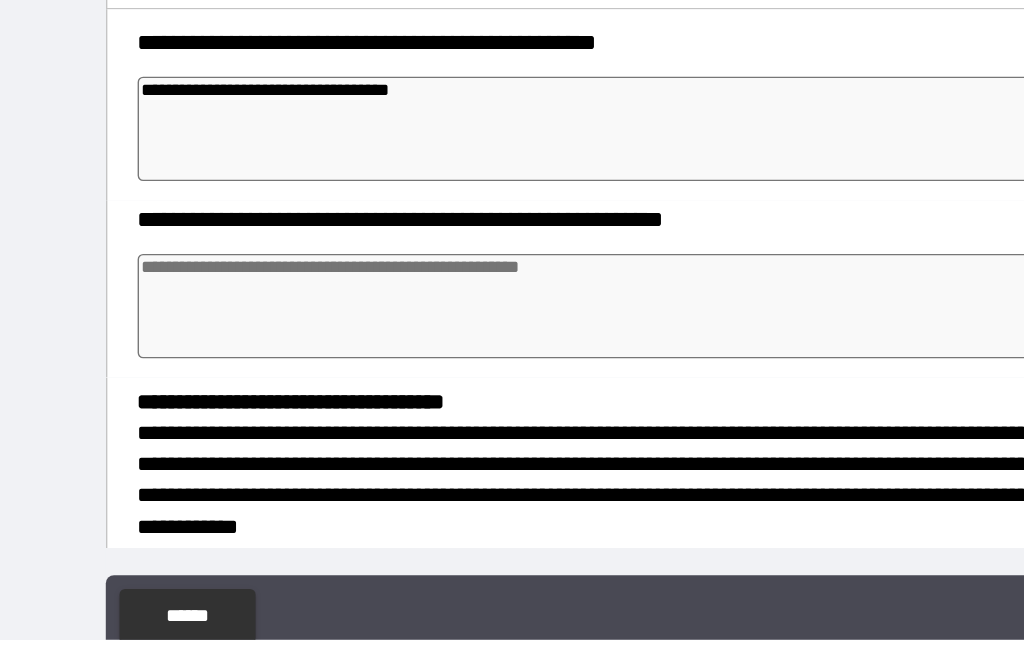 type on "*" 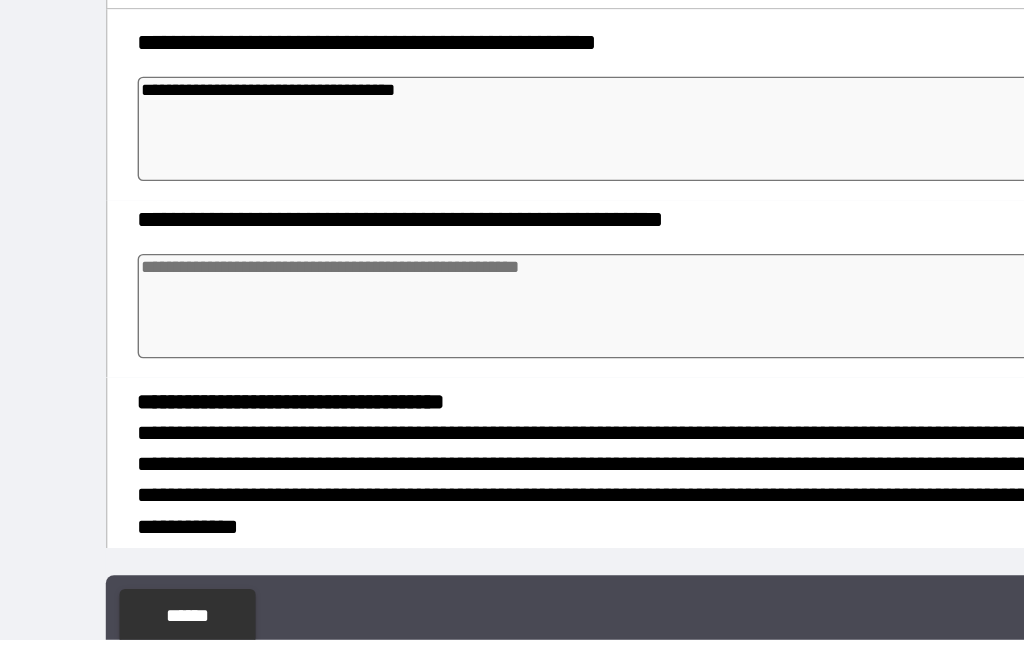 type on "*" 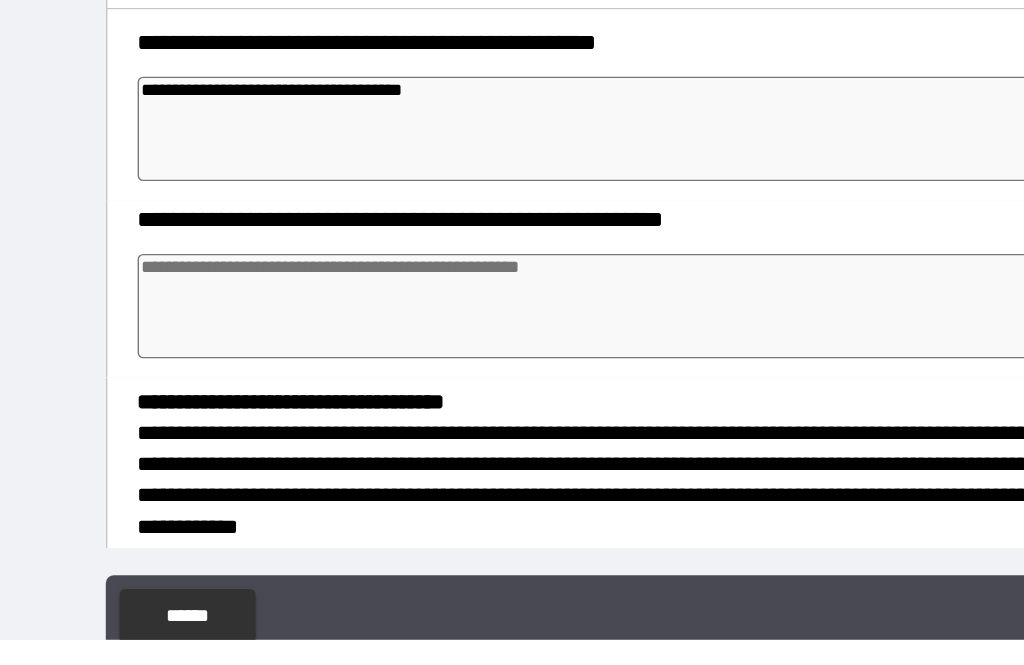 type on "*" 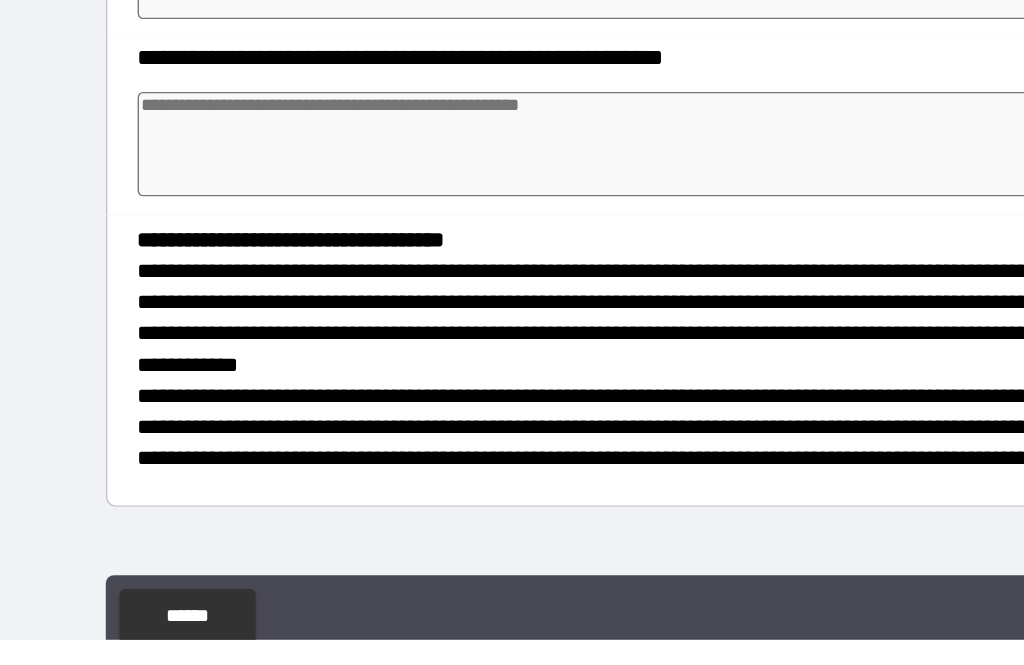 scroll, scrollTop: 268, scrollLeft: 0, axis: vertical 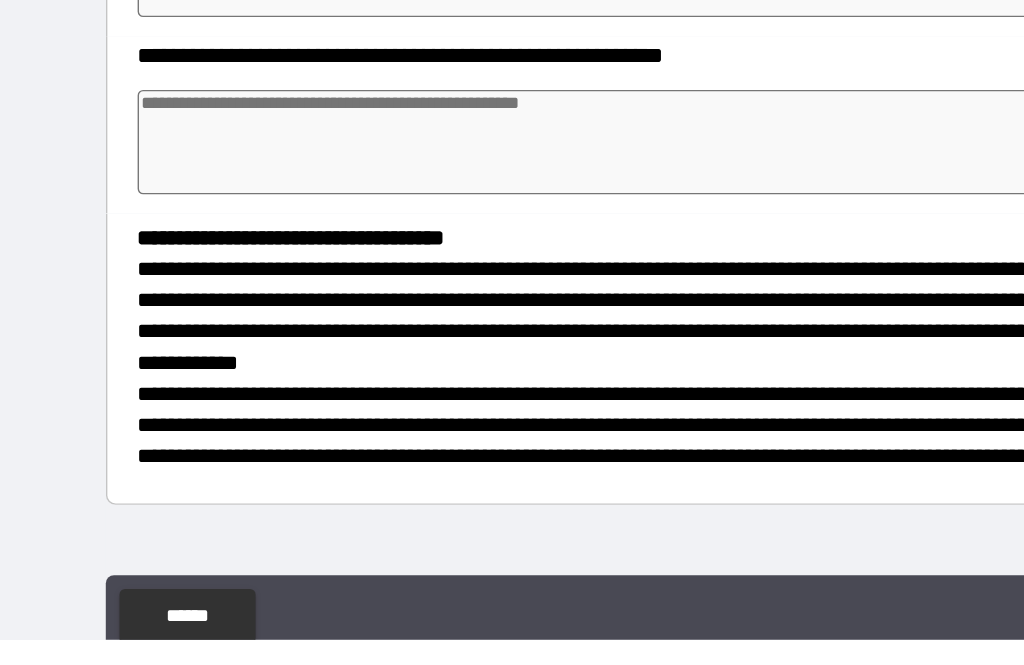 click at bounding box center [513, 303] 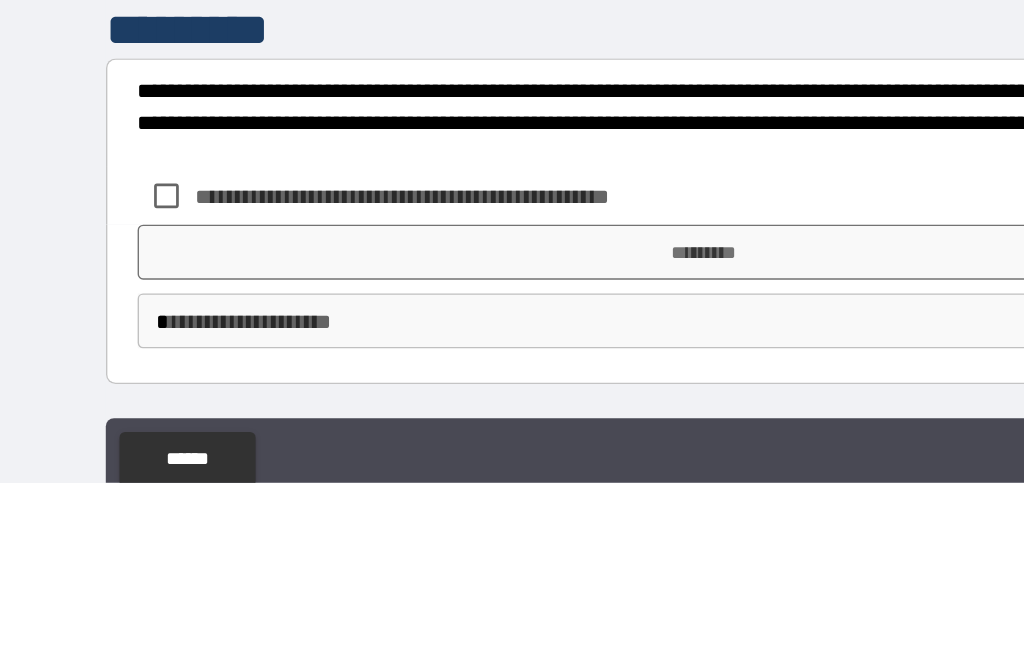 scroll, scrollTop: 566, scrollLeft: 0, axis: vertical 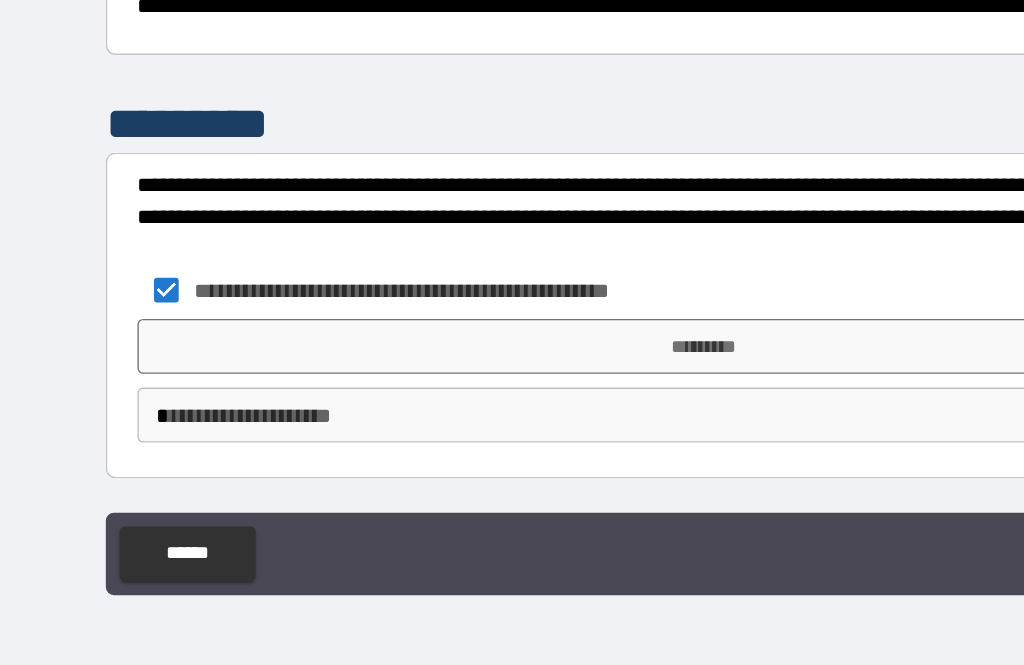 click on "*********" at bounding box center [512, 433] 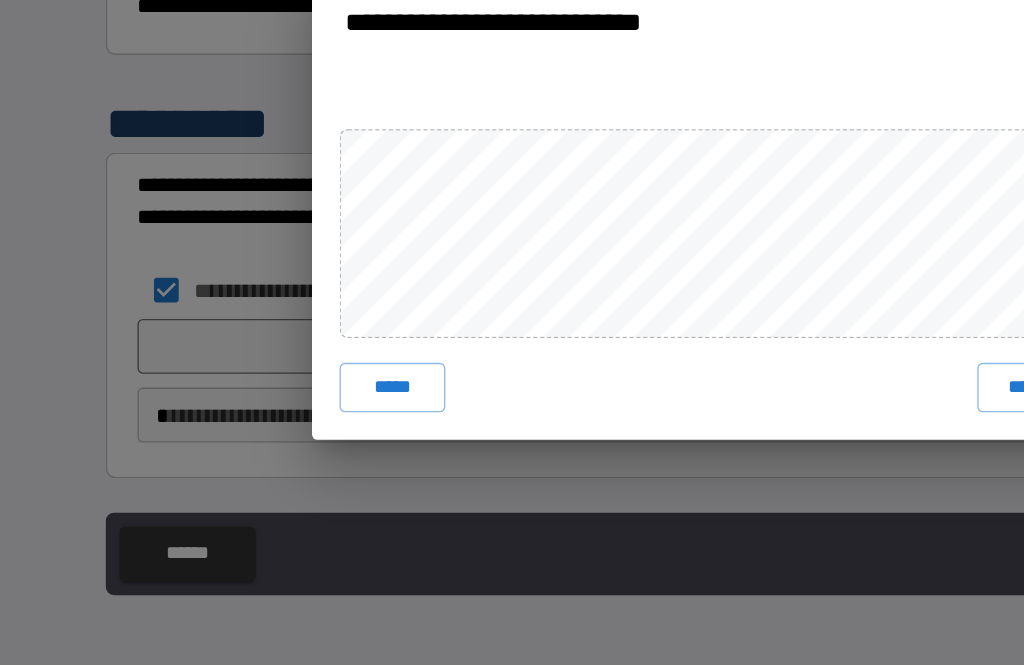 click on "****" at bounding box center [744, 463] 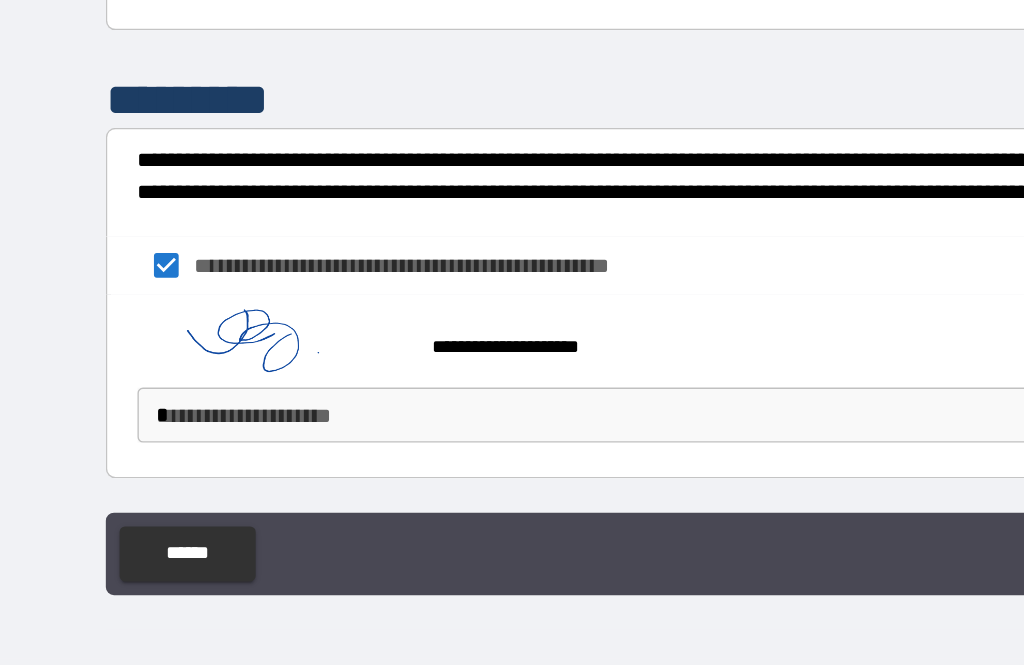 scroll, scrollTop: 583, scrollLeft: 0, axis: vertical 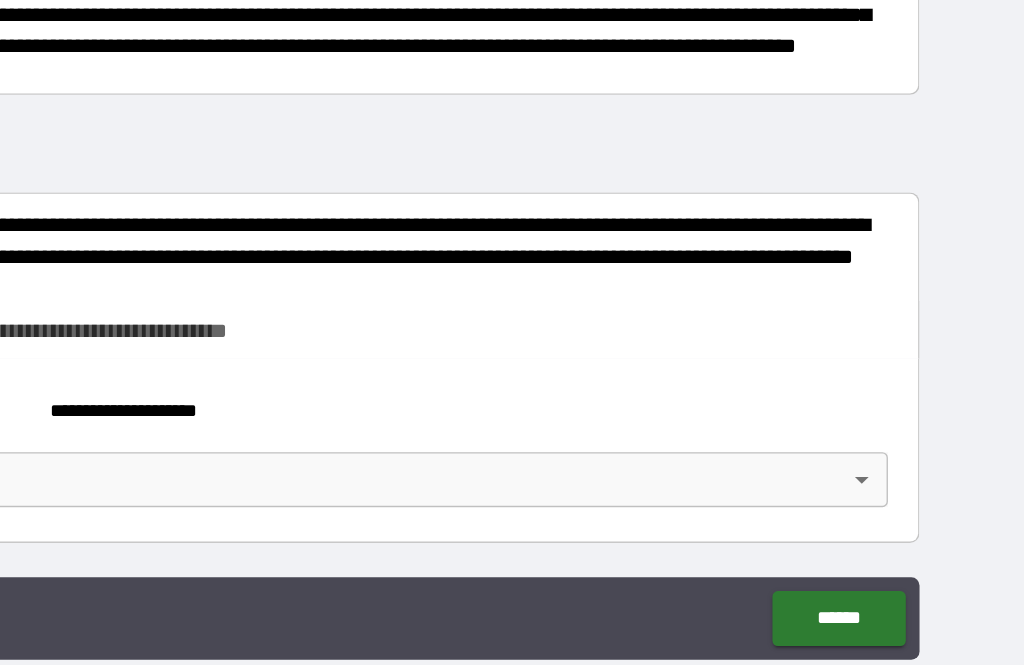 click on "******" at bounding box center [888, 584] 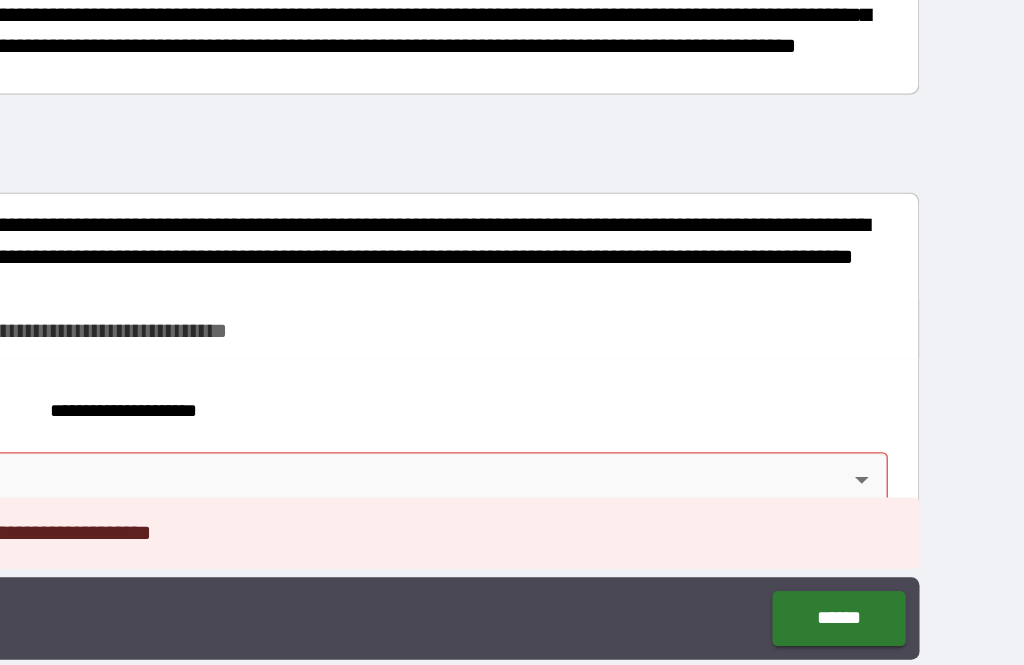 scroll, scrollTop: 583, scrollLeft: 0, axis: vertical 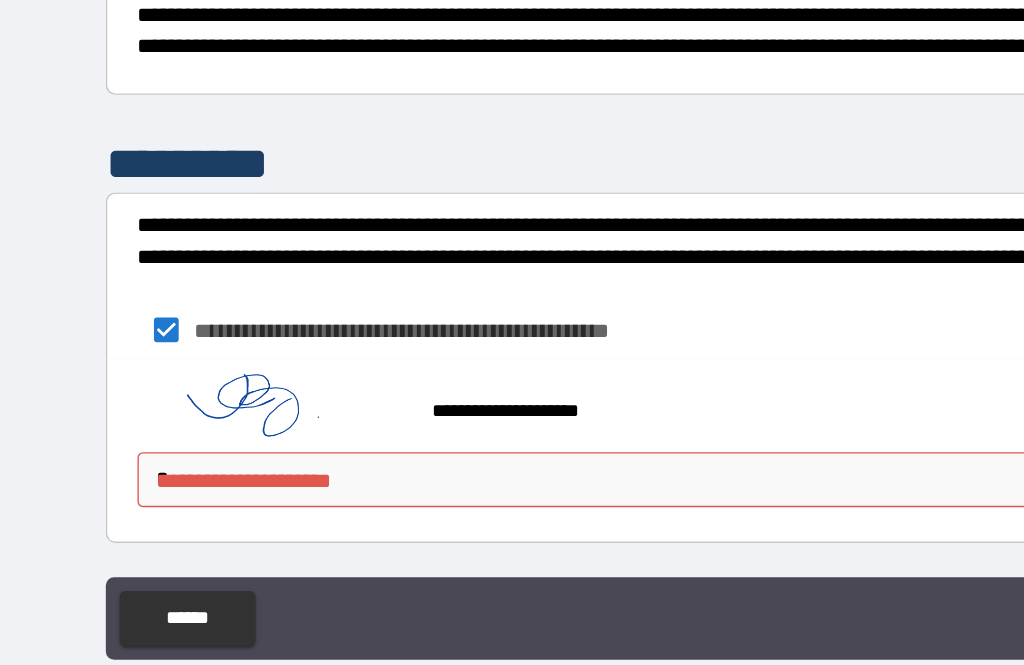click on "**********" at bounding box center (512, 300) 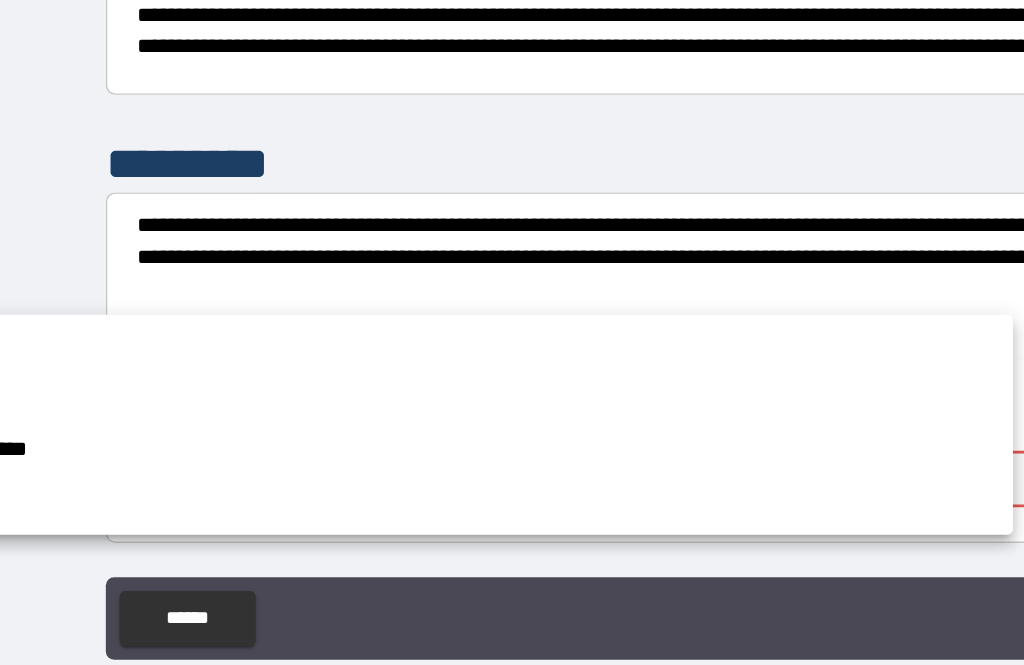 click on "**********" at bounding box center (324, 461) 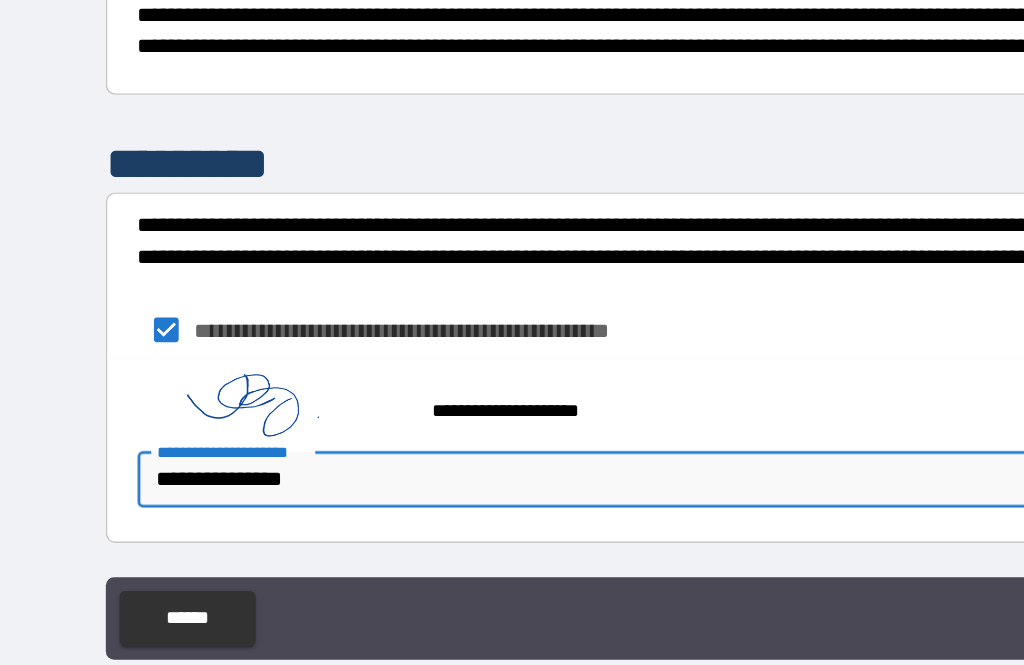 click on "**********" at bounding box center (512, 300) 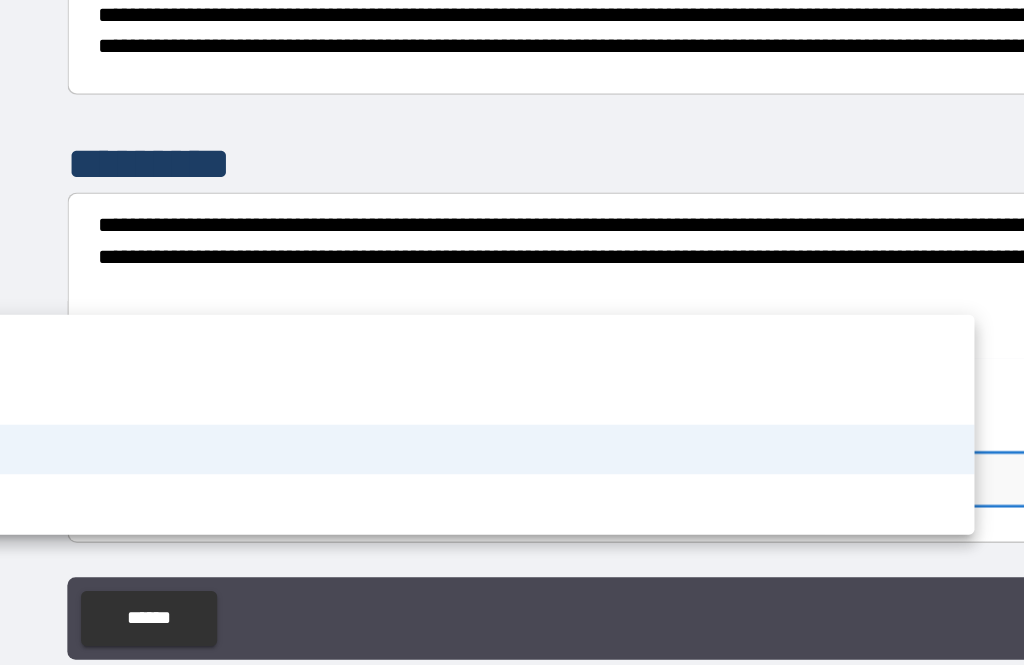 click on "**********" at bounding box center [324, 461] 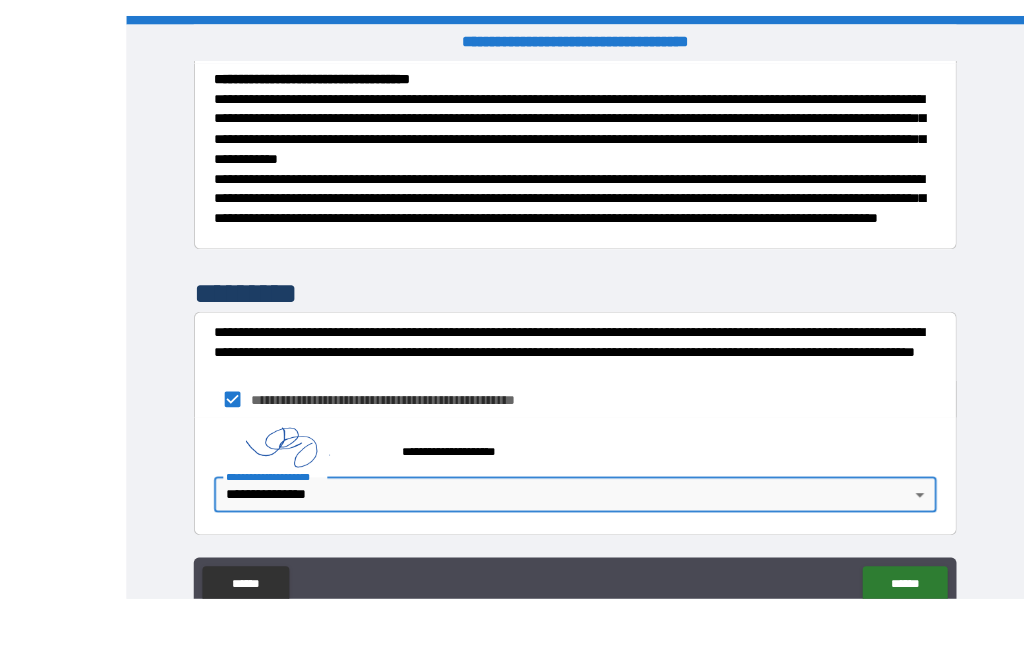 scroll, scrollTop: 64, scrollLeft: 0, axis: vertical 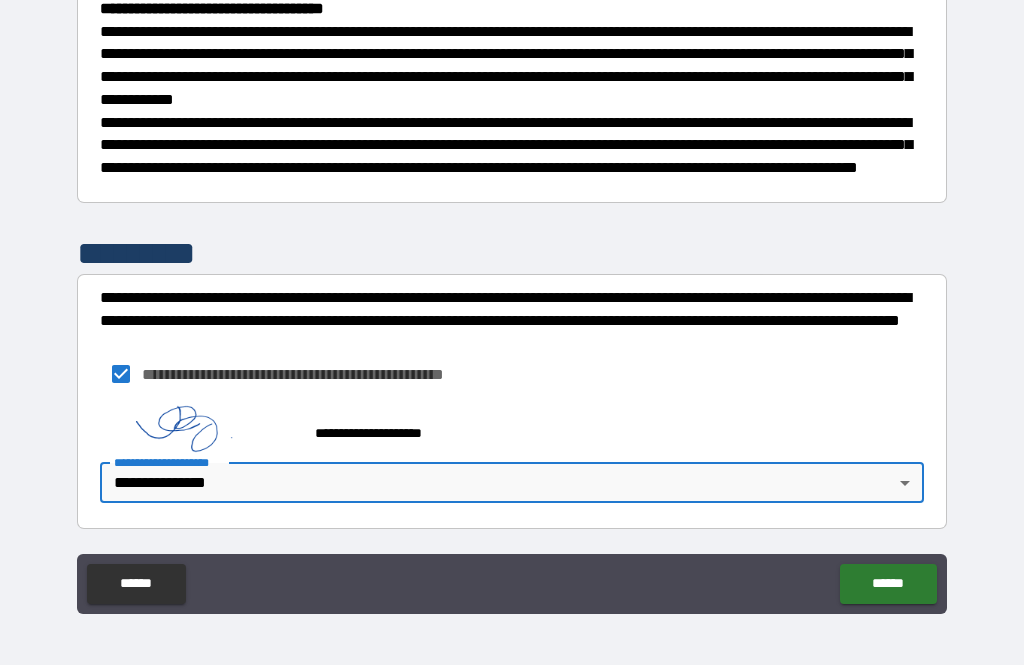click on "**********" at bounding box center (512, 300) 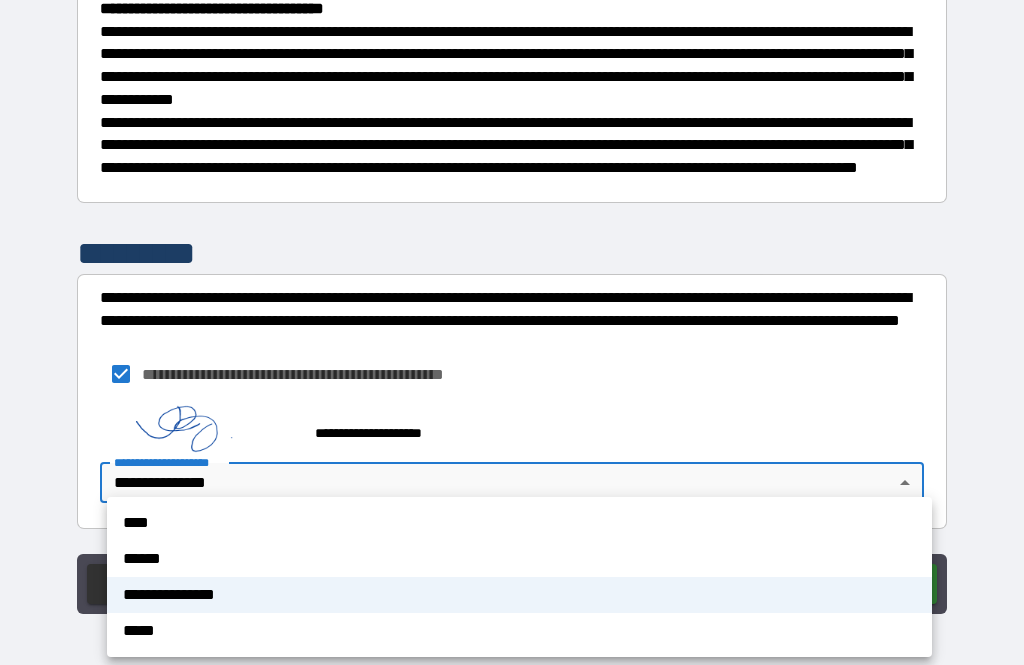 click on "******" at bounding box center [519, 559] 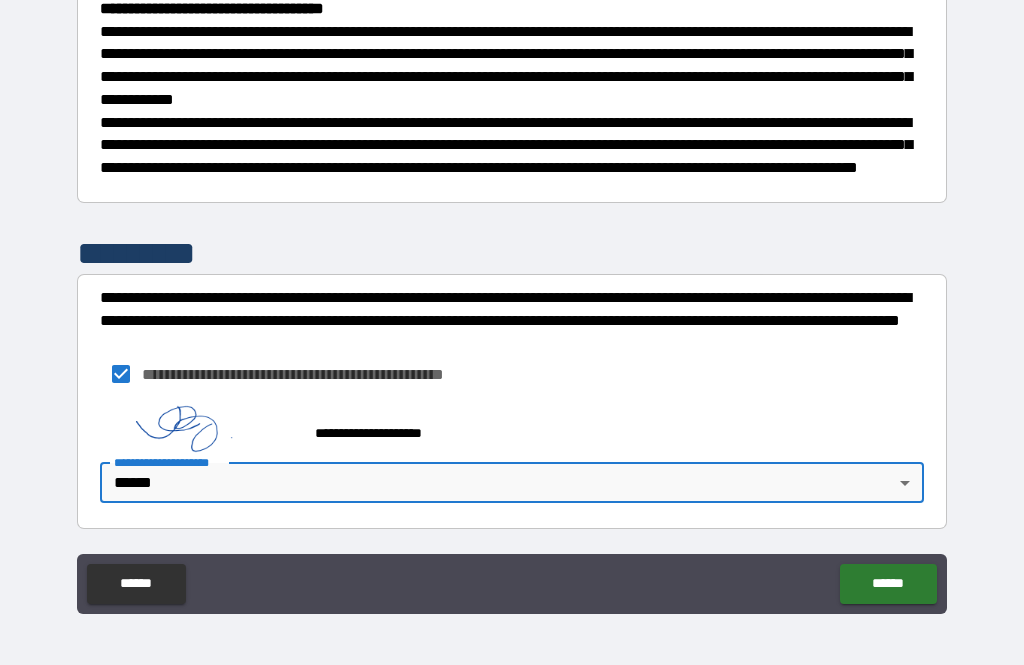 click on "******" at bounding box center (888, 584) 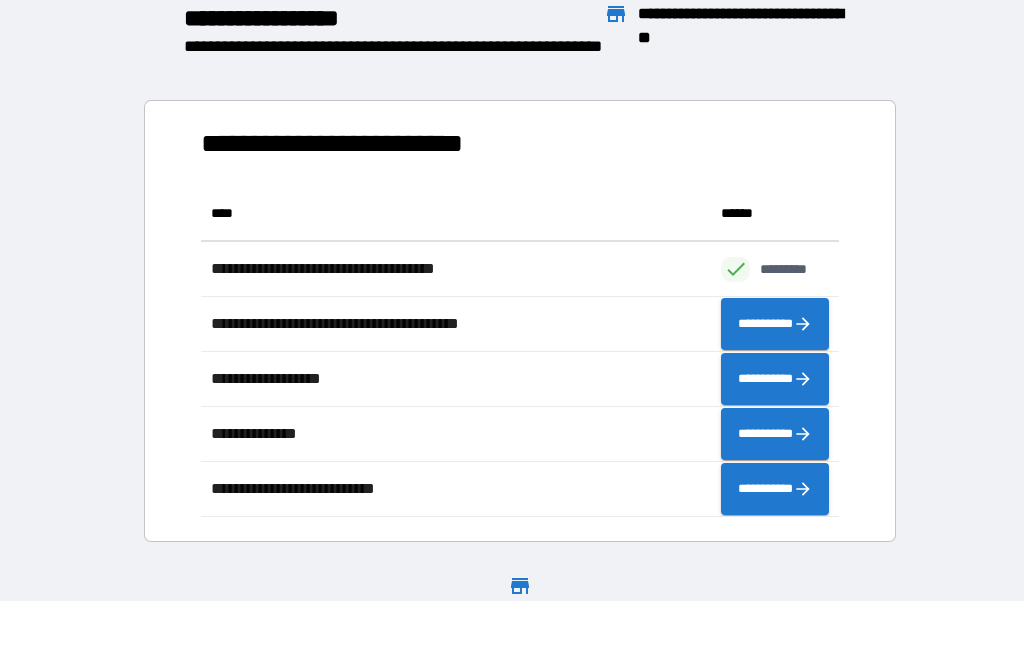 scroll, scrollTop: 331, scrollLeft: 638, axis: both 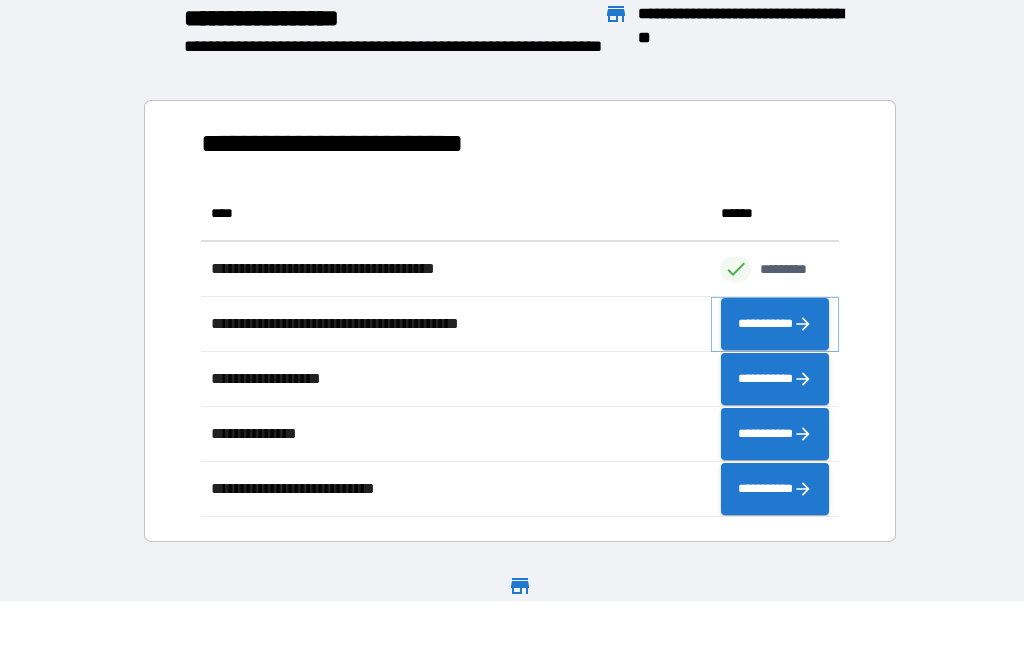 click on "**********" at bounding box center [775, 324] 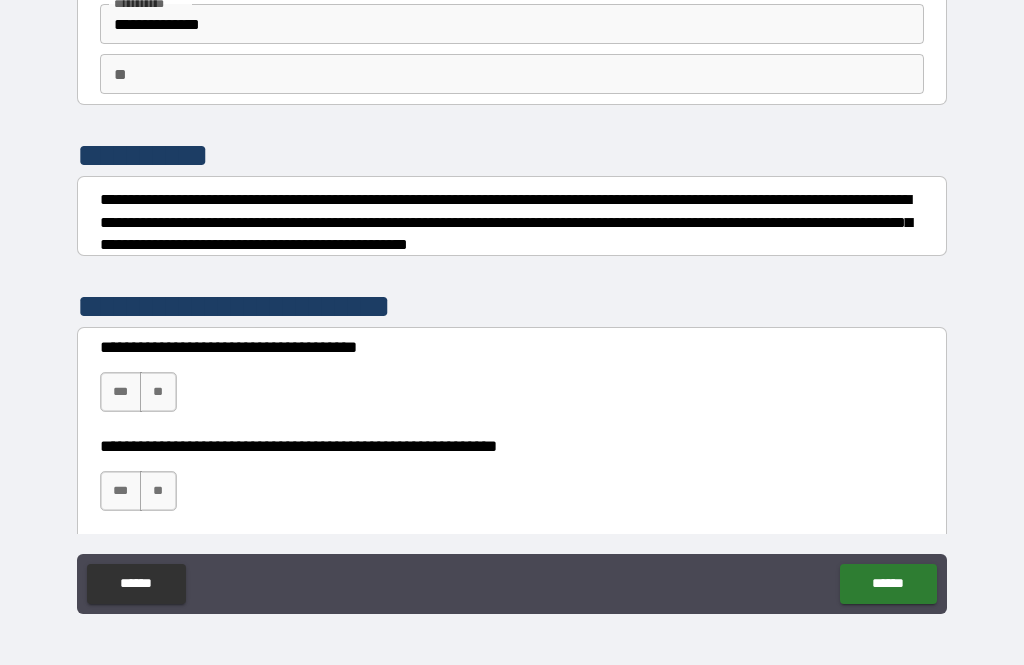 scroll, scrollTop: 129, scrollLeft: 0, axis: vertical 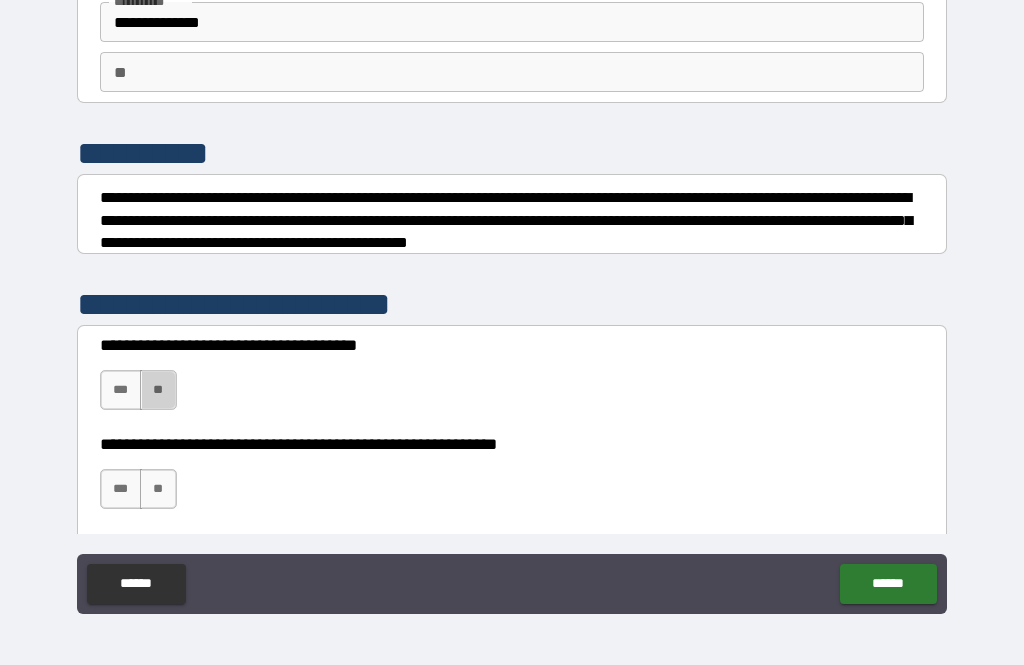 click on "**" at bounding box center [158, 390] 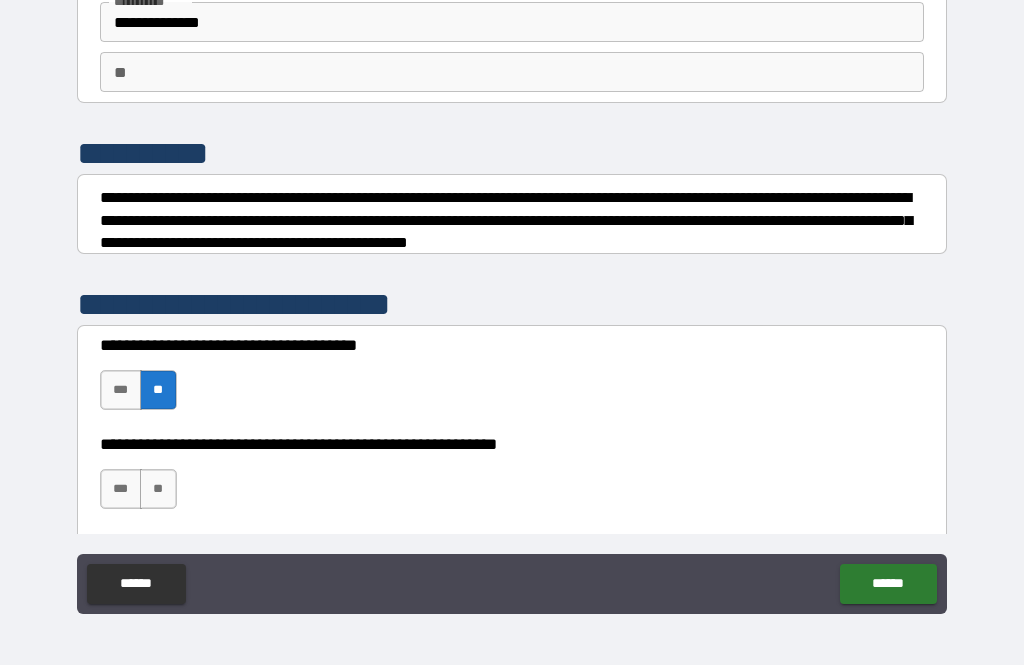 click on "**" at bounding box center (158, 489) 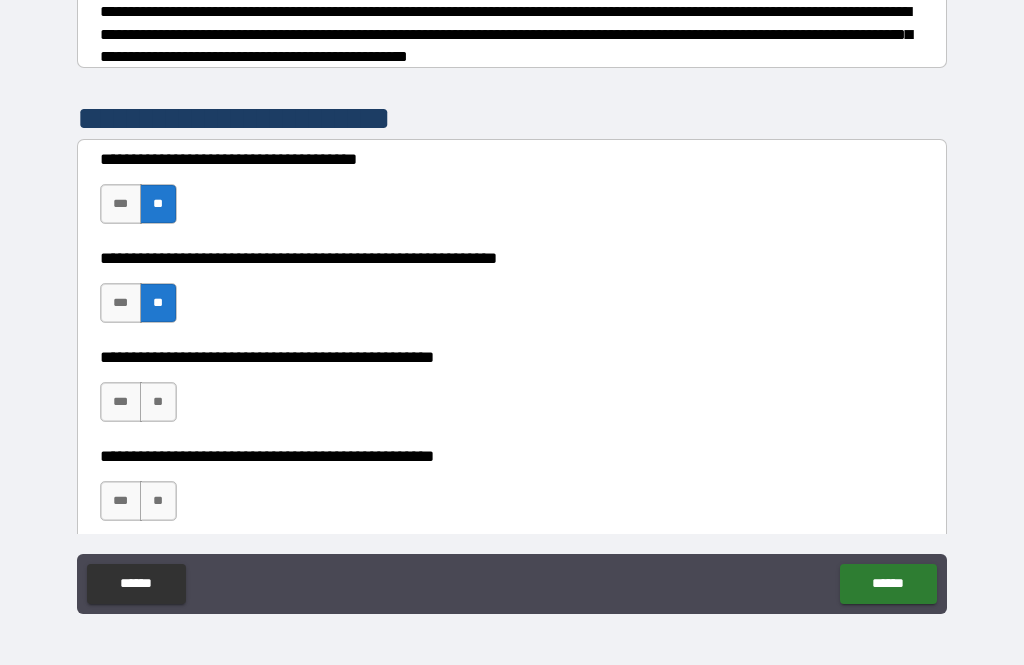 scroll, scrollTop: 316, scrollLeft: 0, axis: vertical 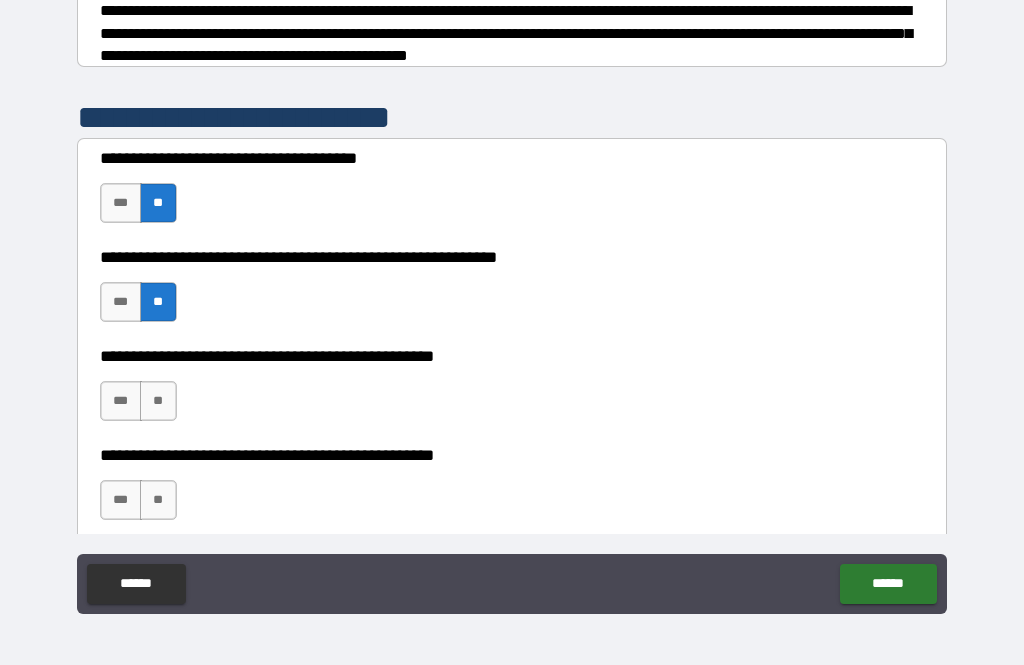 click on "**" at bounding box center (158, 401) 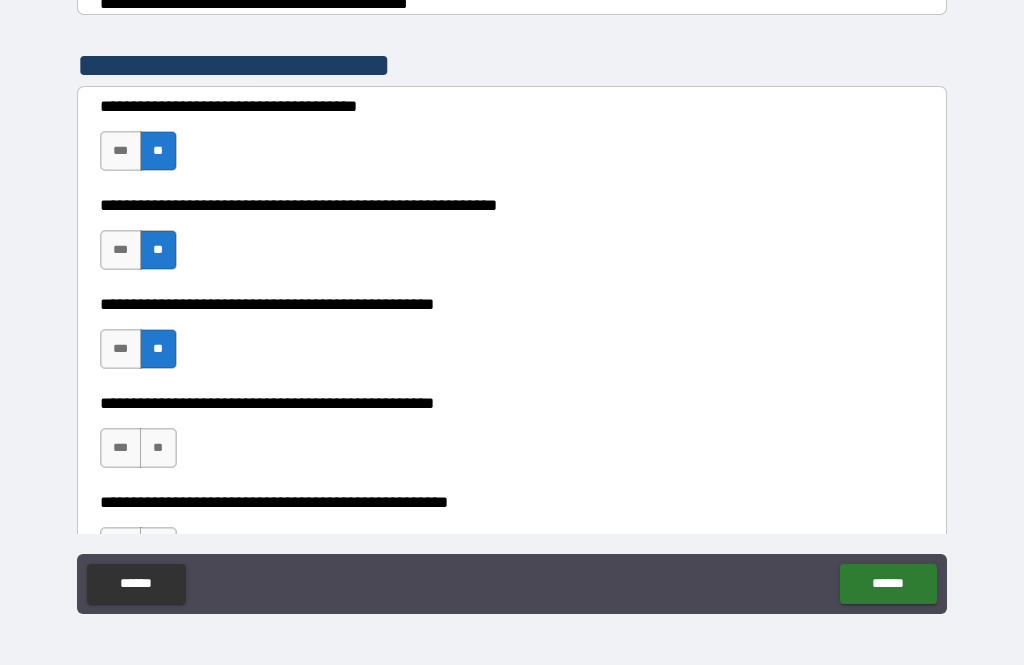 scroll, scrollTop: 370, scrollLeft: 0, axis: vertical 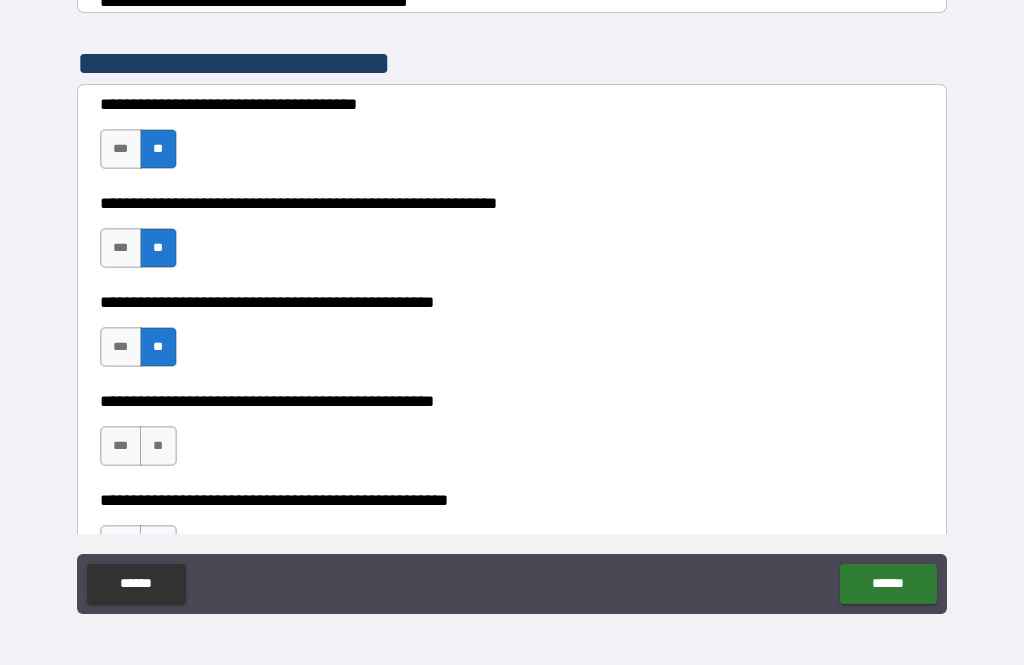 click on "***" at bounding box center (121, 446) 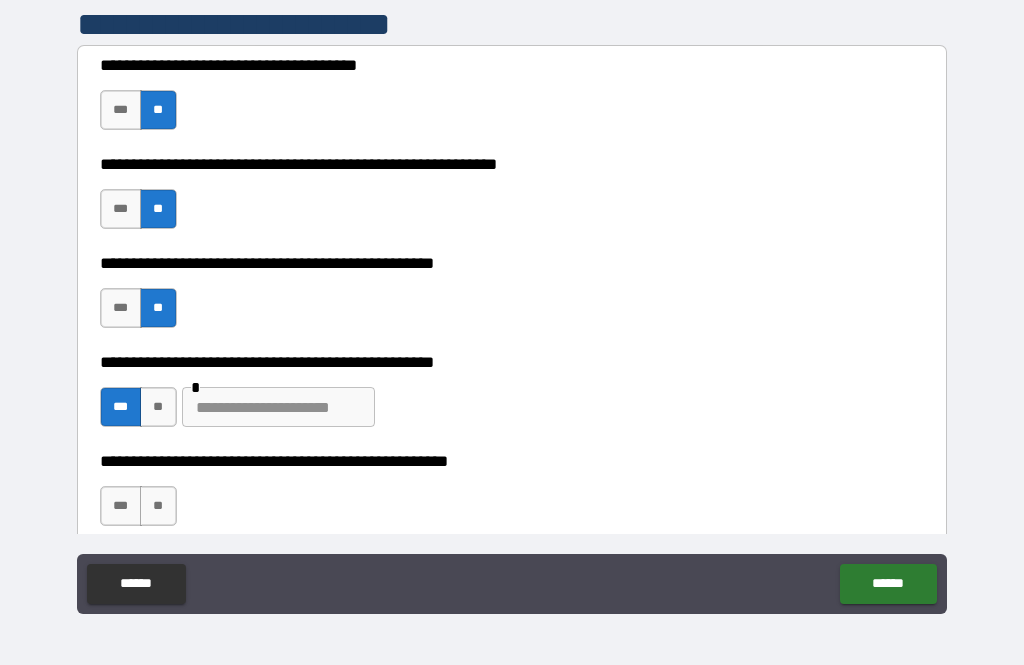 scroll, scrollTop: 413, scrollLeft: 0, axis: vertical 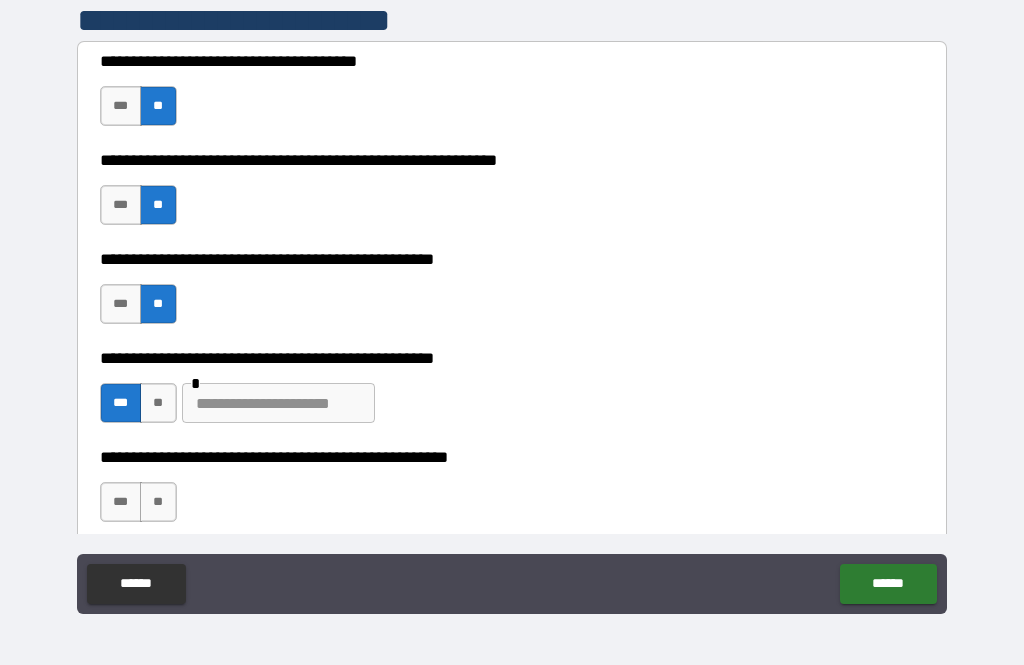 click at bounding box center (278, 403) 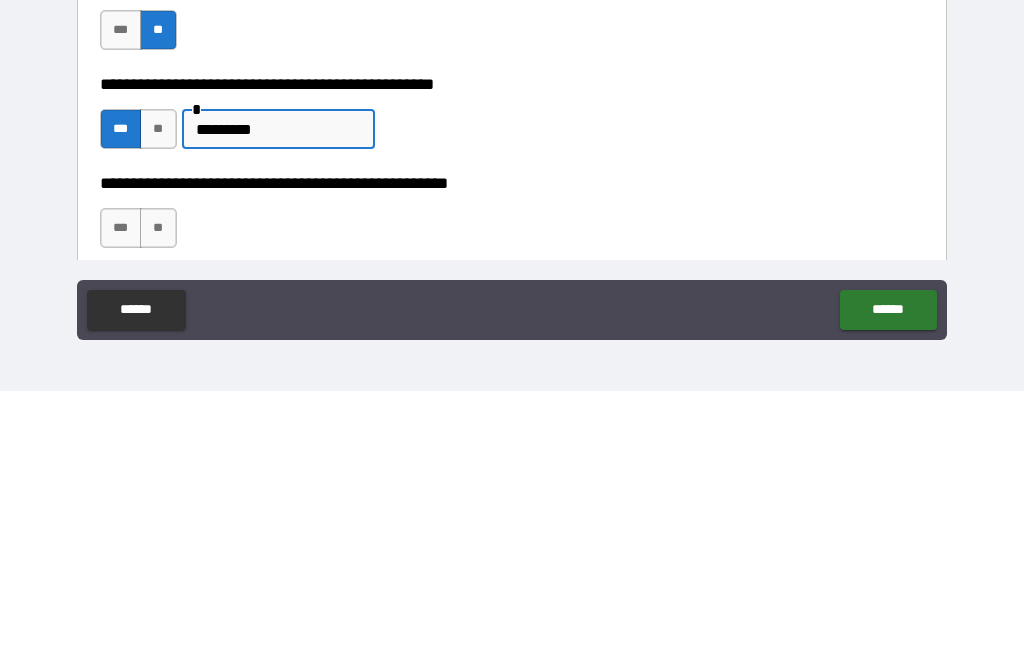 click on "********" at bounding box center [278, 403] 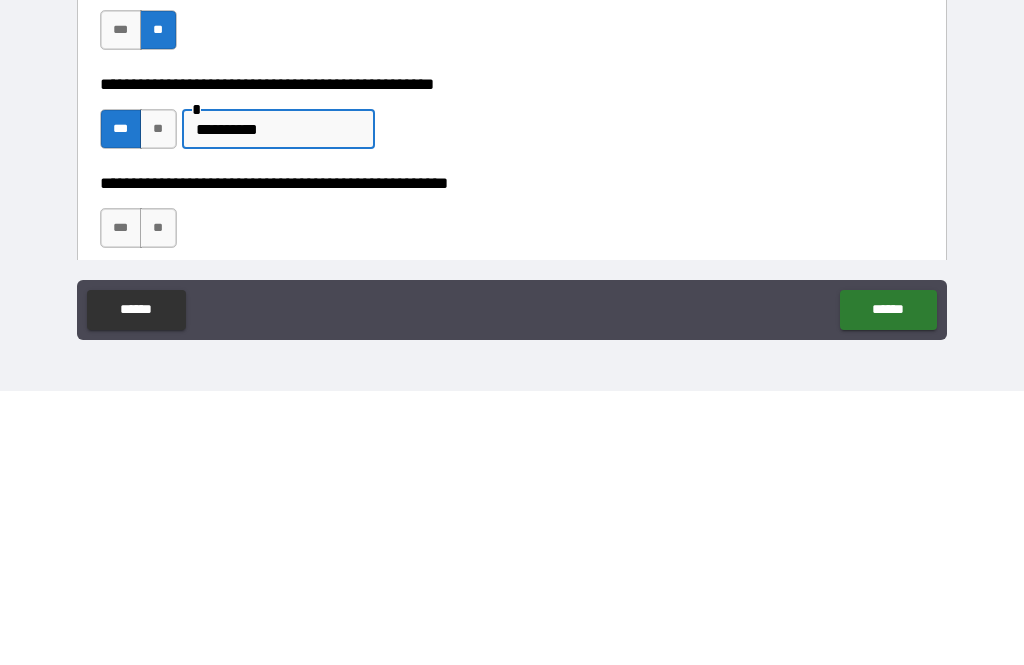 click on "**" at bounding box center [158, 502] 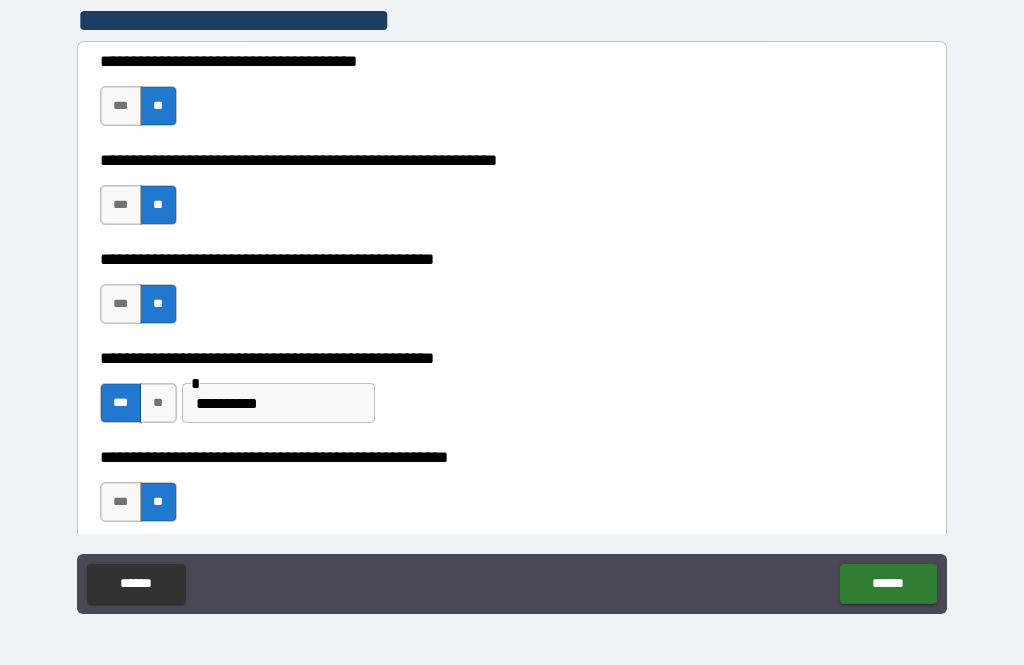 click on "******" at bounding box center [888, 584] 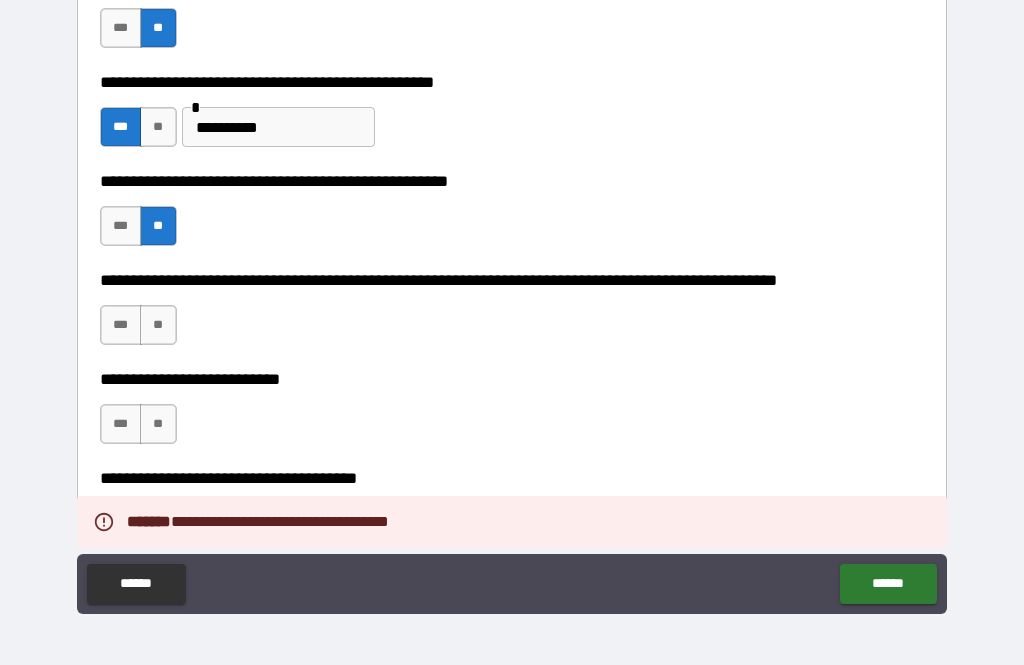 scroll, scrollTop: 690, scrollLeft: 0, axis: vertical 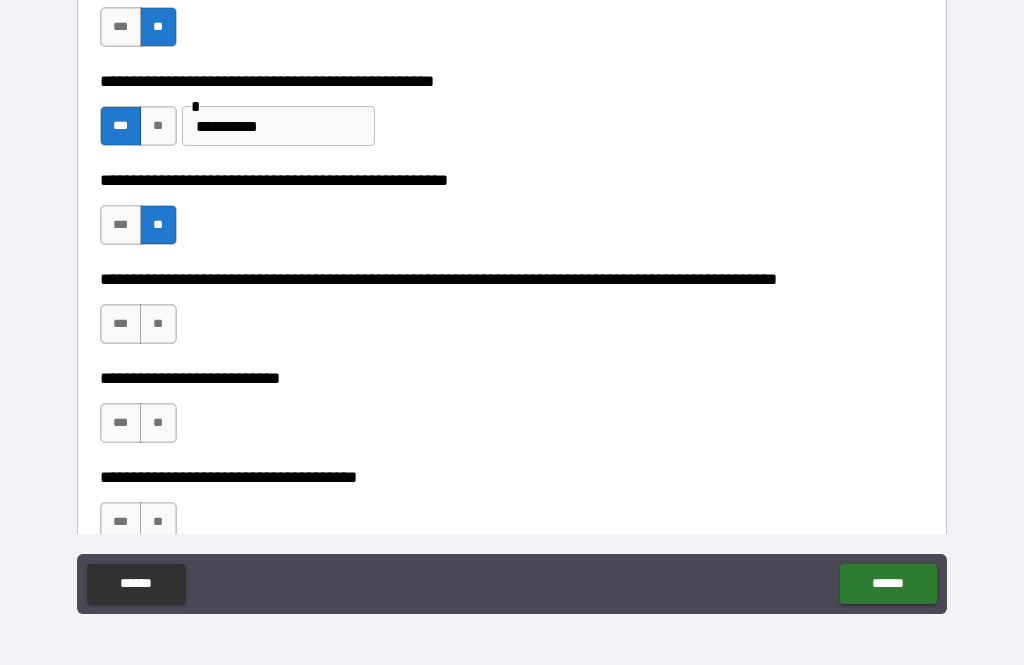 click on "**" at bounding box center [158, 324] 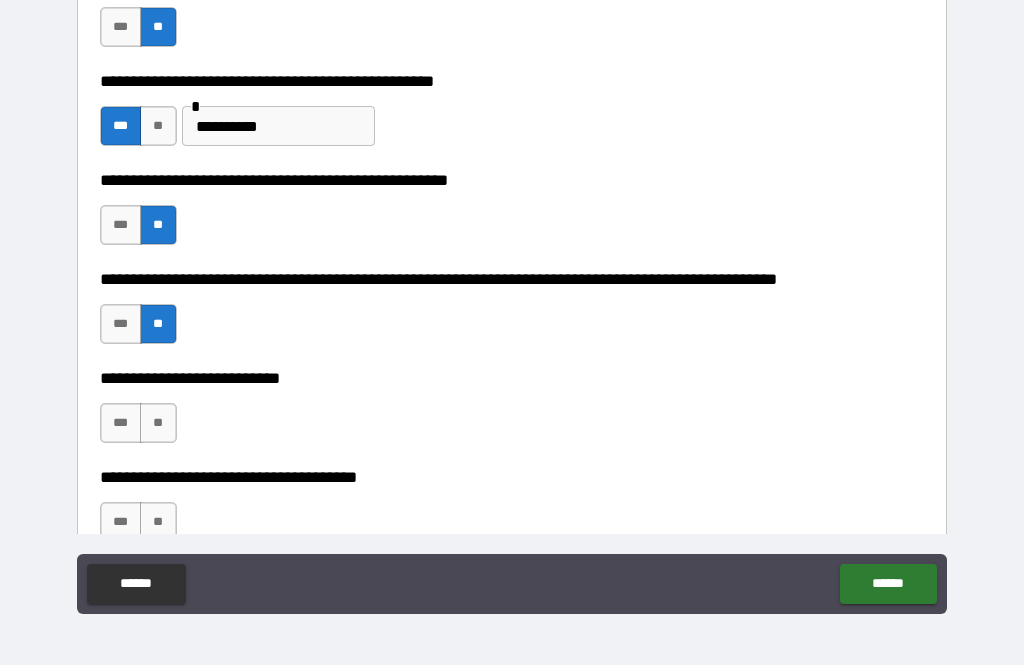 click on "***" at bounding box center (121, 423) 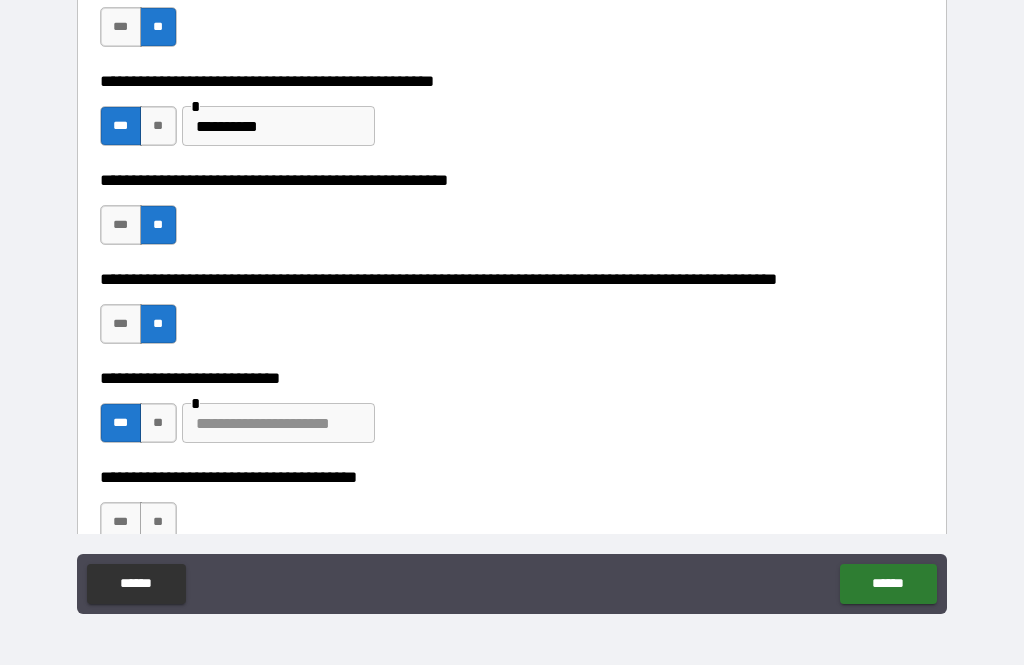 click at bounding box center [278, 423] 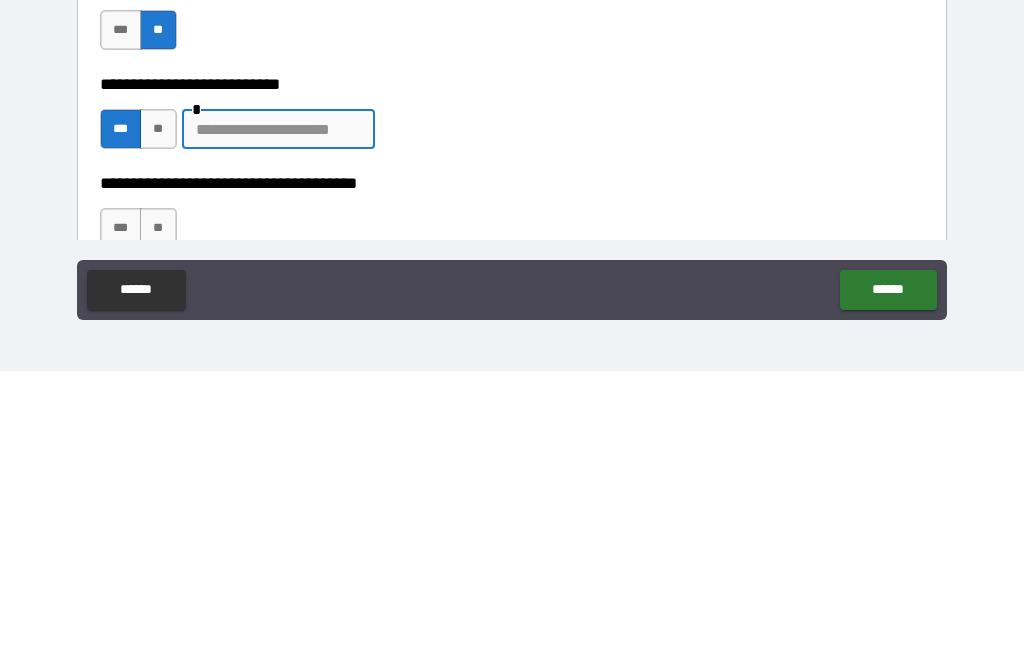 click on "**" at bounding box center (158, 423) 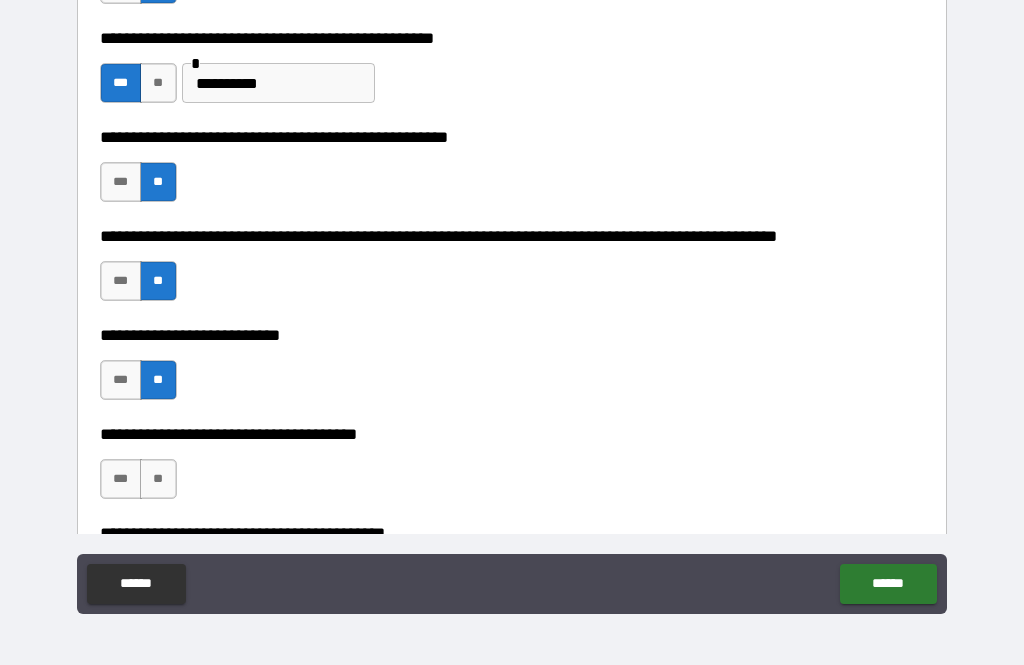 scroll, scrollTop: 734, scrollLeft: 0, axis: vertical 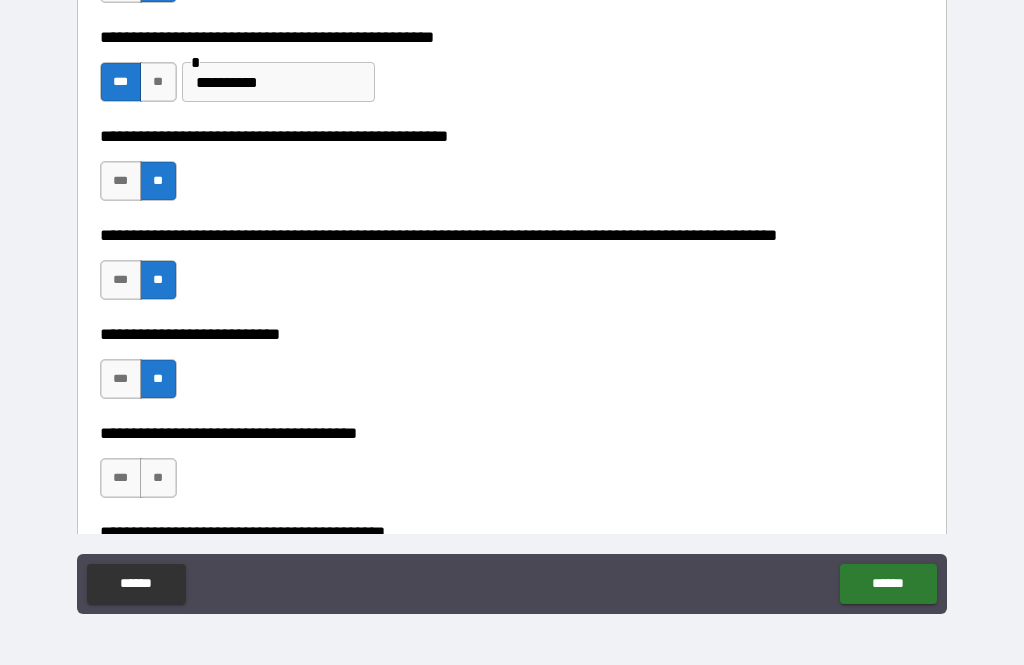 click on "**" at bounding box center (158, 379) 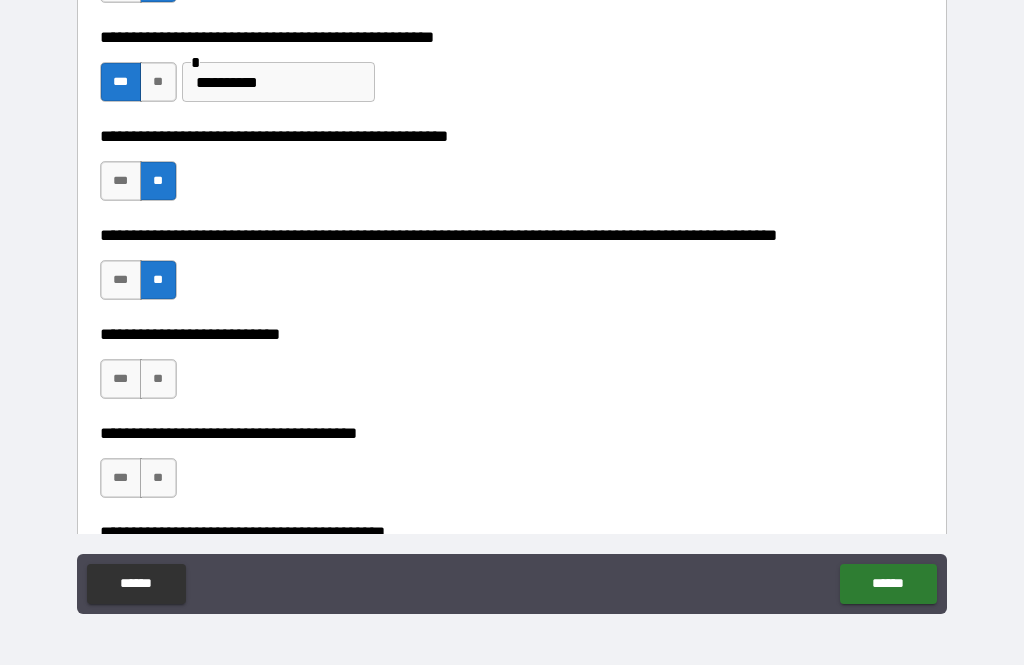 click on "**" at bounding box center [158, 379] 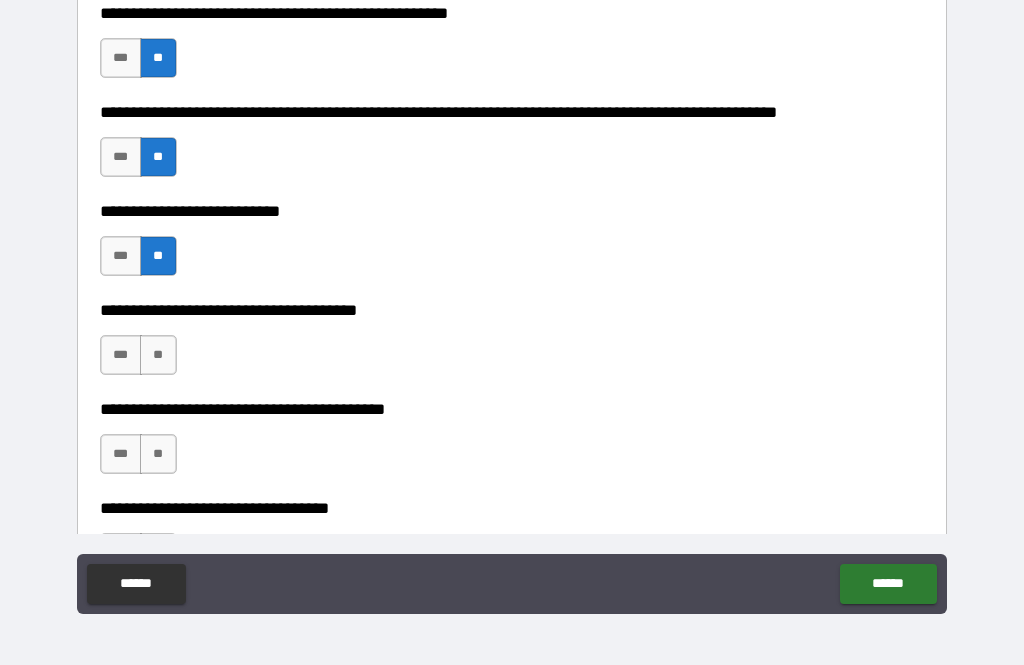 scroll, scrollTop: 861, scrollLeft: 0, axis: vertical 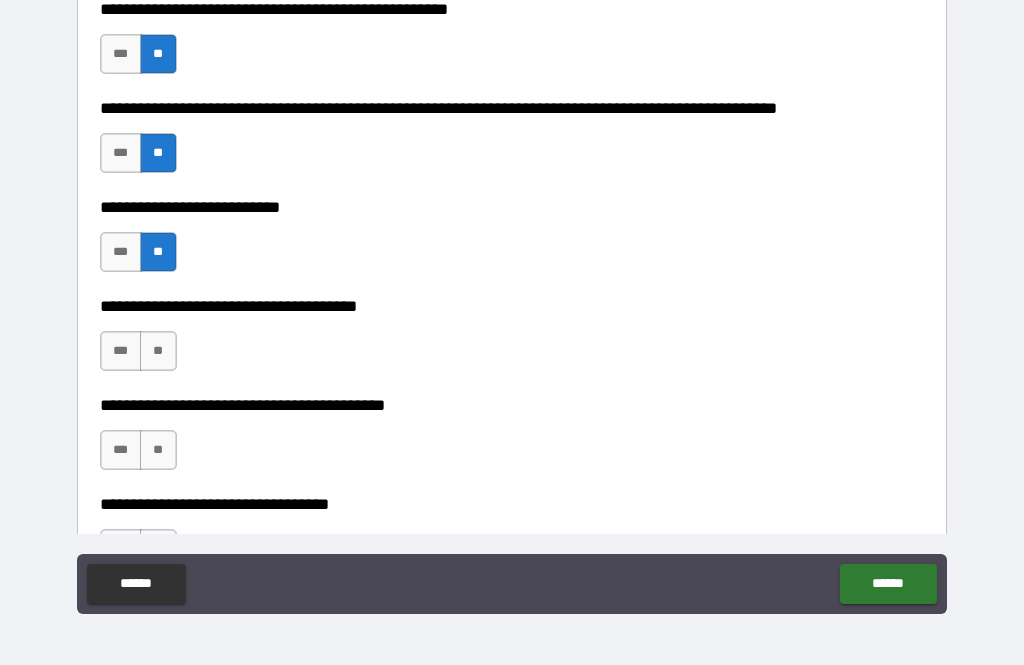 click on "**" at bounding box center (158, 351) 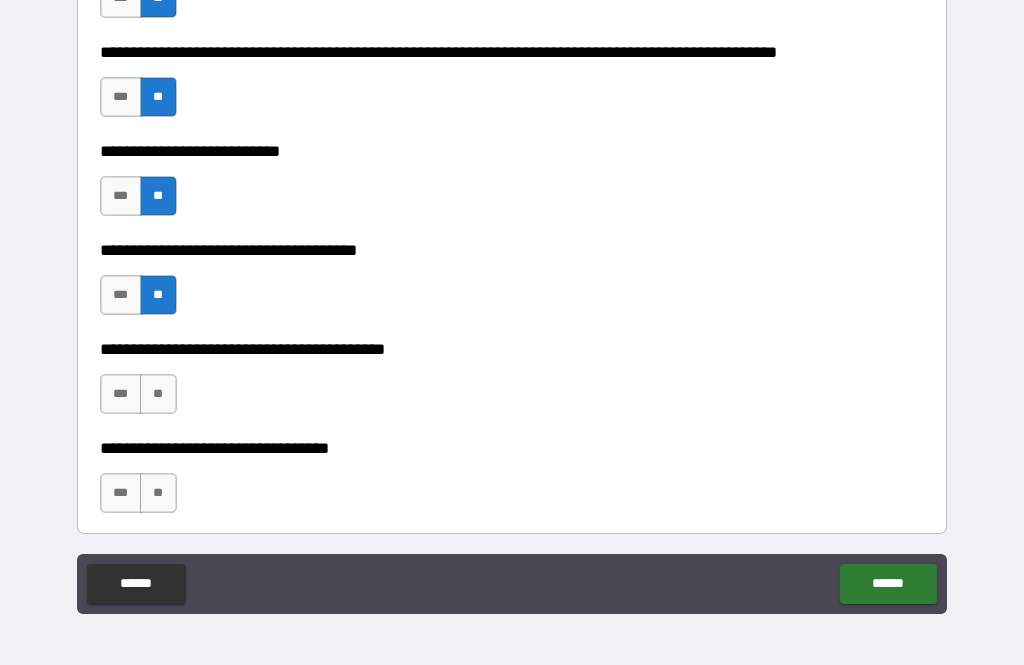scroll, scrollTop: 921, scrollLeft: 0, axis: vertical 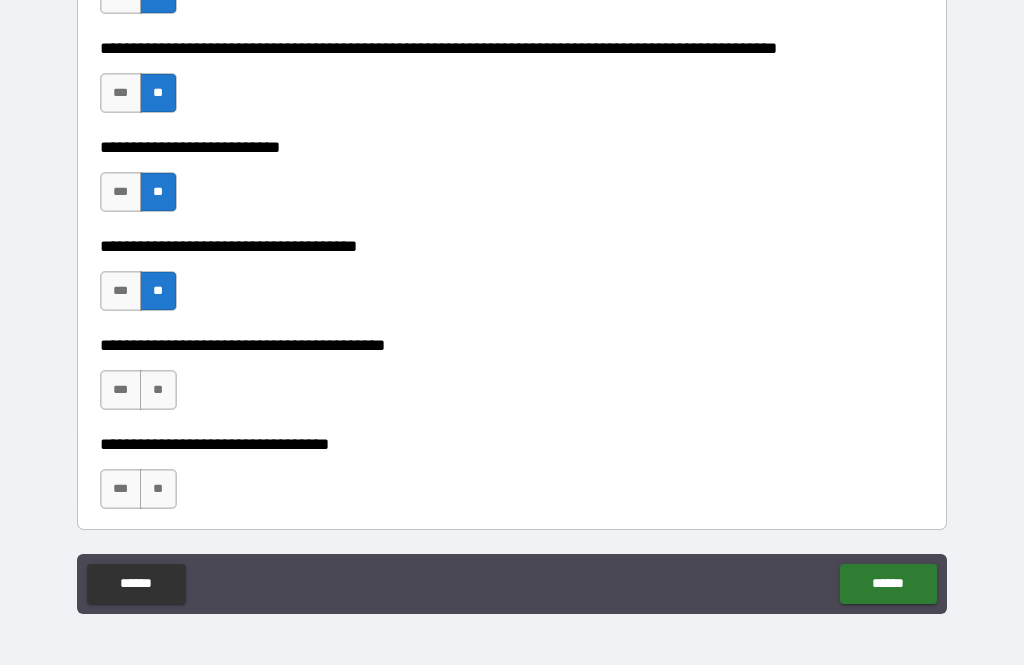 click on "**" at bounding box center (158, 390) 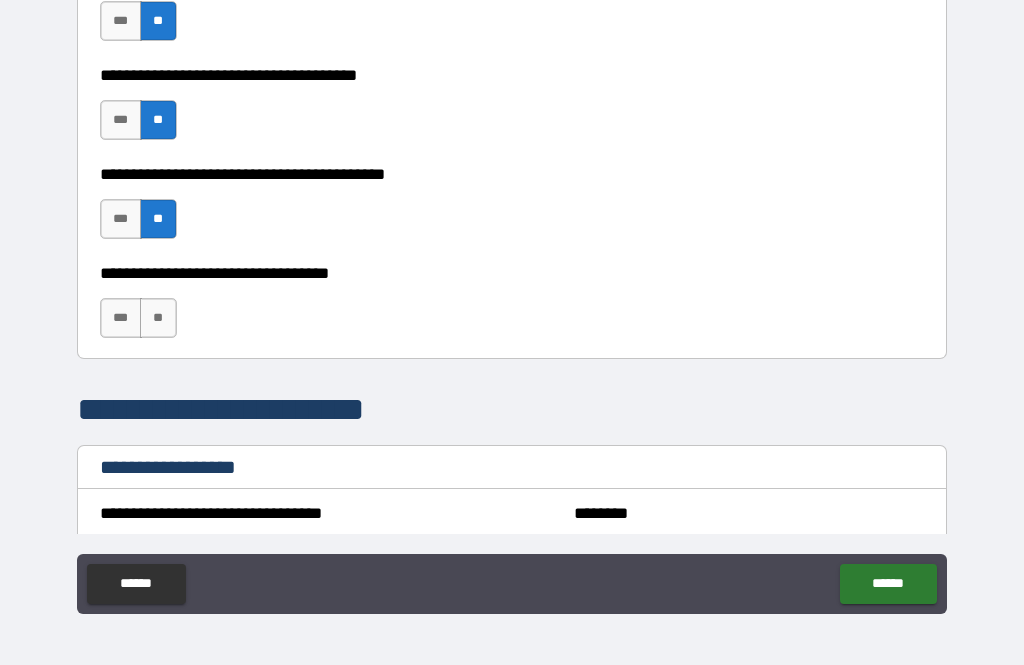 scroll, scrollTop: 1093, scrollLeft: 0, axis: vertical 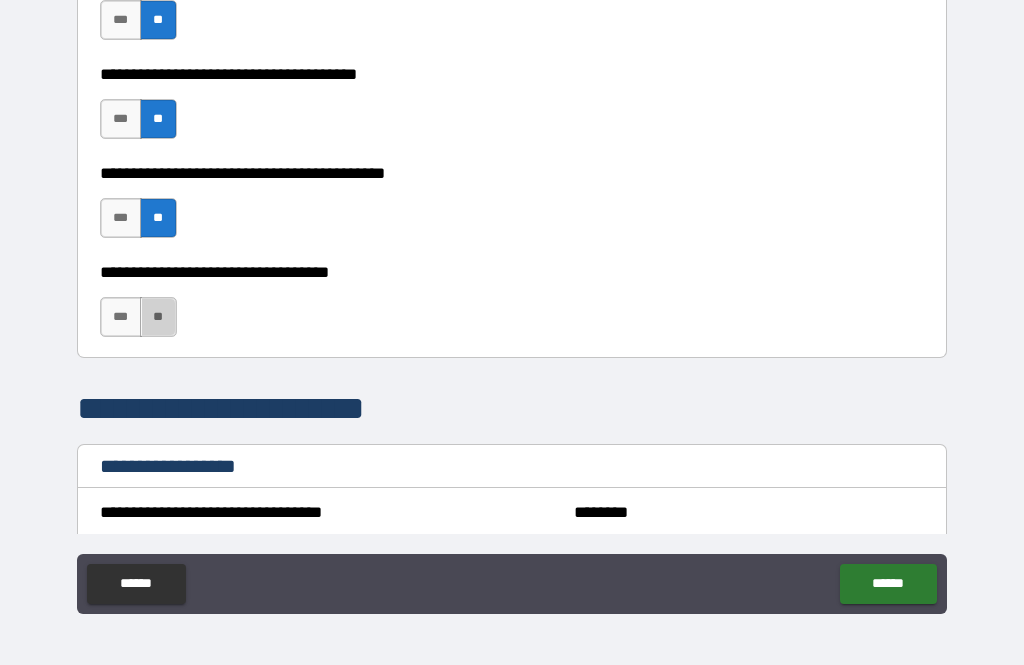click on "**" at bounding box center [158, 317] 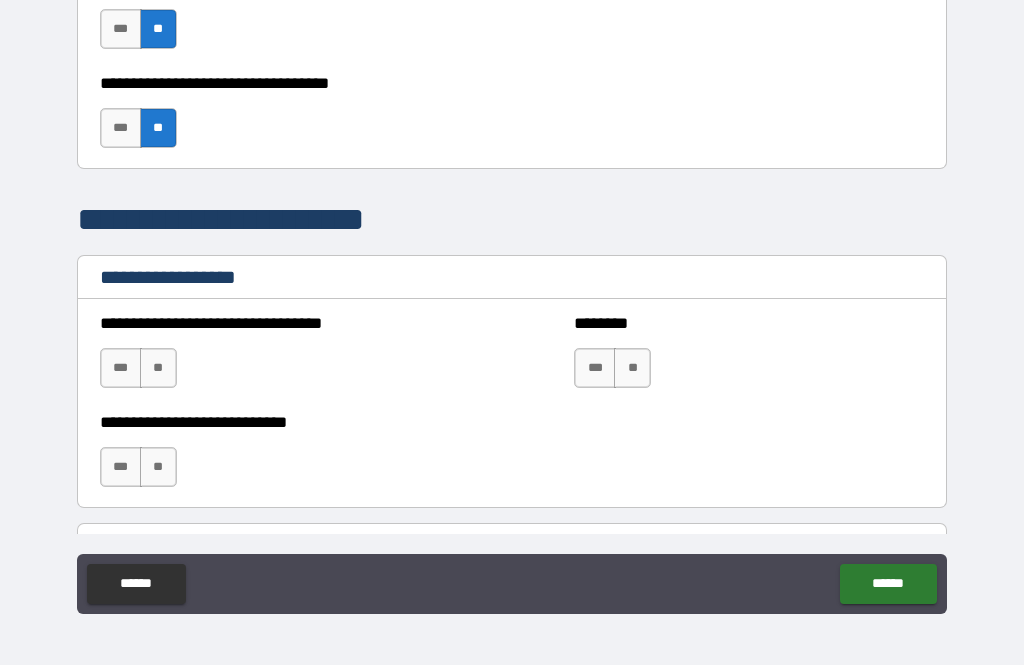scroll, scrollTop: 1281, scrollLeft: 0, axis: vertical 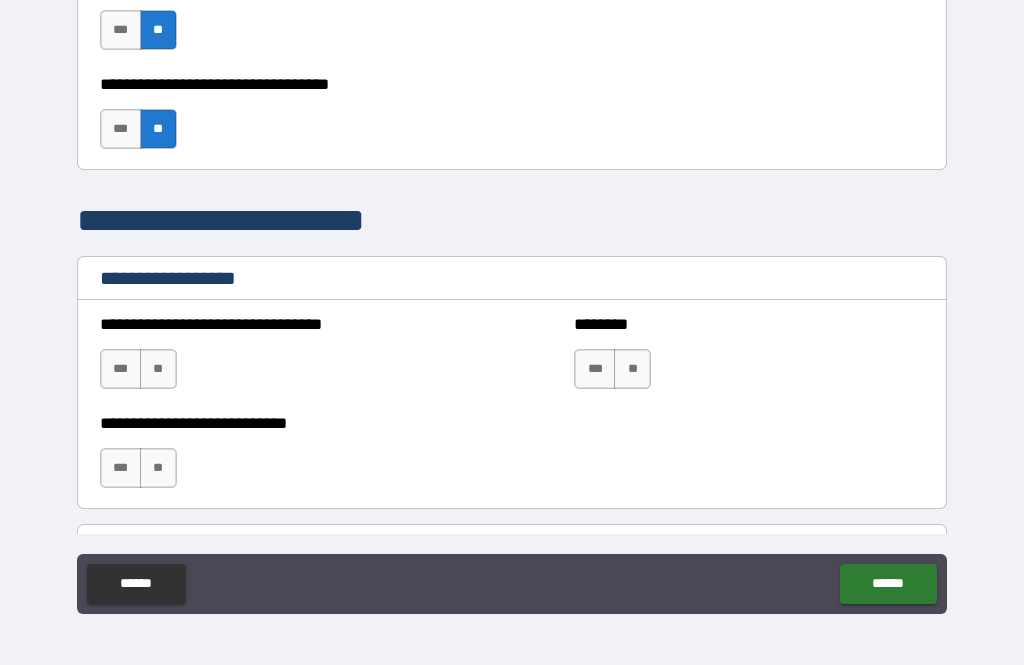 click on "**" at bounding box center (158, 369) 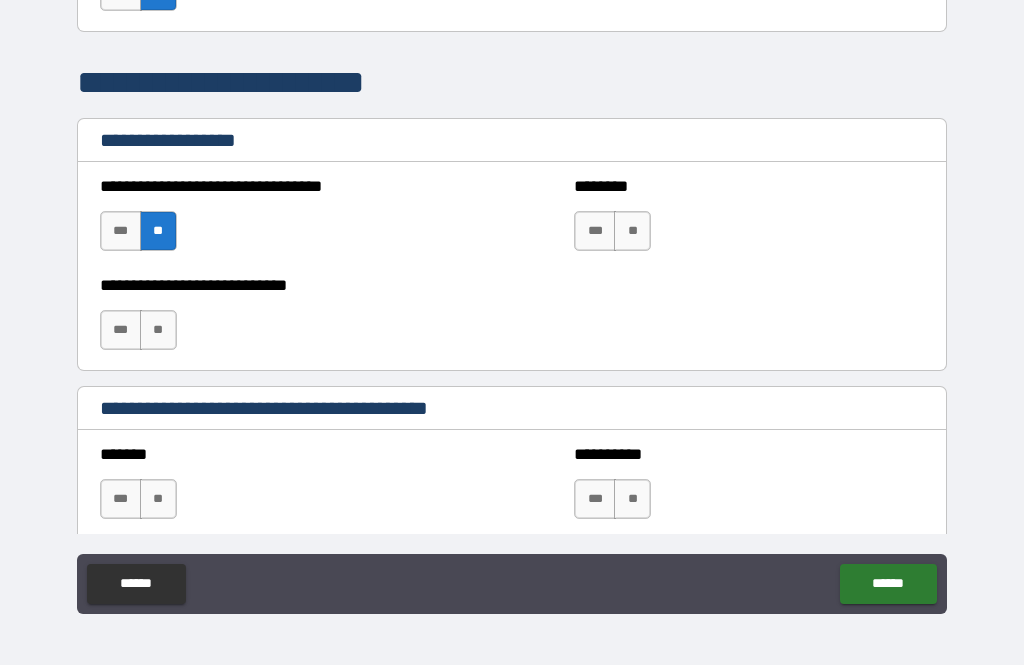scroll, scrollTop: 1434, scrollLeft: 0, axis: vertical 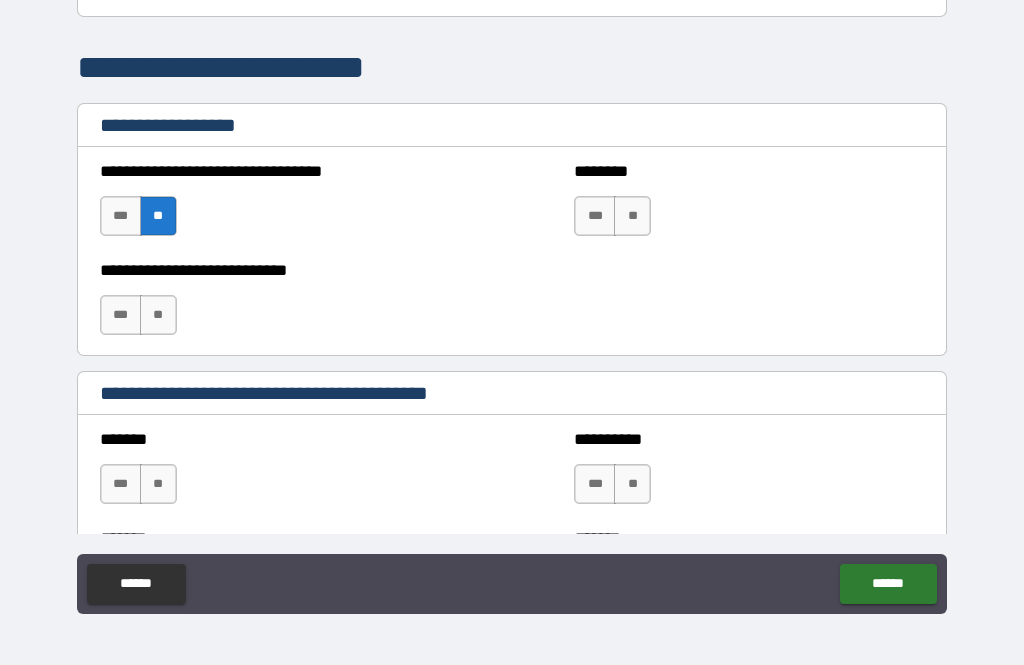 click on "**" at bounding box center (158, 315) 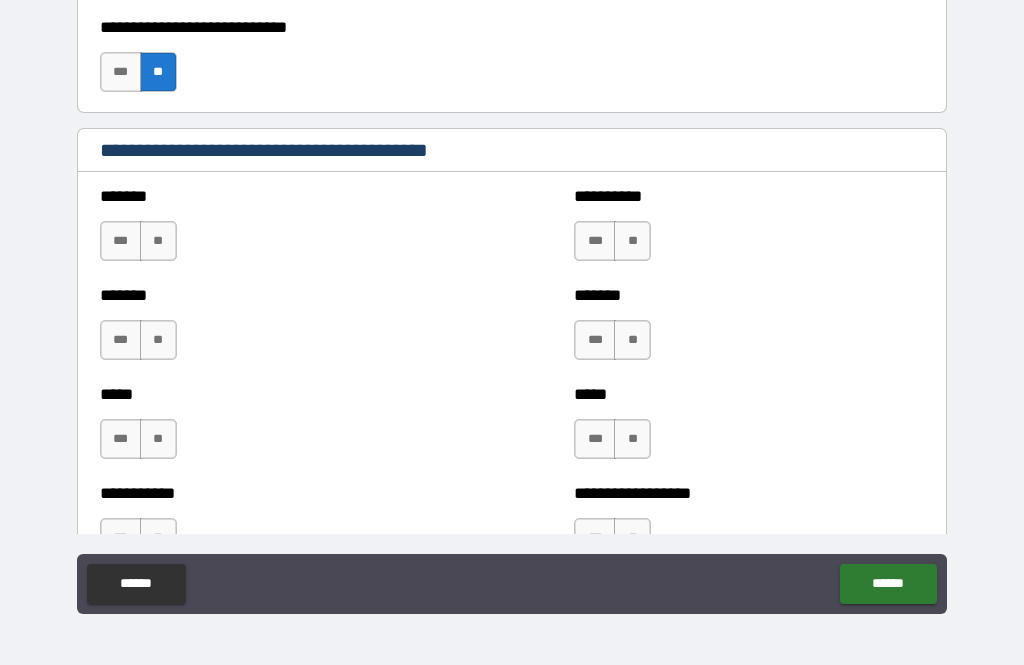 scroll, scrollTop: 1678, scrollLeft: 0, axis: vertical 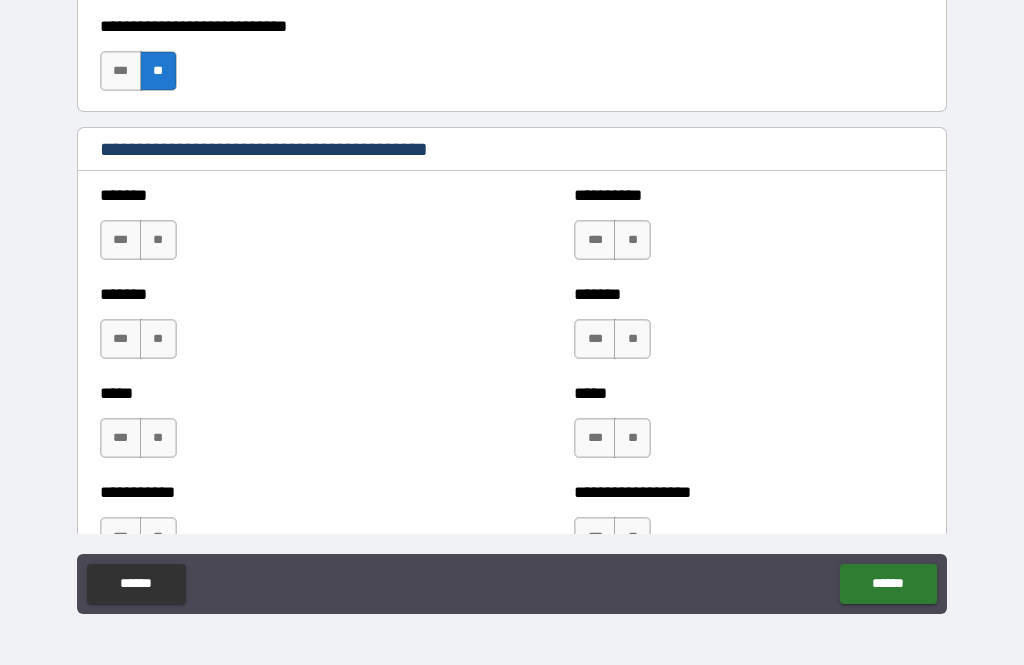 click on "**" at bounding box center (158, 240) 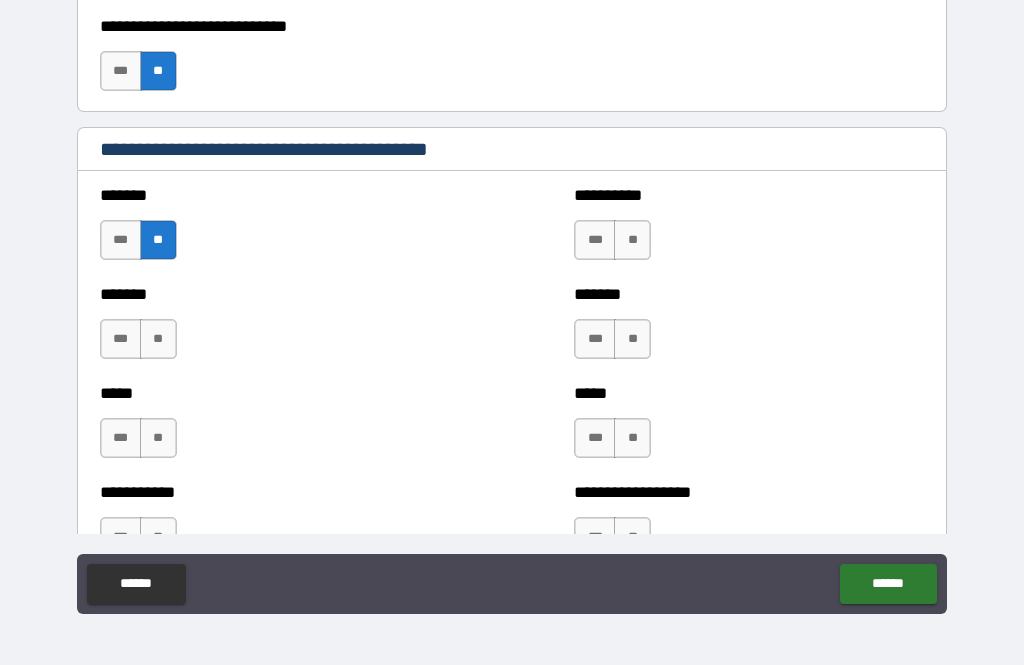 click on "**" at bounding box center (158, 339) 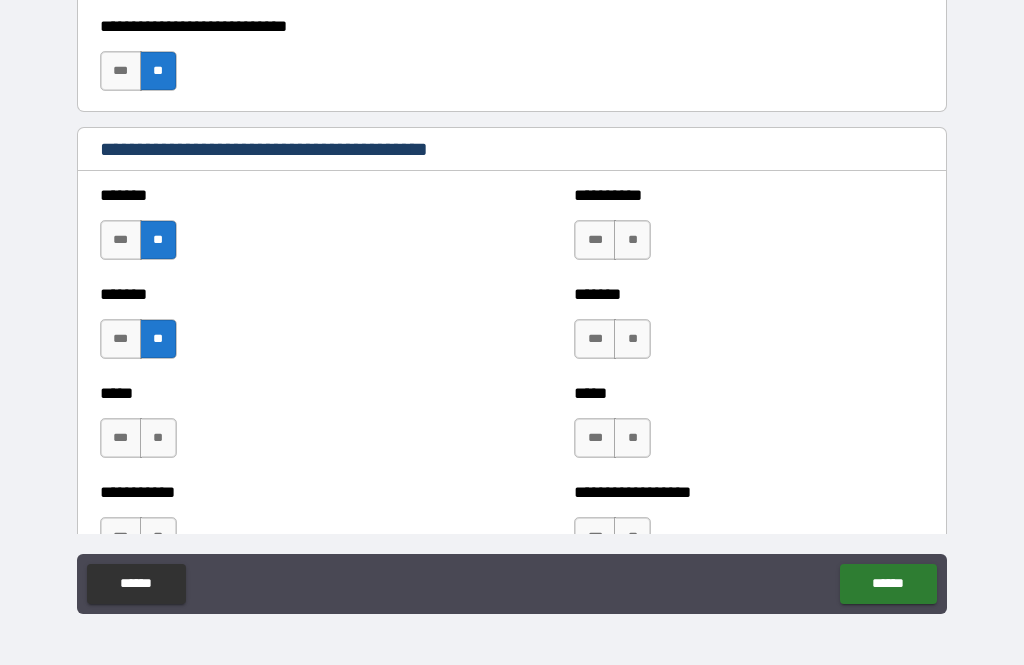 click on "**" at bounding box center (158, 438) 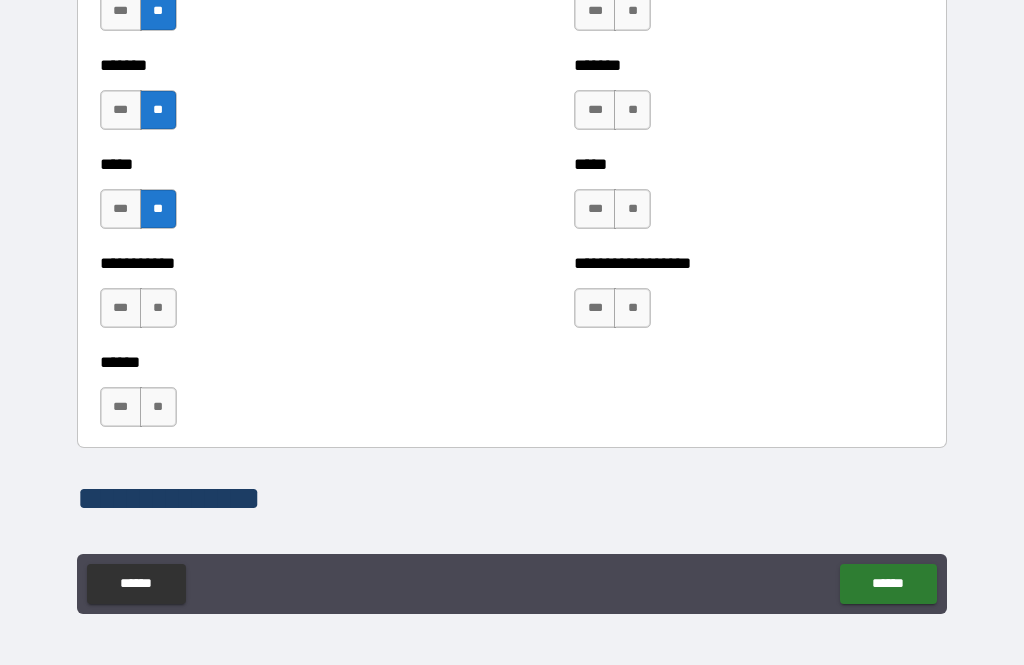scroll, scrollTop: 1909, scrollLeft: 0, axis: vertical 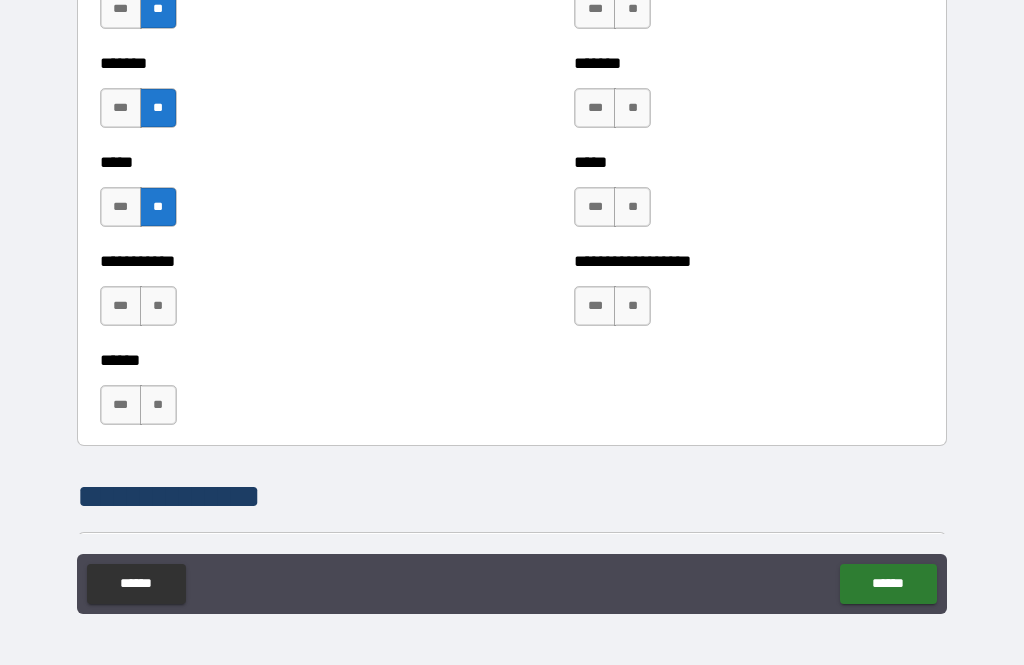 click on "**" at bounding box center (158, 306) 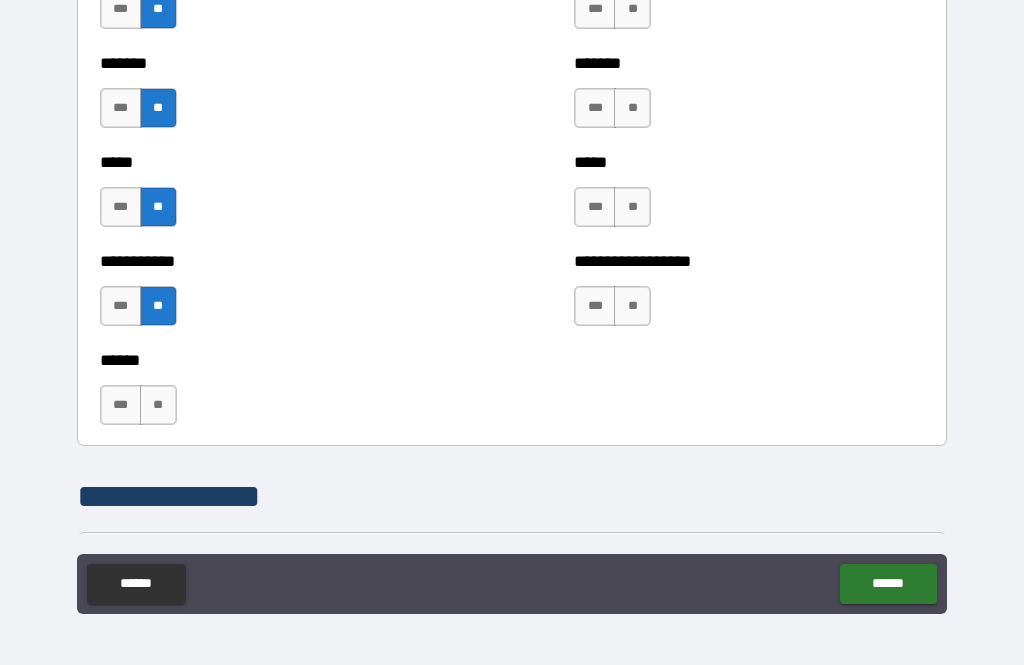click on "**" at bounding box center (158, 405) 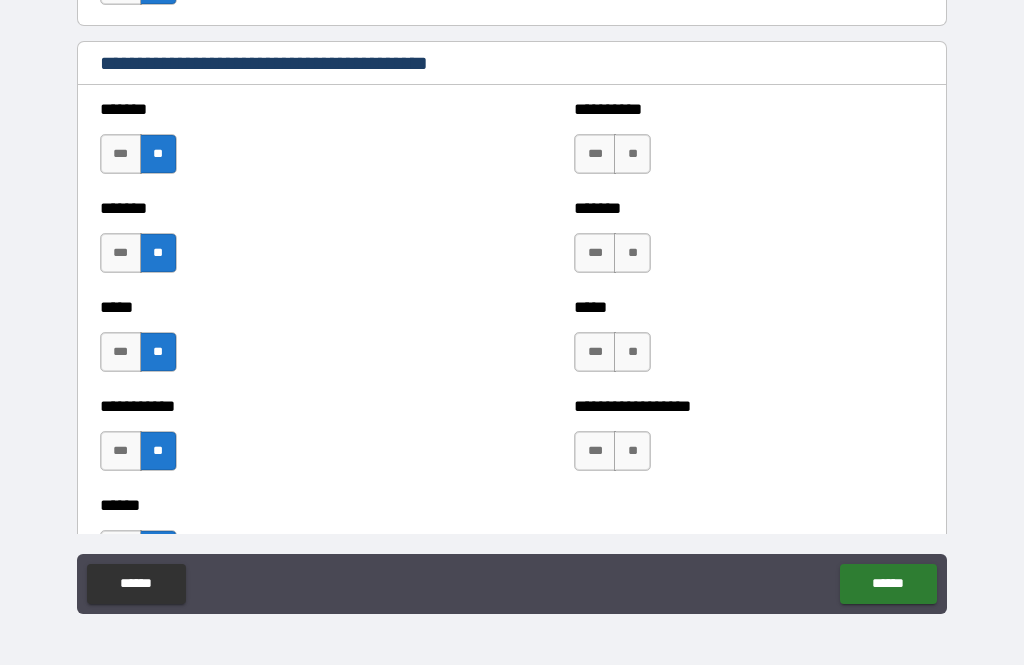 scroll, scrollTop: 1767, scrollLeft: 0, axis: vertical 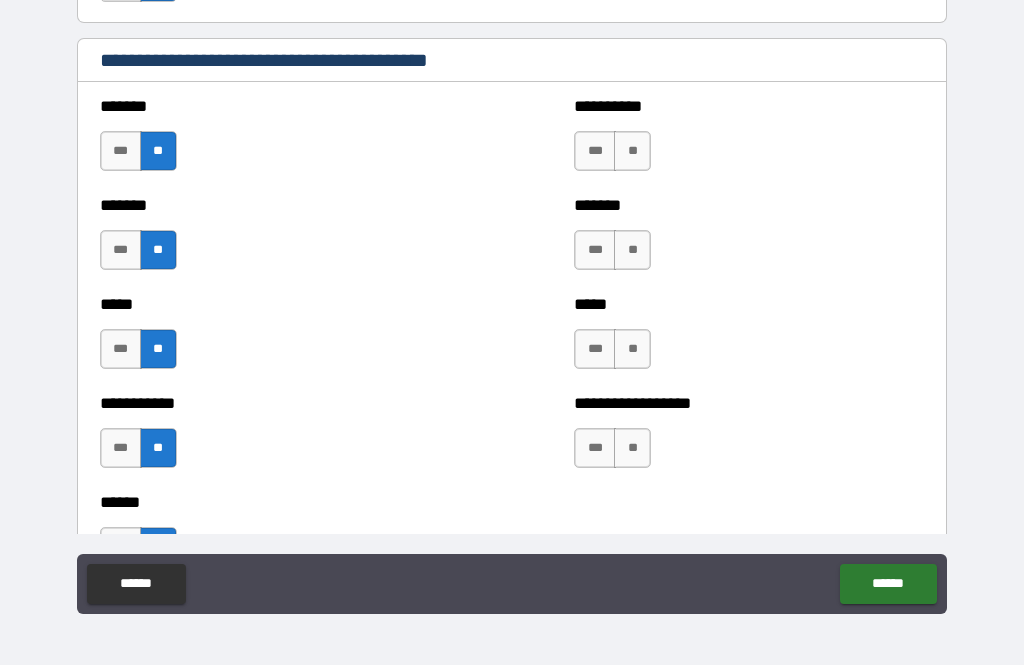 click on "**" at bounding box center (632, 151) 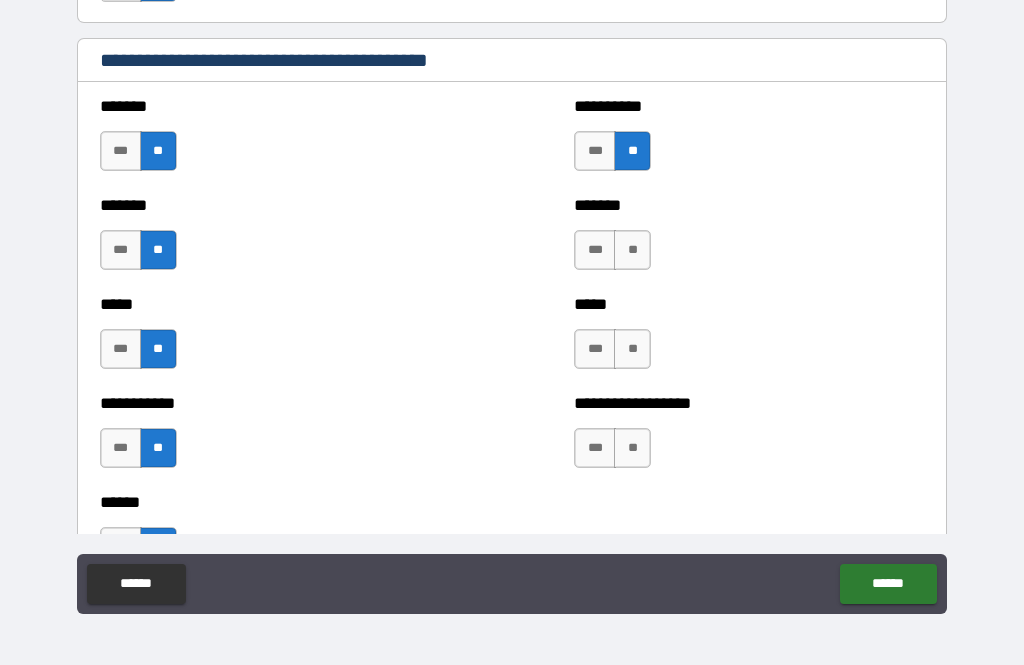 click on "**" at bounding box center (632, 250) 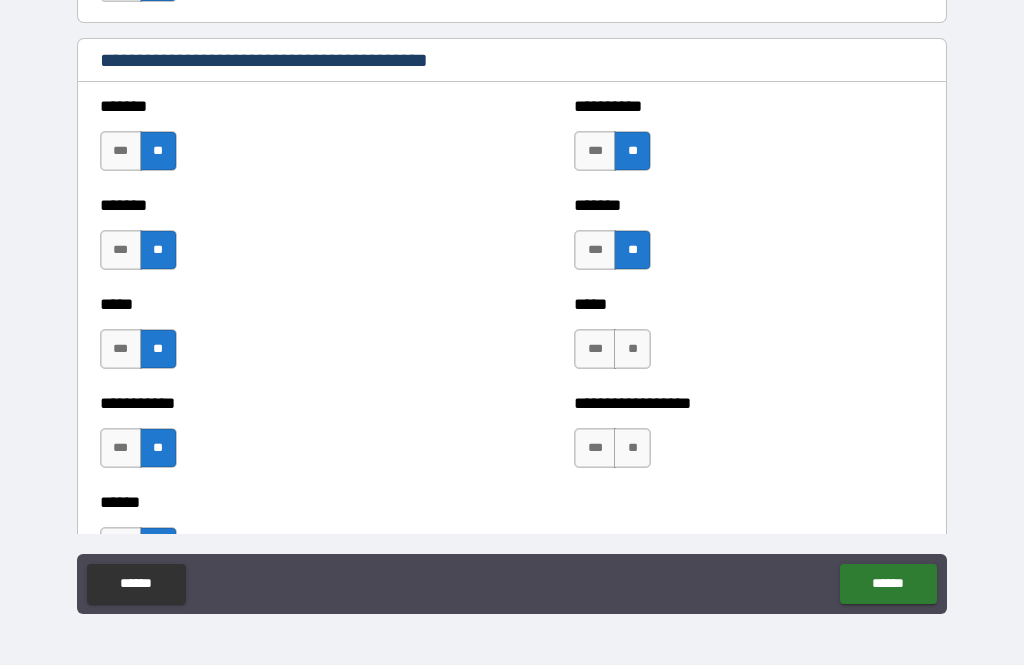 click on "**" at bounding box center (632, 349) 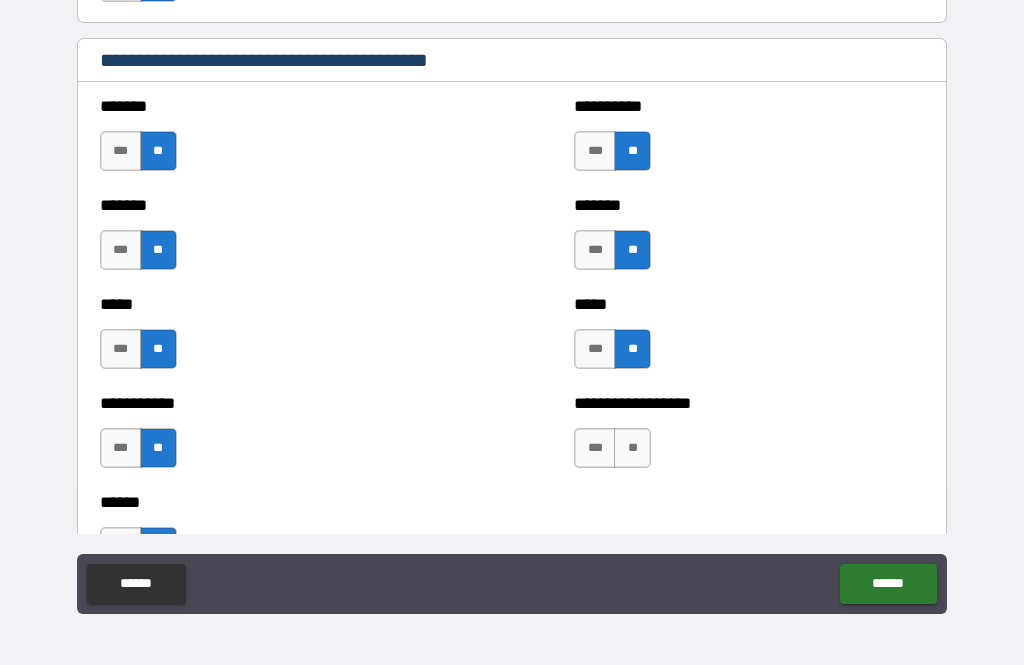 click on "**" at bounding box center [632, 448] 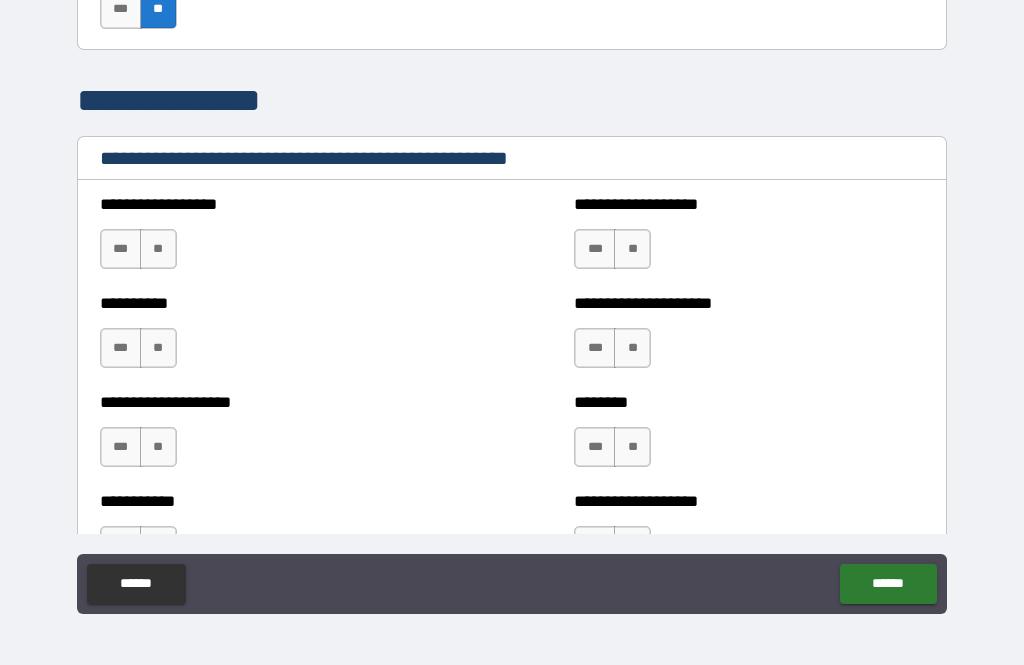 scroll, scrollTop: 2306, scrollLeft: 0, axis: vertical 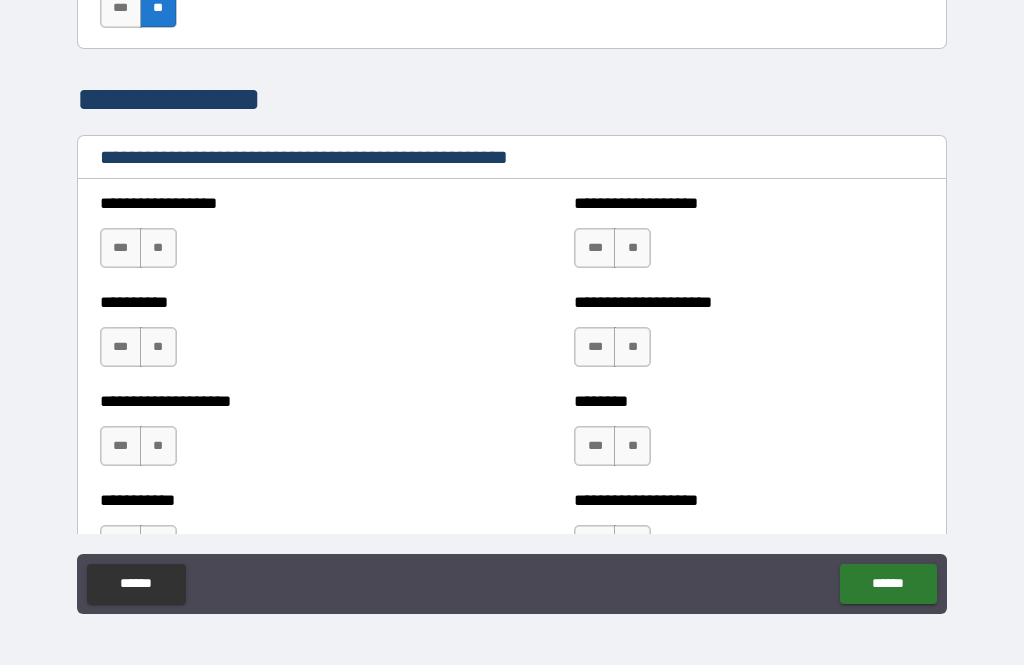 click on "**" at bounding box center (158, 248) 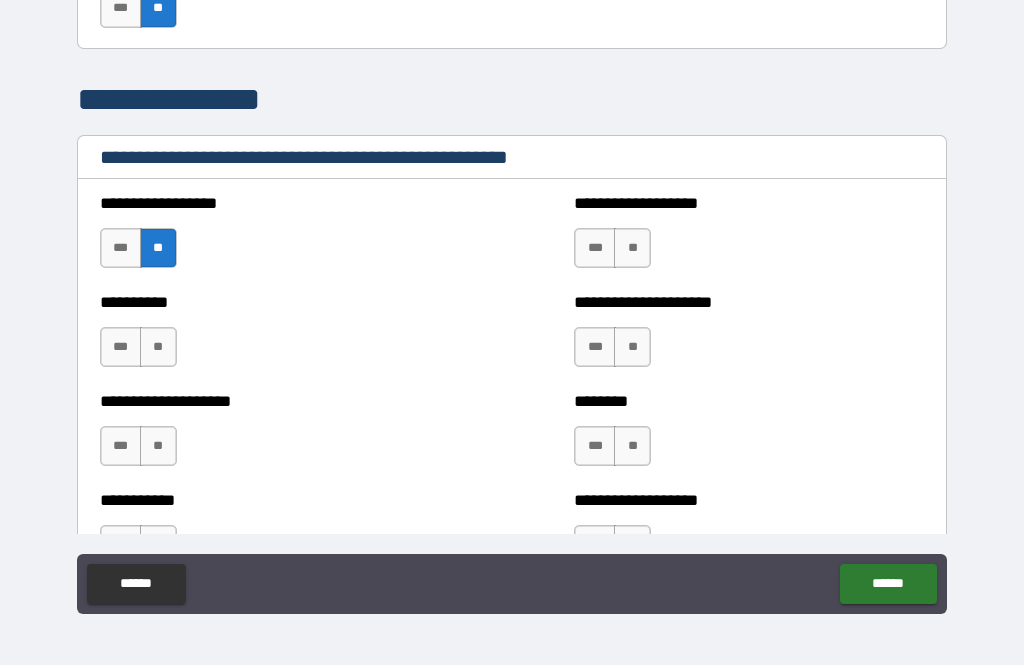 click on "**" at bounding box center (158, 347) 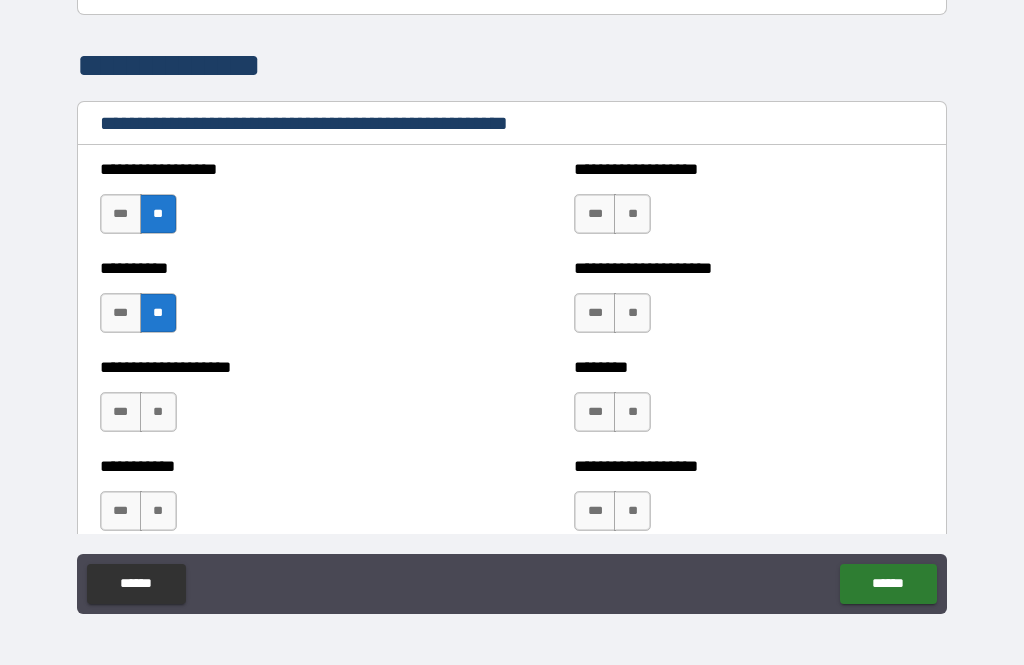 scroll, scrollTop: 2355, scrollLeft: 0, axis: vertical 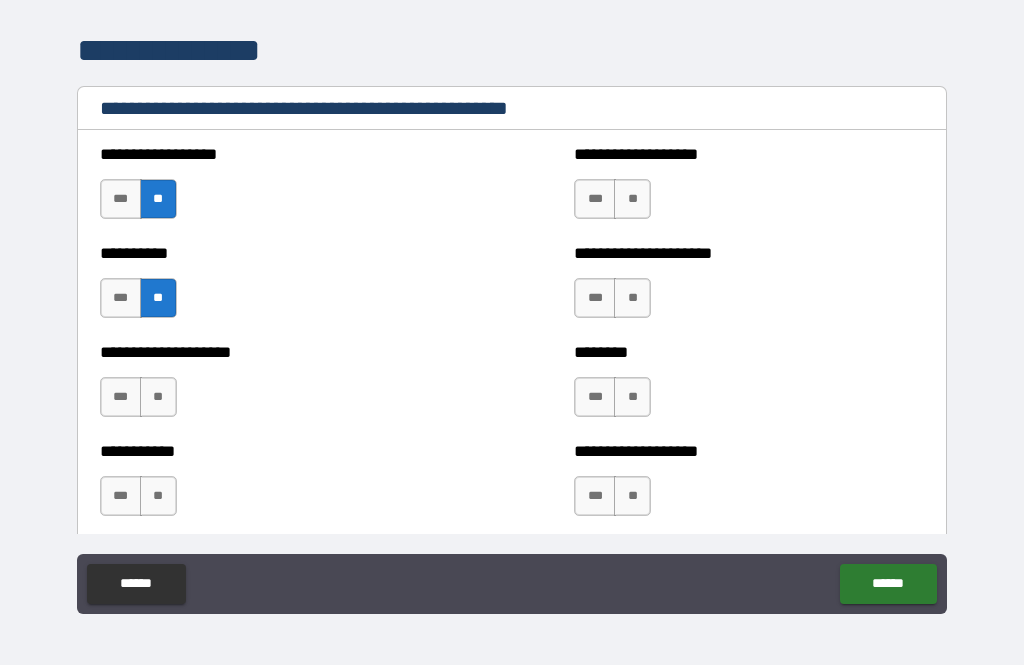 click on "**" at bounding box center (158, 397) 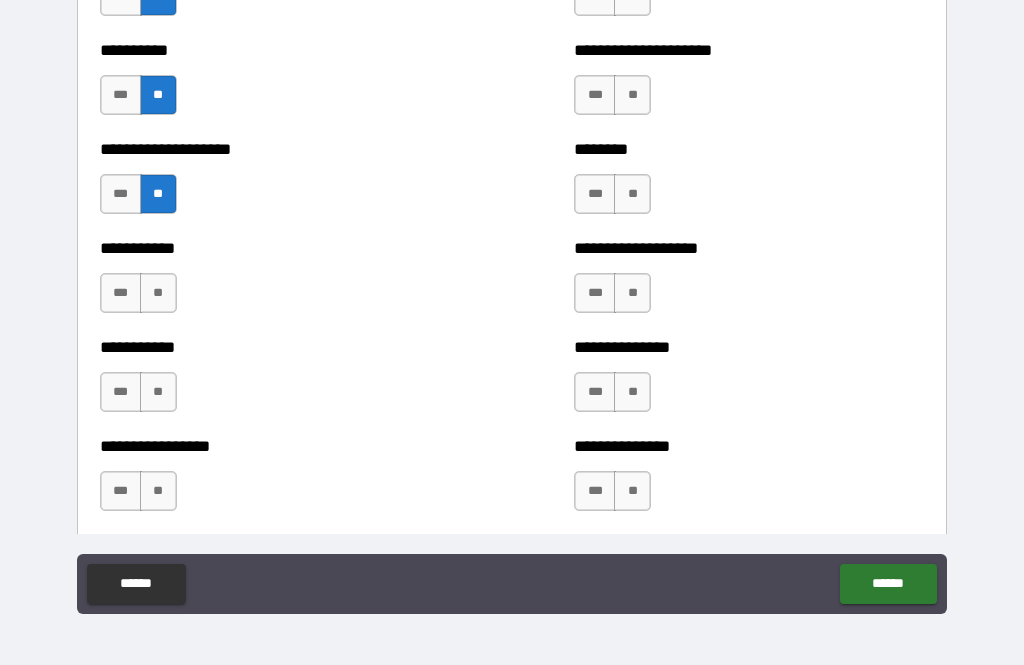 scroll, scrollTop: 2566, scrollLeft: 0, axis: vertical 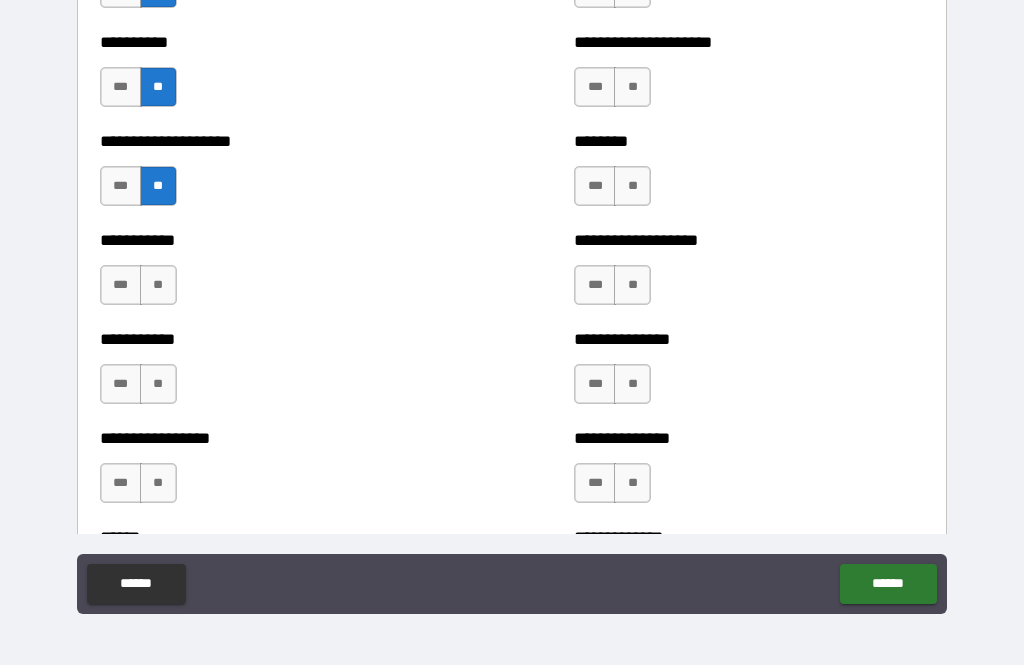 click on "**" at bounding box center [158, 285] 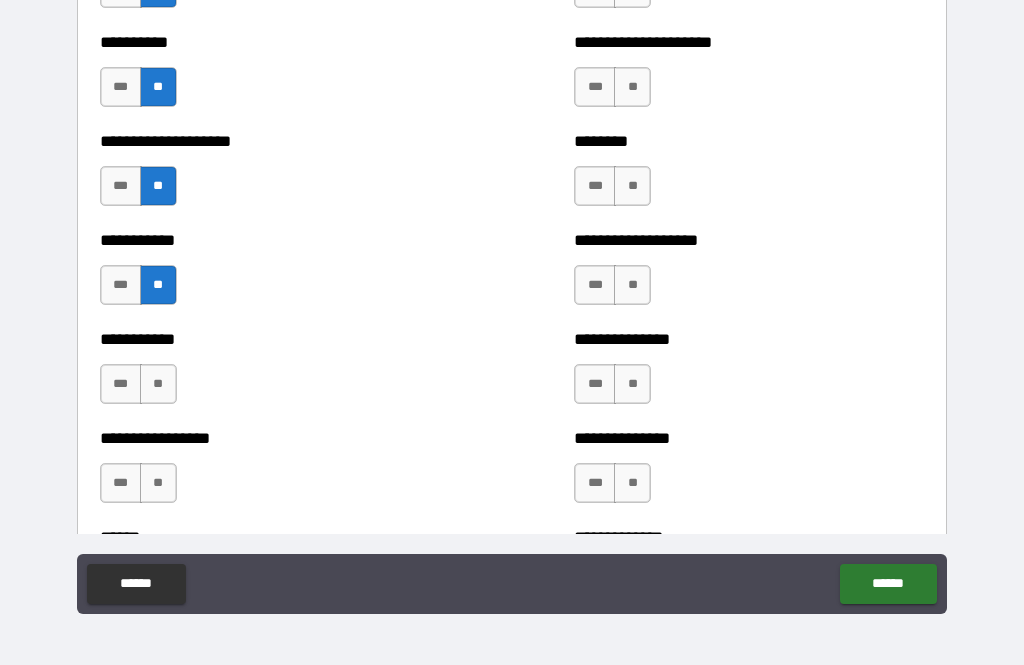 click on "**" at bounding box center (158, 384) 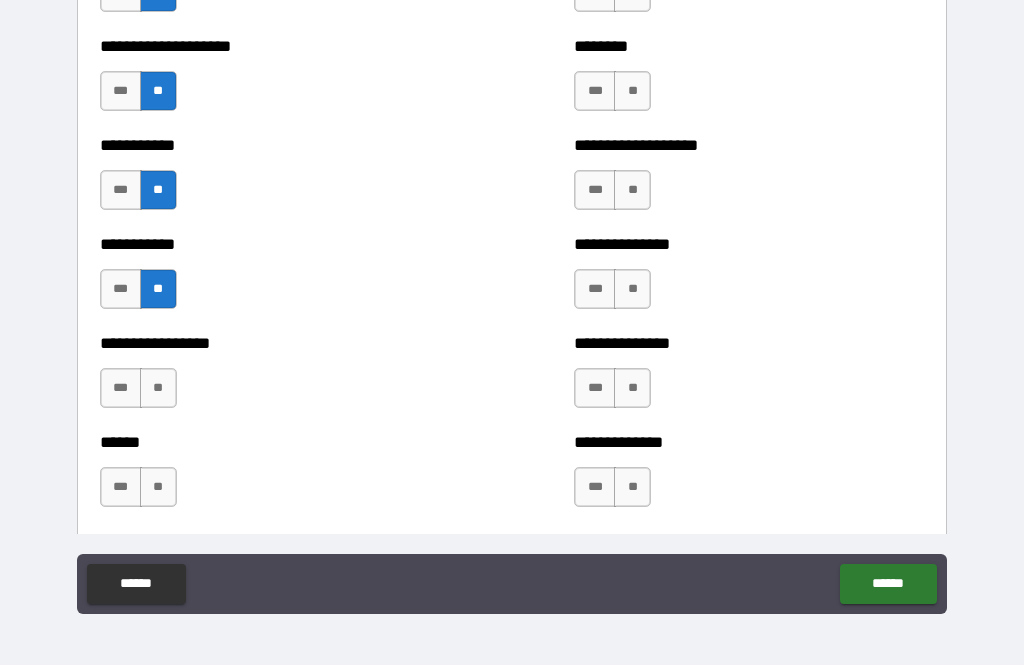 scroll, scrollTop: 2667, scrollLeft: 0, axis: vertical 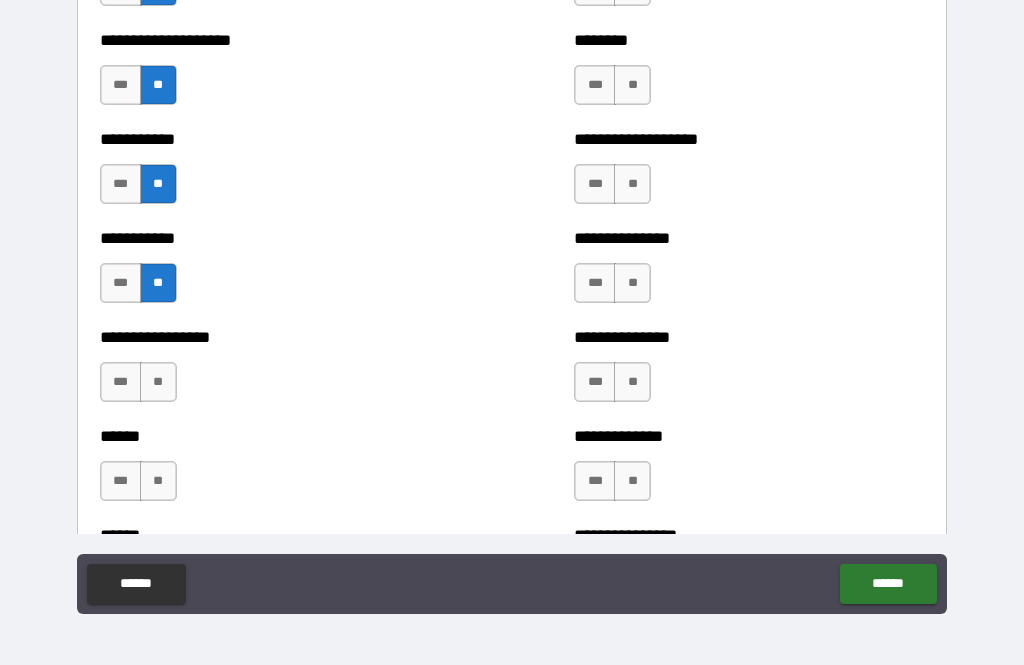 click on "**" at bounding box center [158, 382] 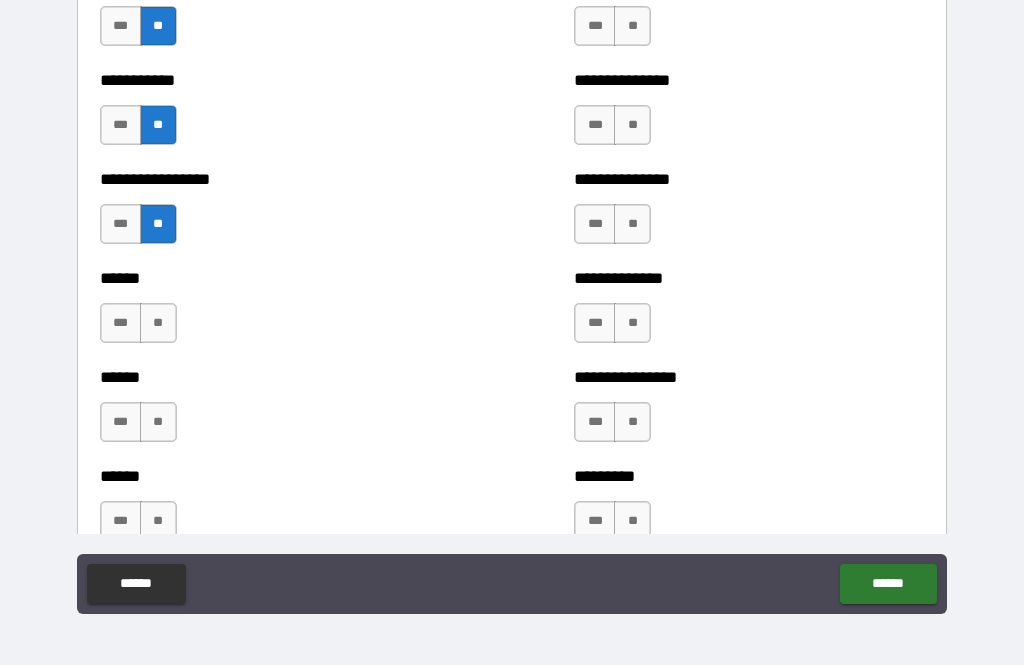 scroll, scrollTop: 2850, scrollLeft: 0, axis: vertical 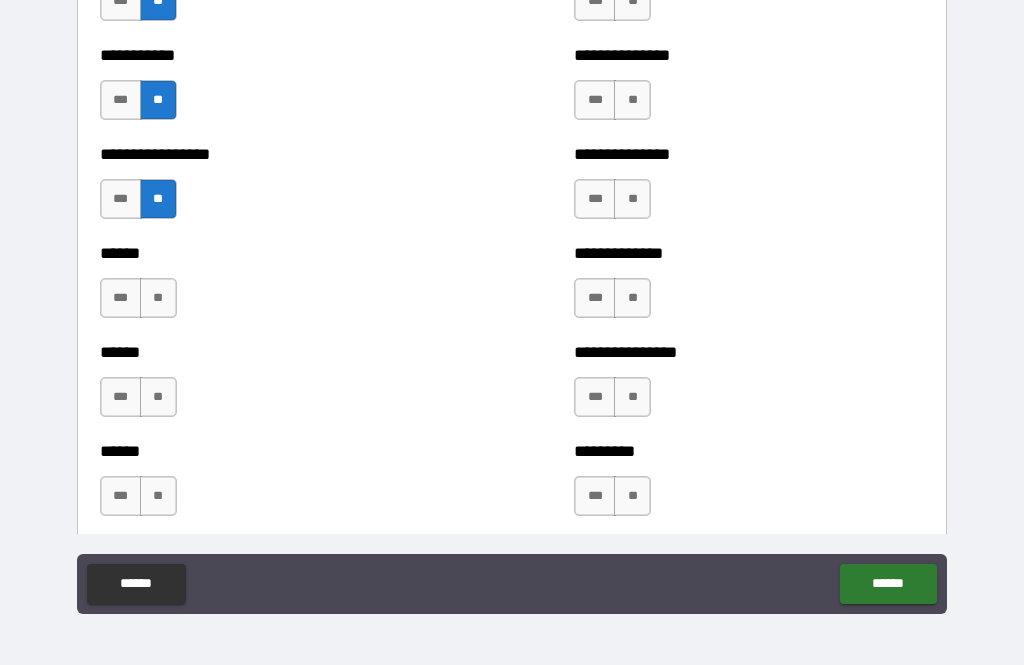 click on "**" at bounding box center [158, 298] 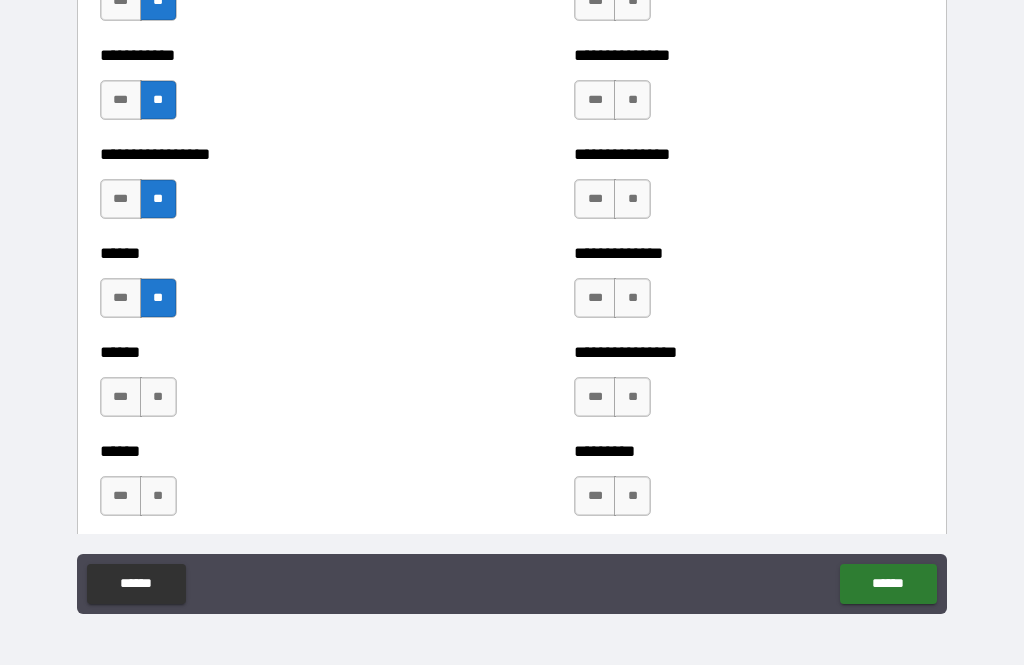 click on "**" at bounding box center [158, 397] 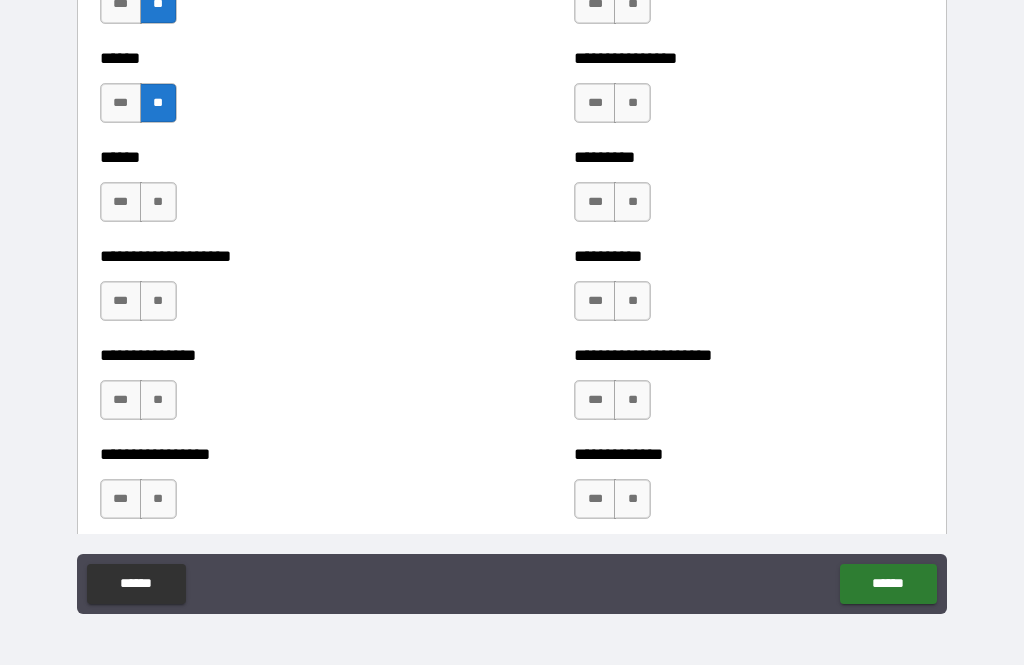 scroll, scrollTop: 3157, scrollLeft: 0, axis: vertical 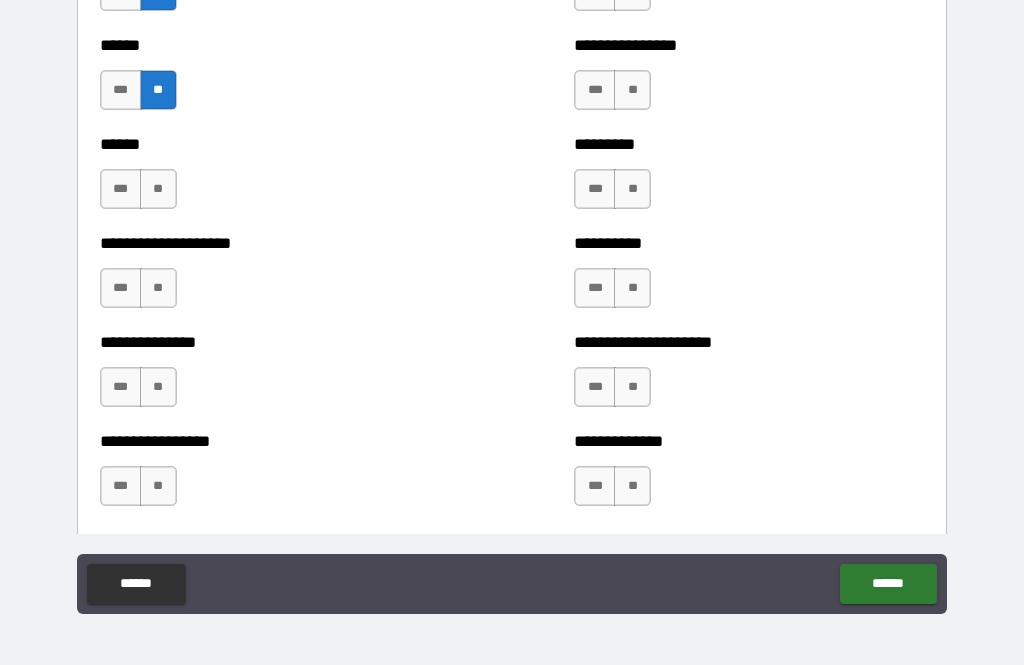 click on "**" at bounding box center [158, 189] 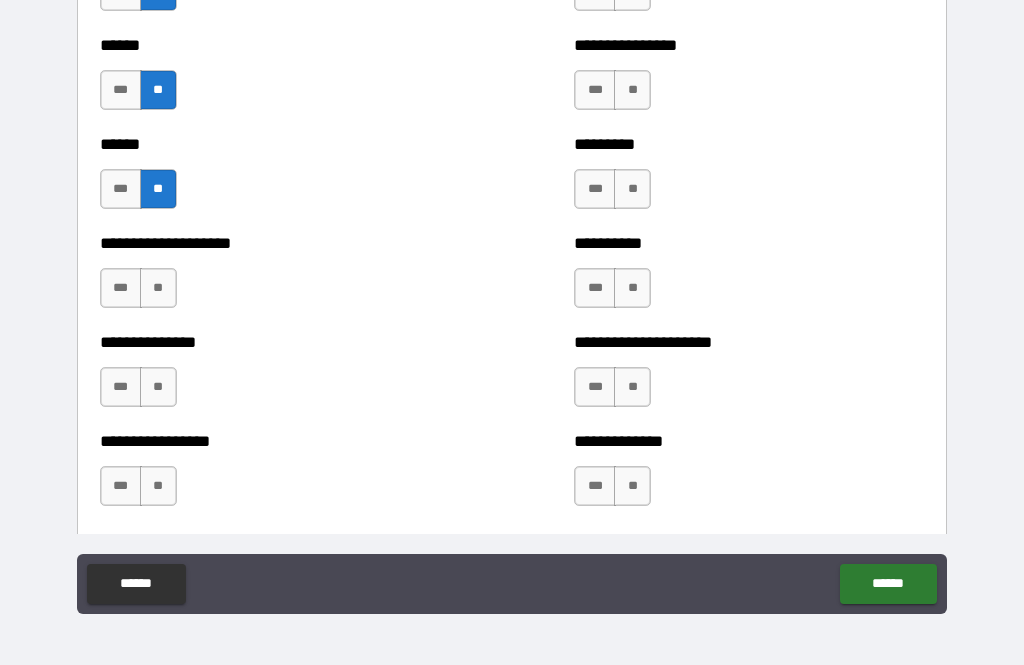 click on "**" at bounding box center [158, 288] 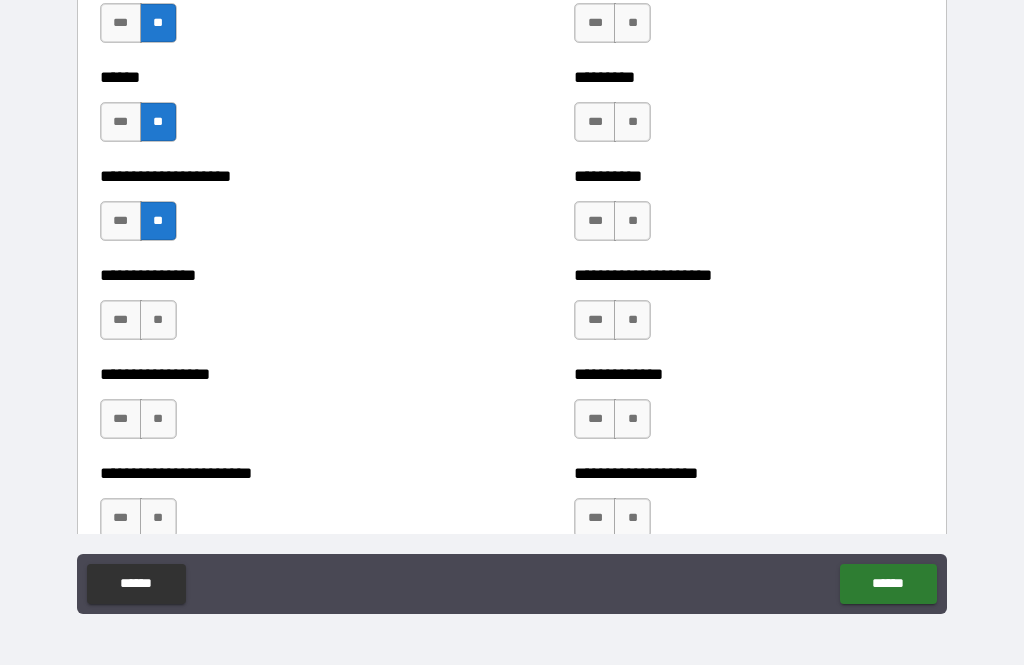 scroll, scrollTop: 3237, scrollLeft: 0, axis: vertical 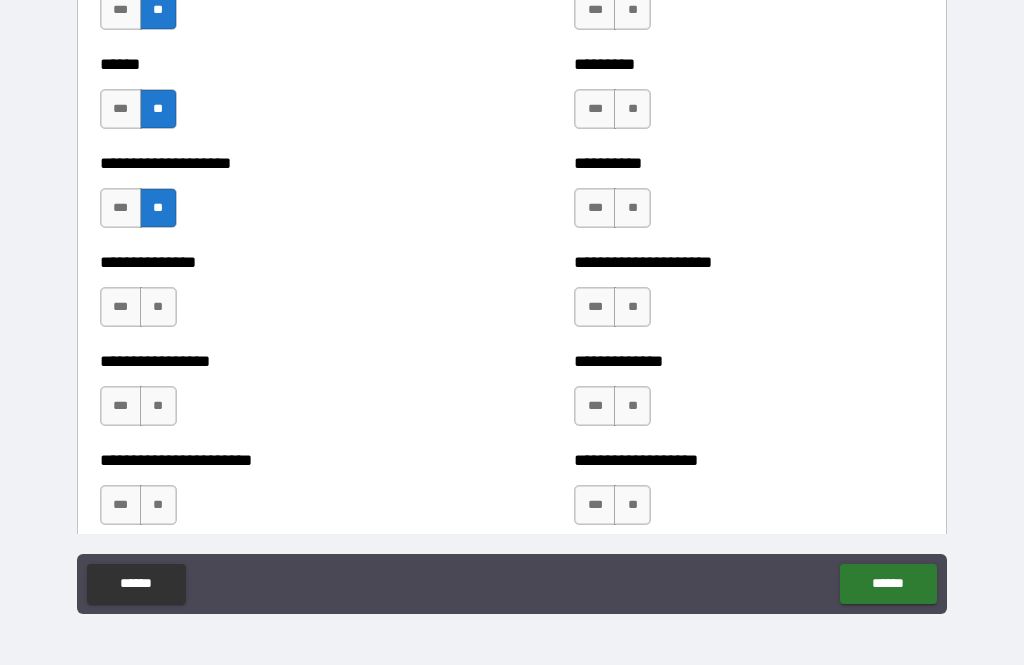 click on "**" at bounding box center (158, 307) 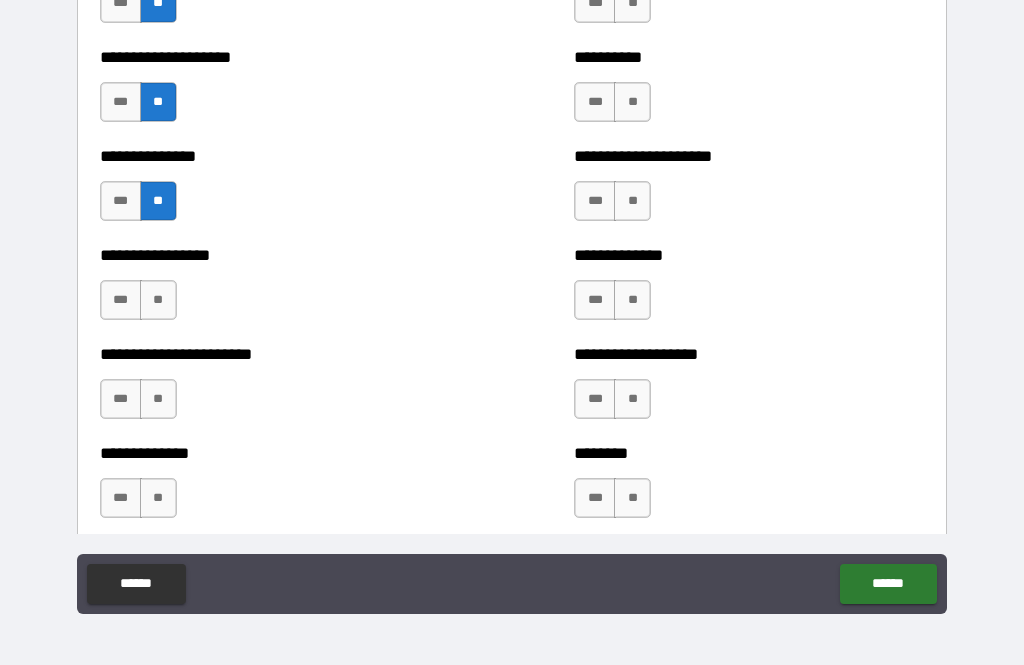 scroll, scrollTop: 3344, scrollLeft: 0, axis: vertical 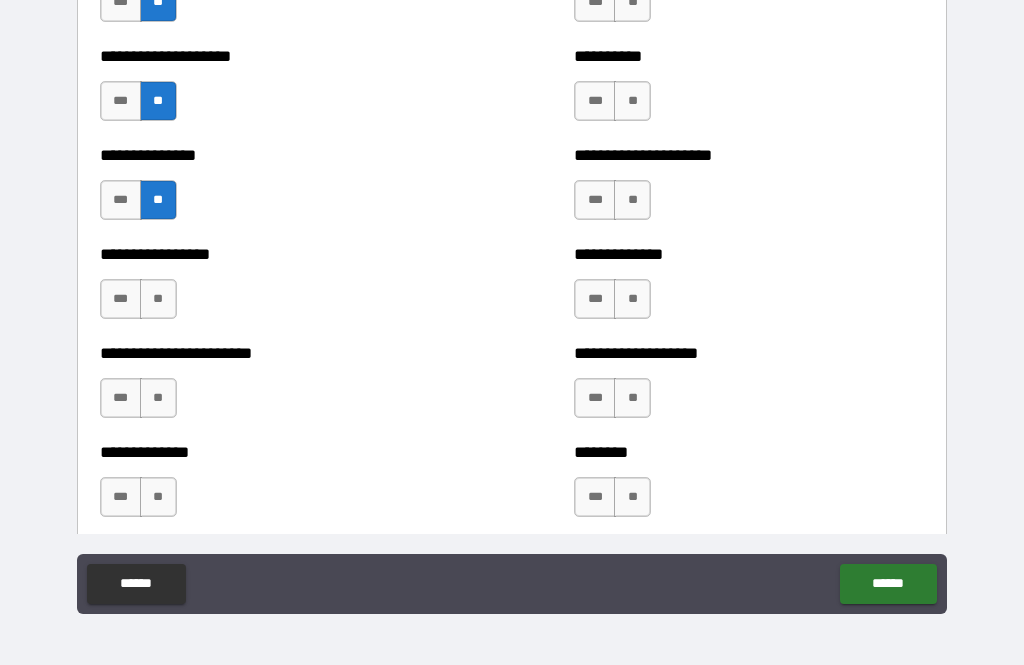 click on "**" at bounding box center (158, 299) 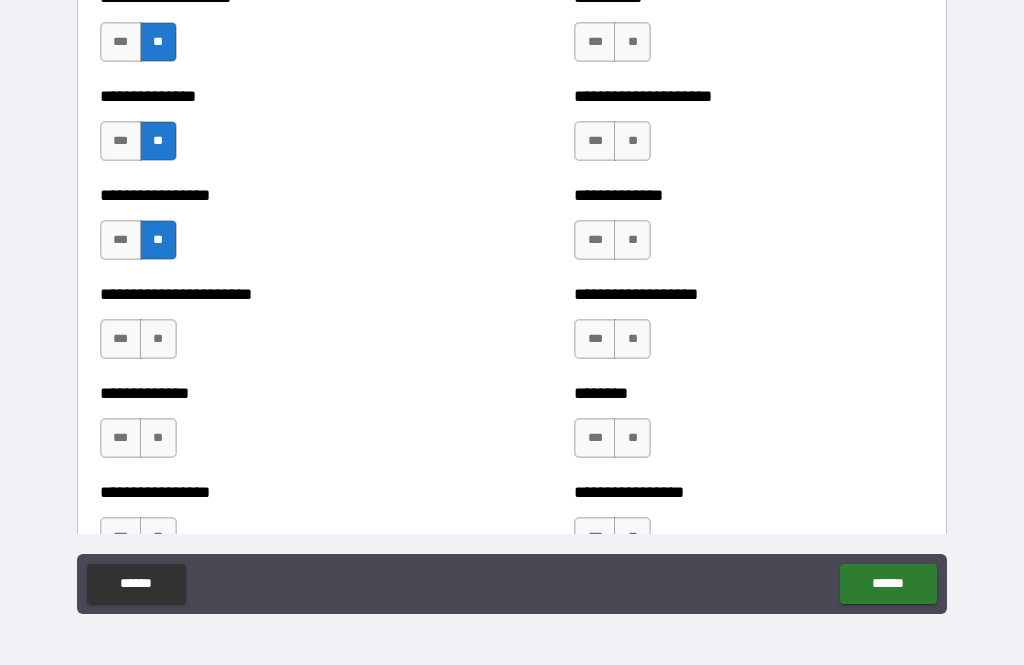 scroll, scrollTop: 3419, scrollLeft: 0, axis: vertical 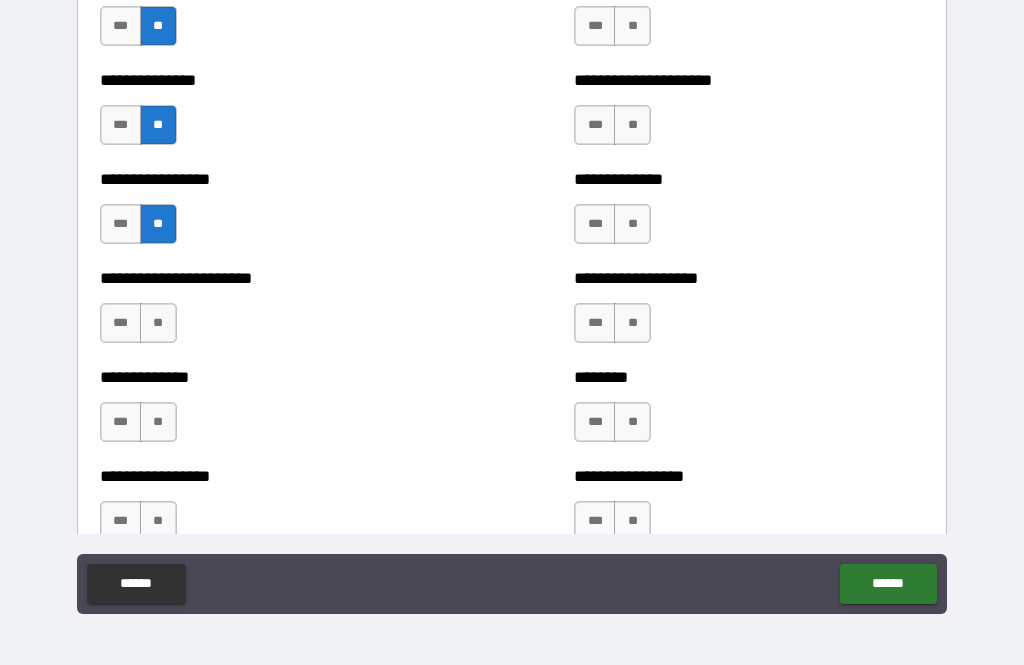 click on "**" at bounding box center (158, 323) 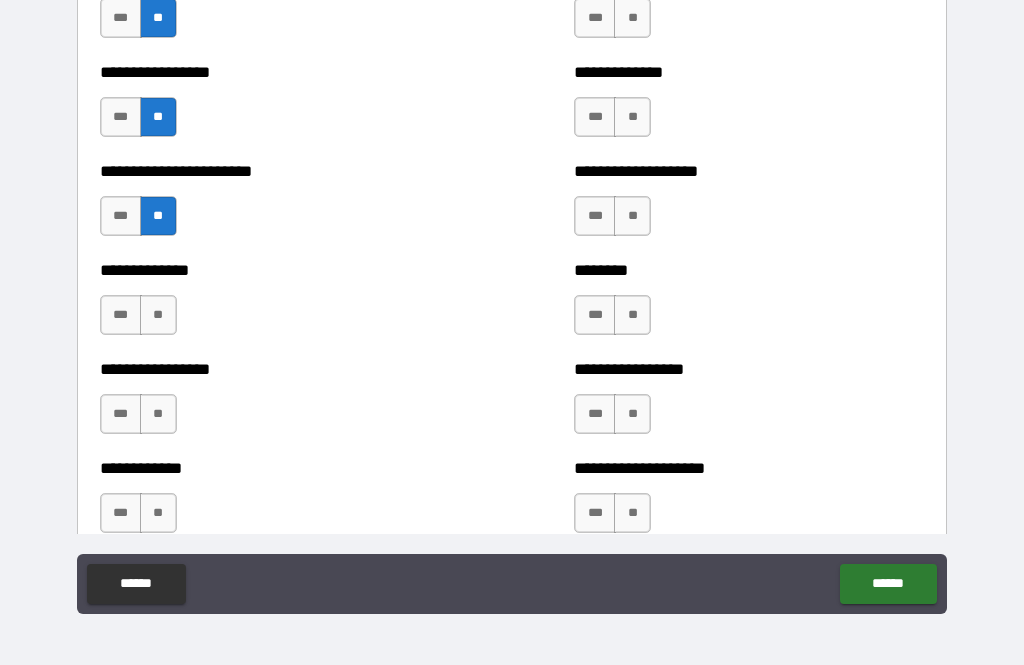 scroll, scrollTop: 3528, scrollLeft: 0, axis: vertical 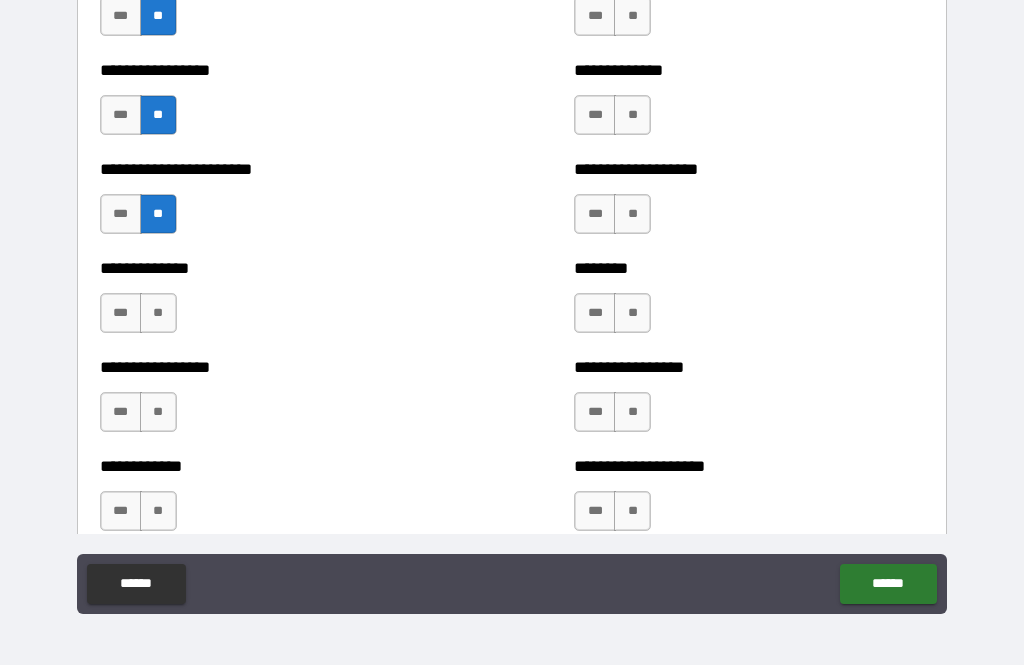 click on "**" at bounding box center [158, 313] 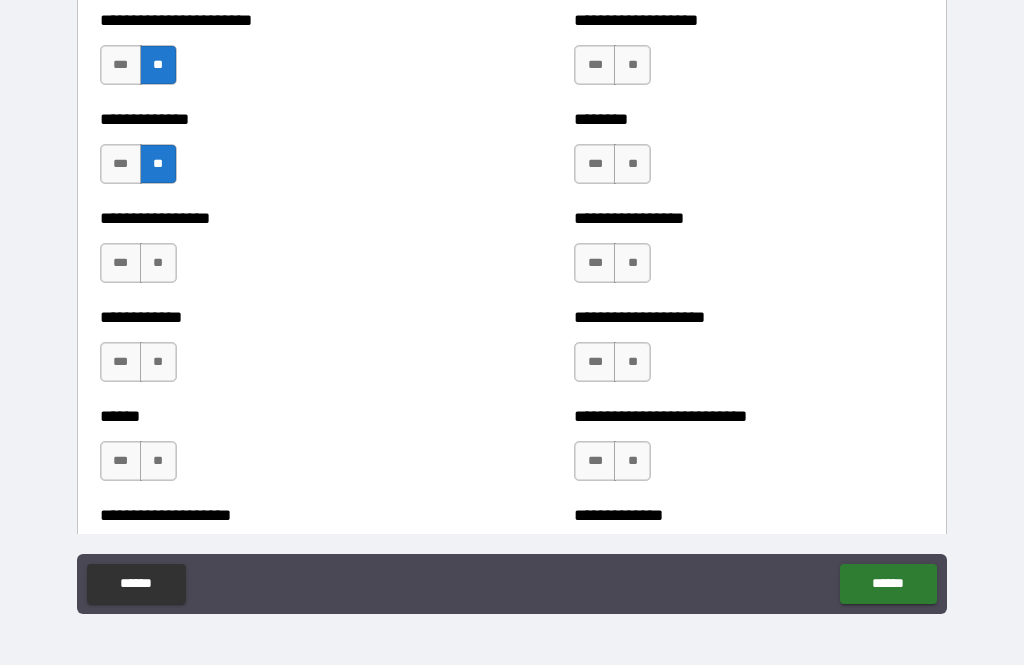scroll, scrollTop: 3679, scrollLeft: 0, axis: vertical 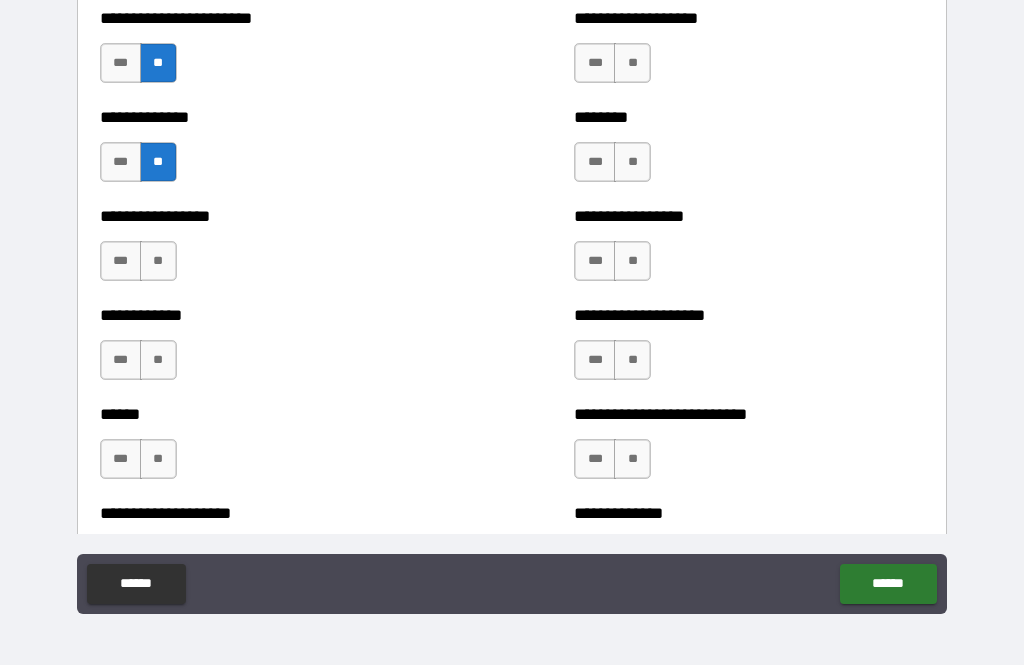 click on "**" at bounding box center [158, 261] 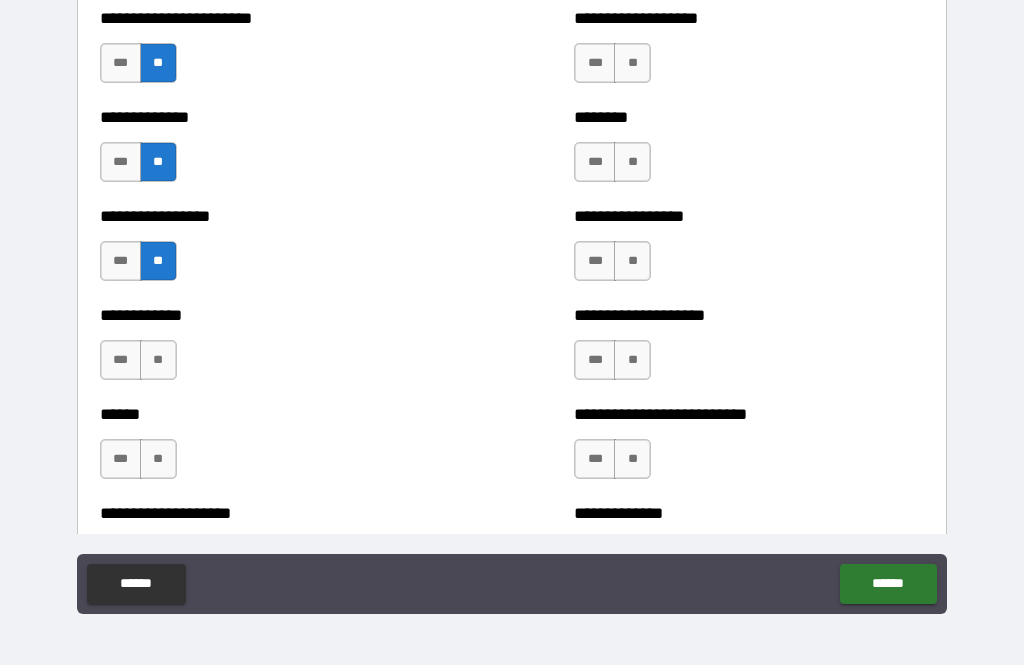 click on "**" at bounding box center (158, 360) 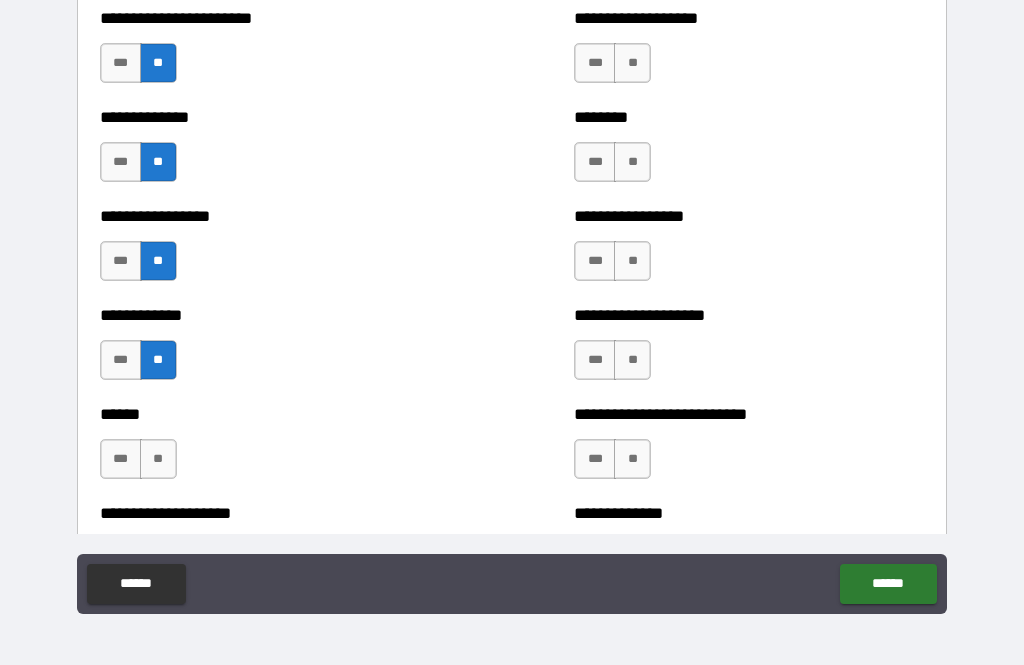 click on "**" at bounding box center (158, 459) 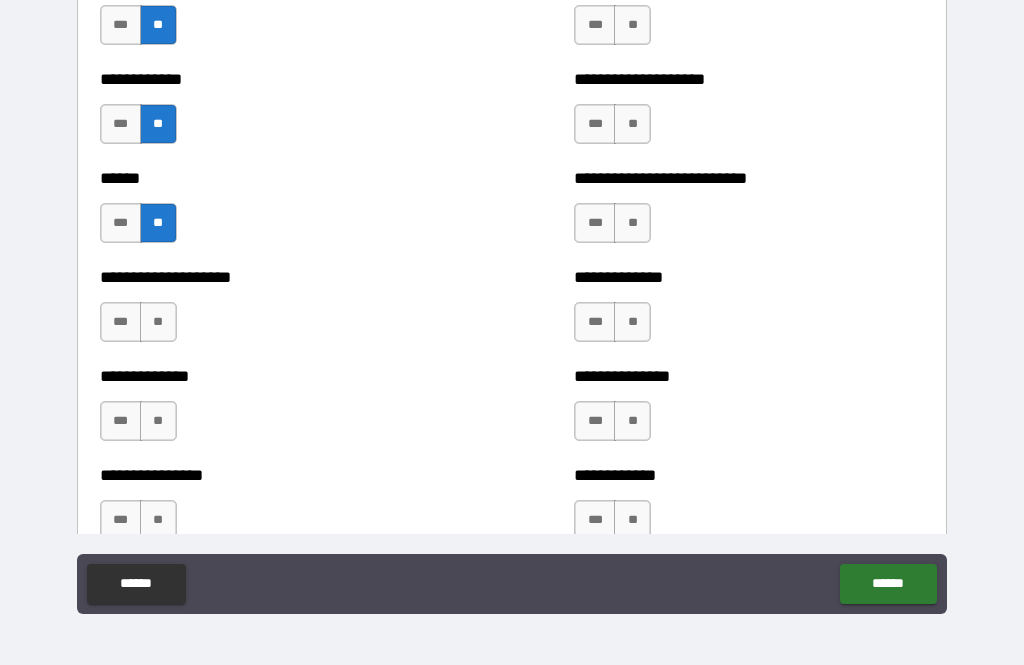 scroll, scrollTop: 3922, scrollLeft: 0, axis: vertical 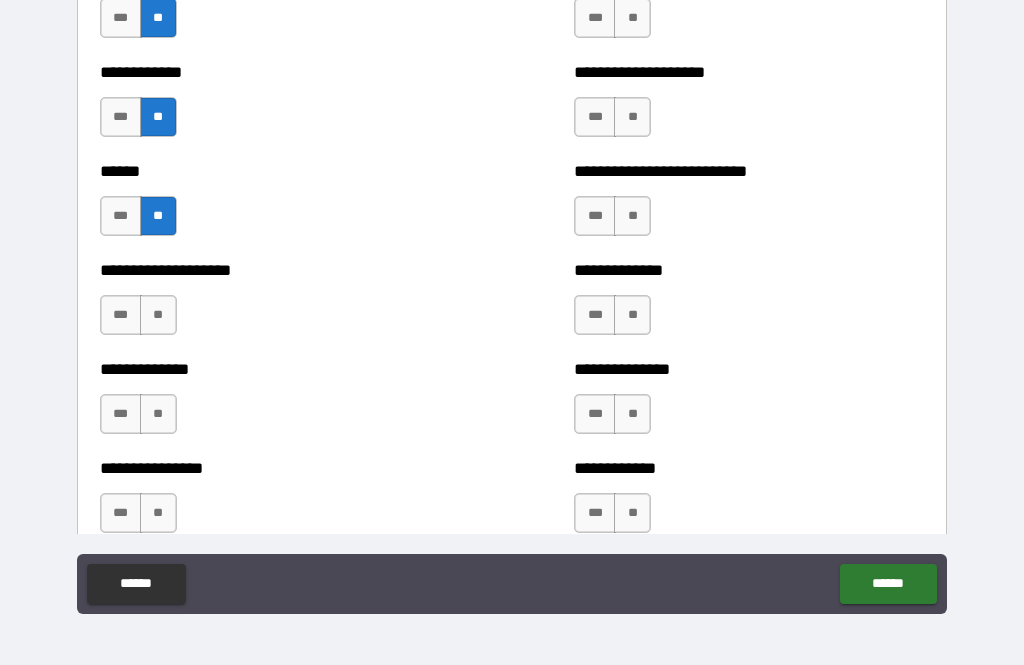 click on "**" at bounding box center [158, 315] 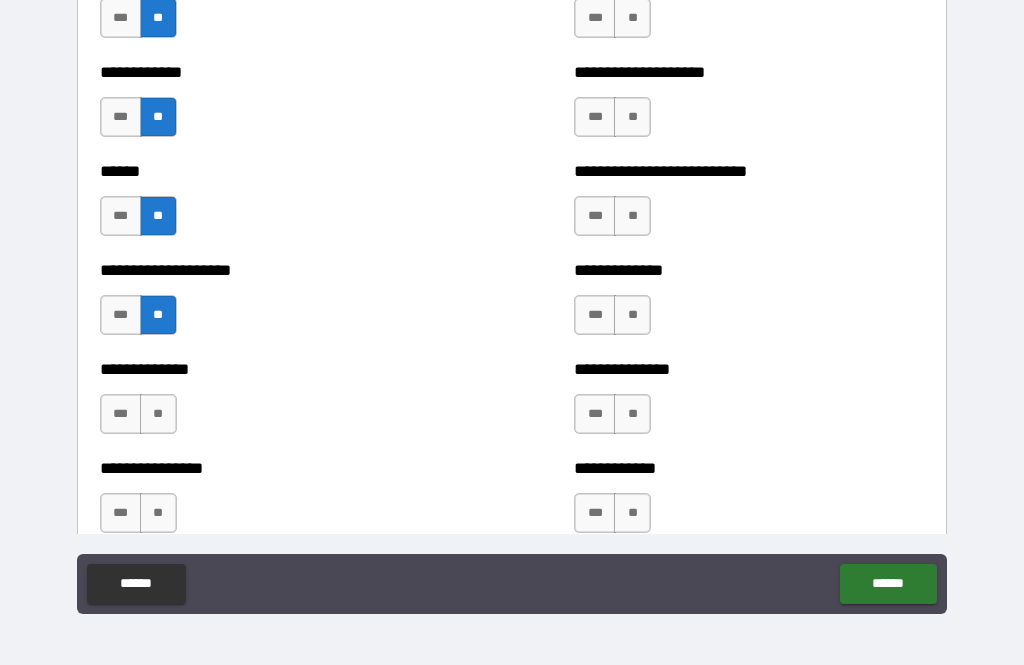 click on "**" at bounding box center [158, 414] 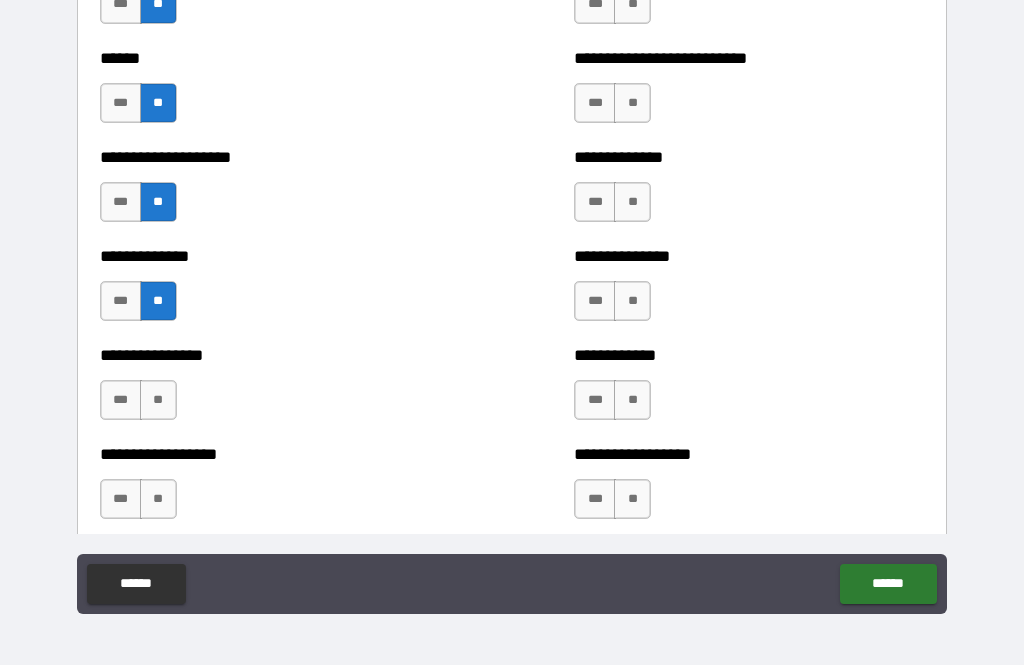 scroll, scrollTop: 4040, scrollLeft: 0, axis: vertical 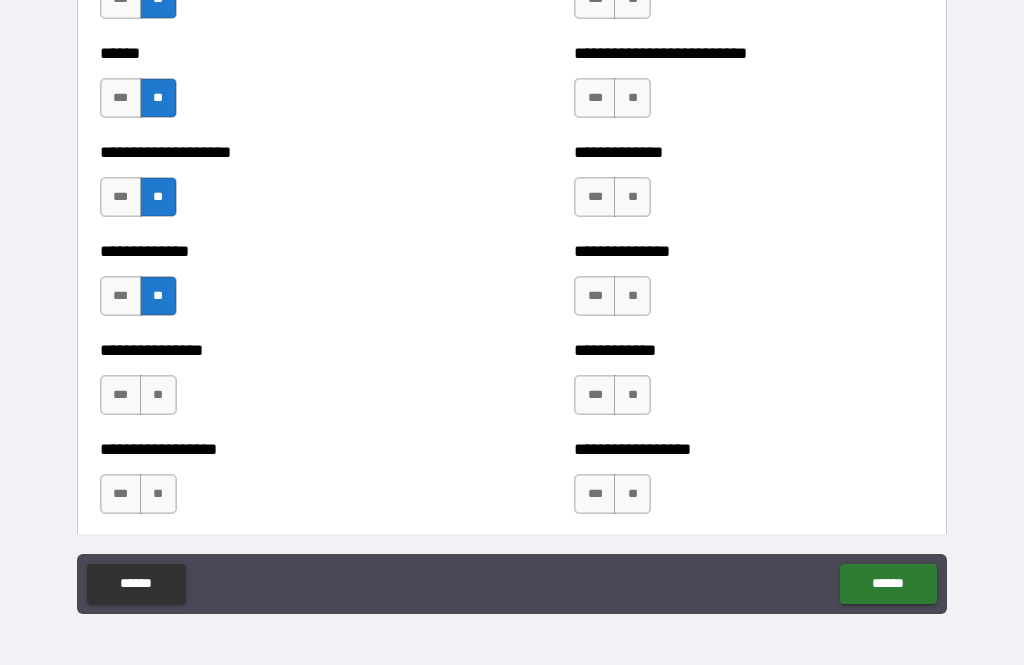 click on "**" at bounding box center [158, 395] 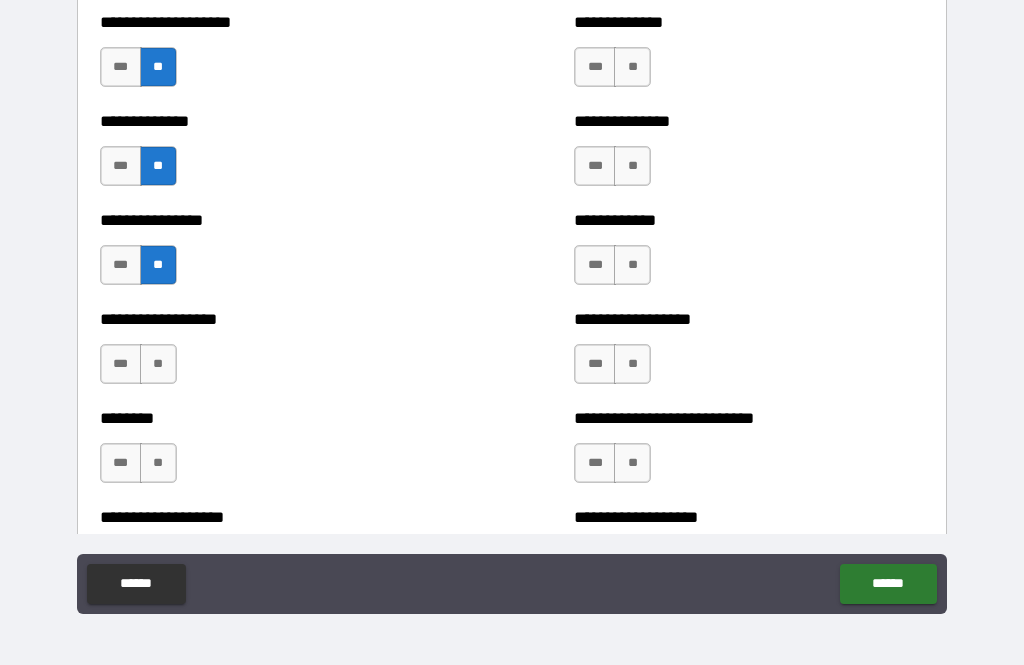 scroll, scrollTop: 4176, scrollLeft: 0, axis: vertical 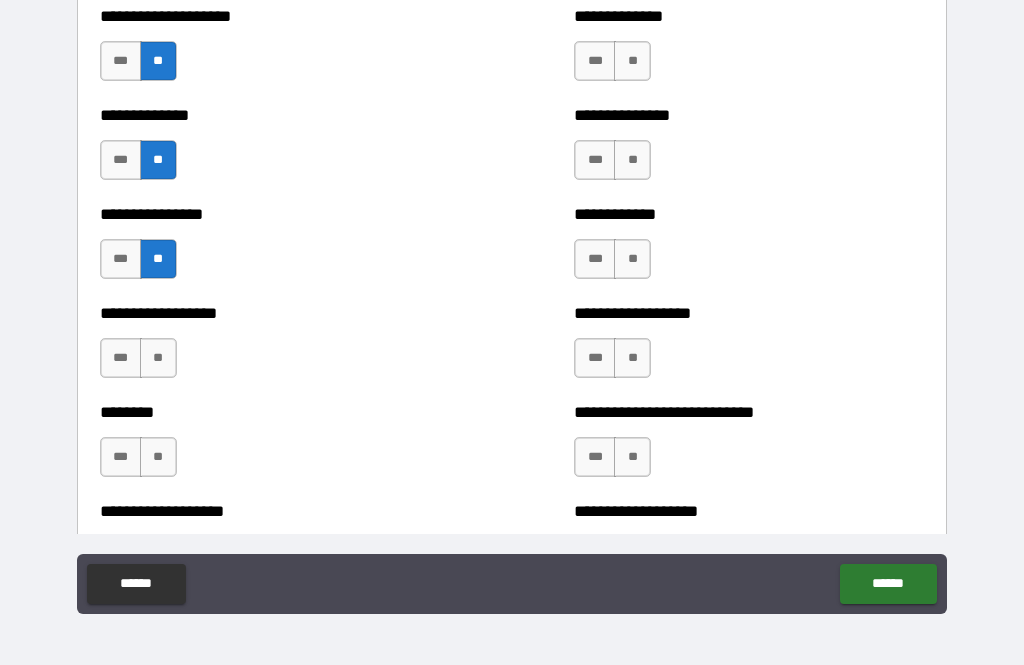 click on "**" at bounding box center (158, 358) 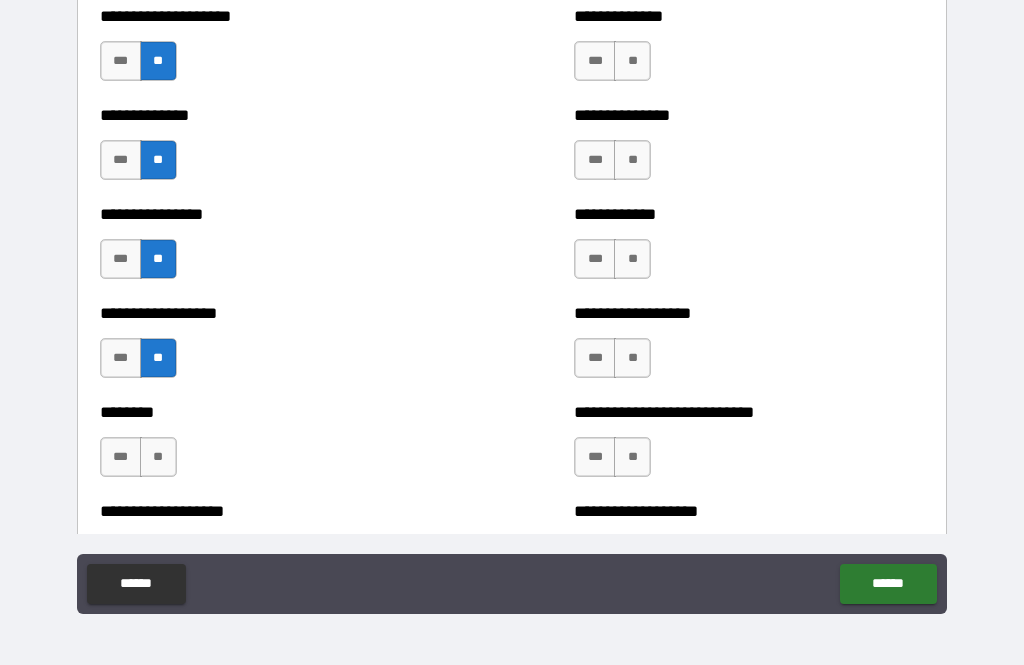 click on "**" at bounding box center (158, 457) 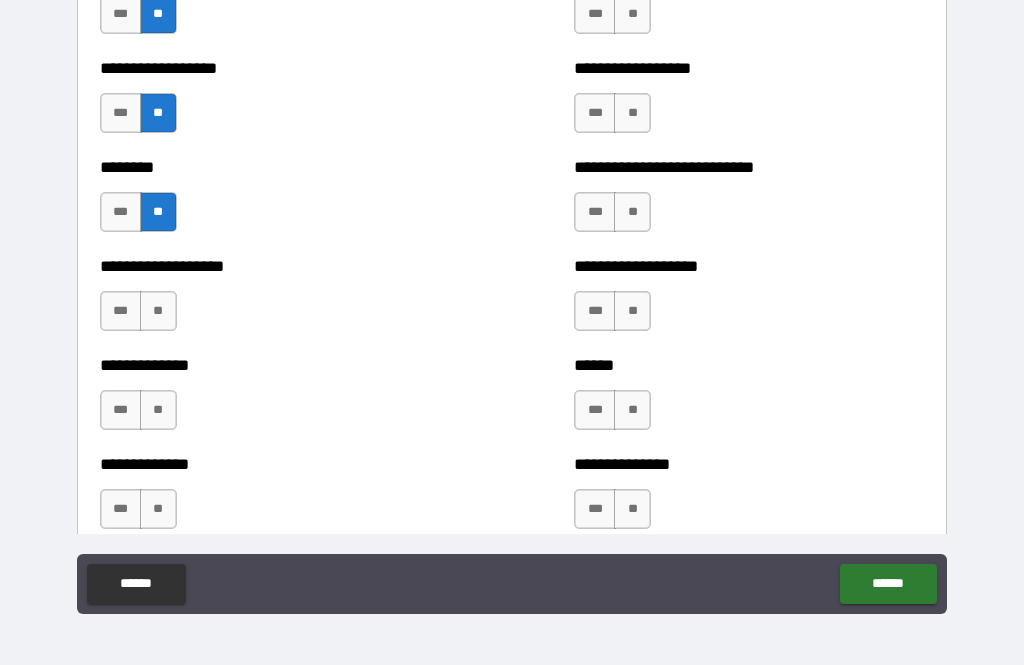 scroll, scrollTop: 4422, scrollLeft: 0, axis: vertical 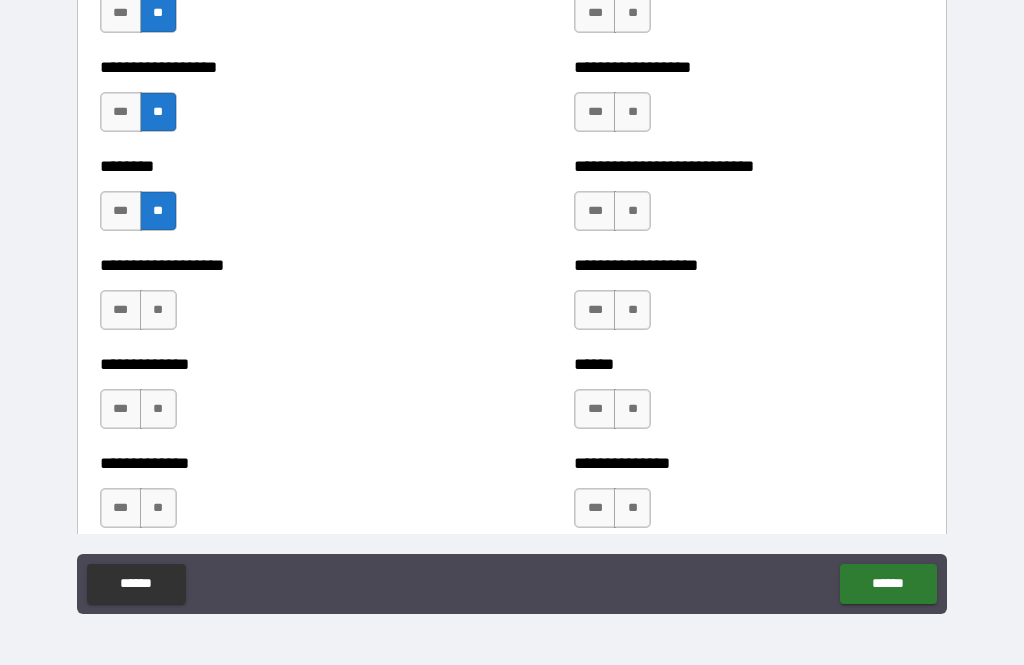click on "**" at bounding box center (158, 310) 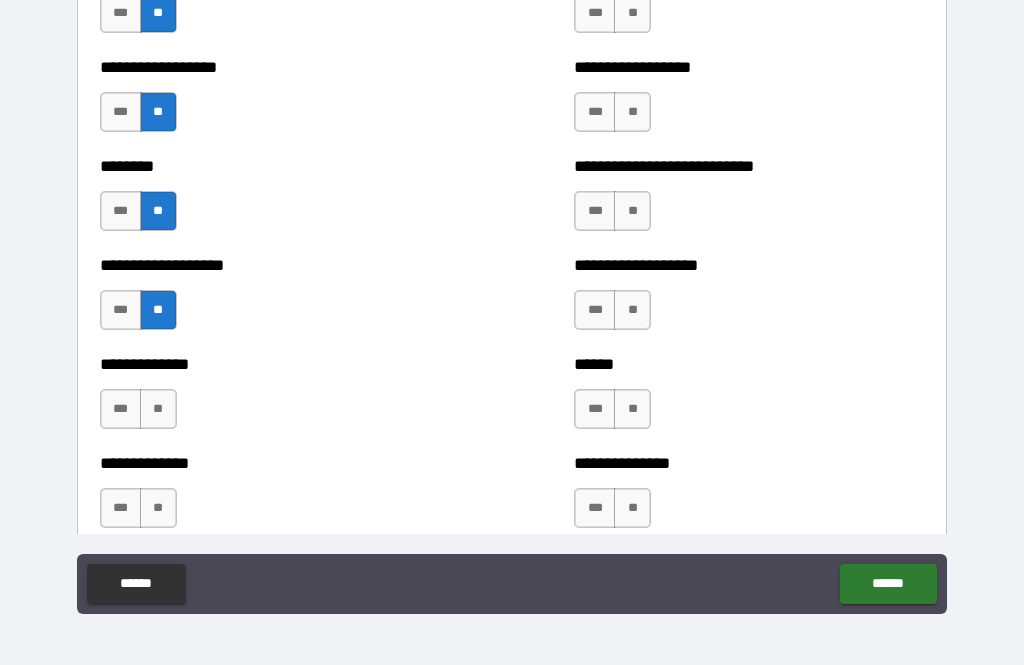 click on "**" at bounding box center [158, 409] 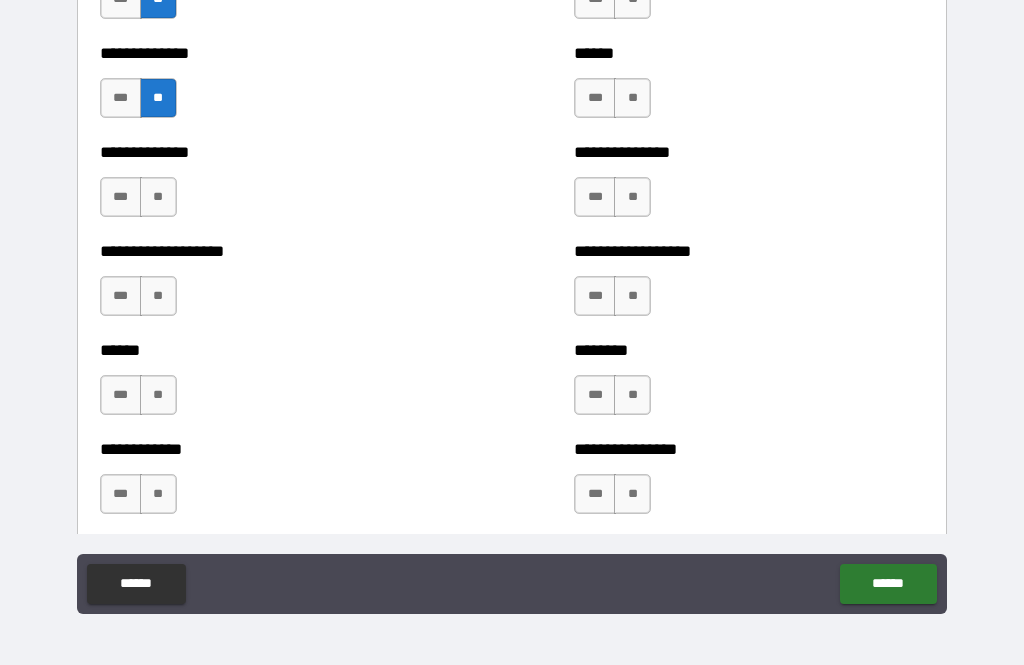scroll, scrollTop: 4737, scrollLeft: 0, axis: vertical 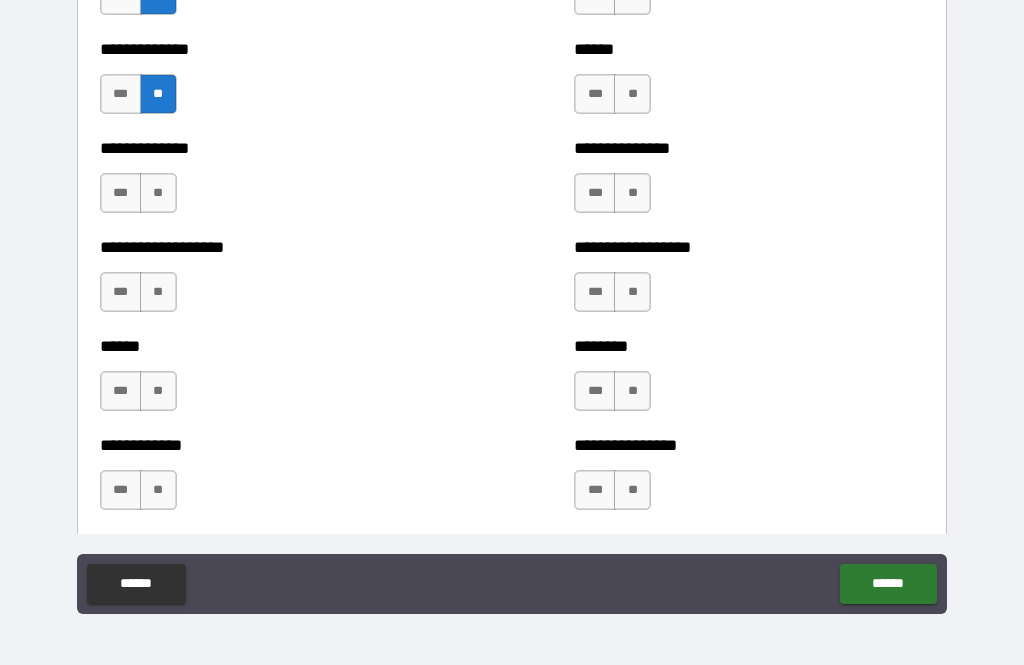 click on "**" at bounding box center [158, 193] 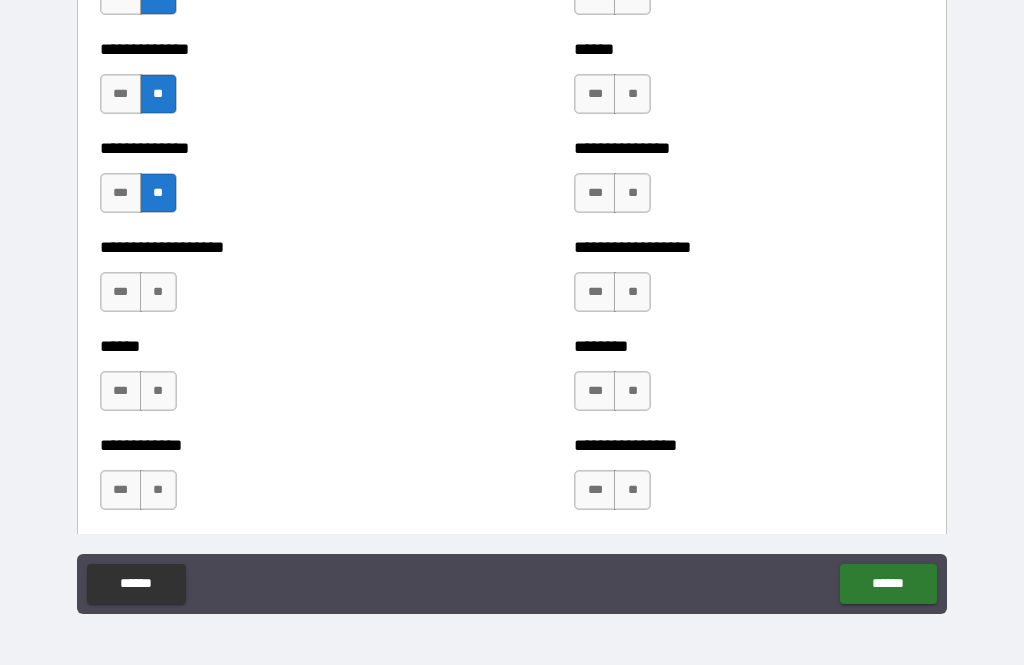 click on "**" at bounding box center [158, 292] 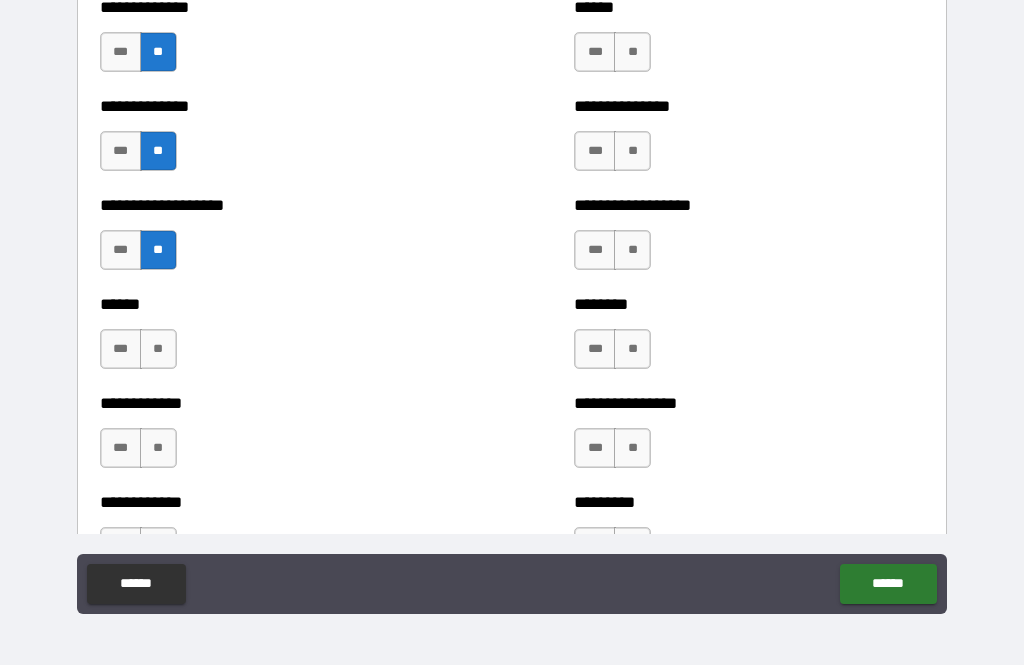 scroll, scrollTop: 4785, scrollLeft: 0, axis: vertical 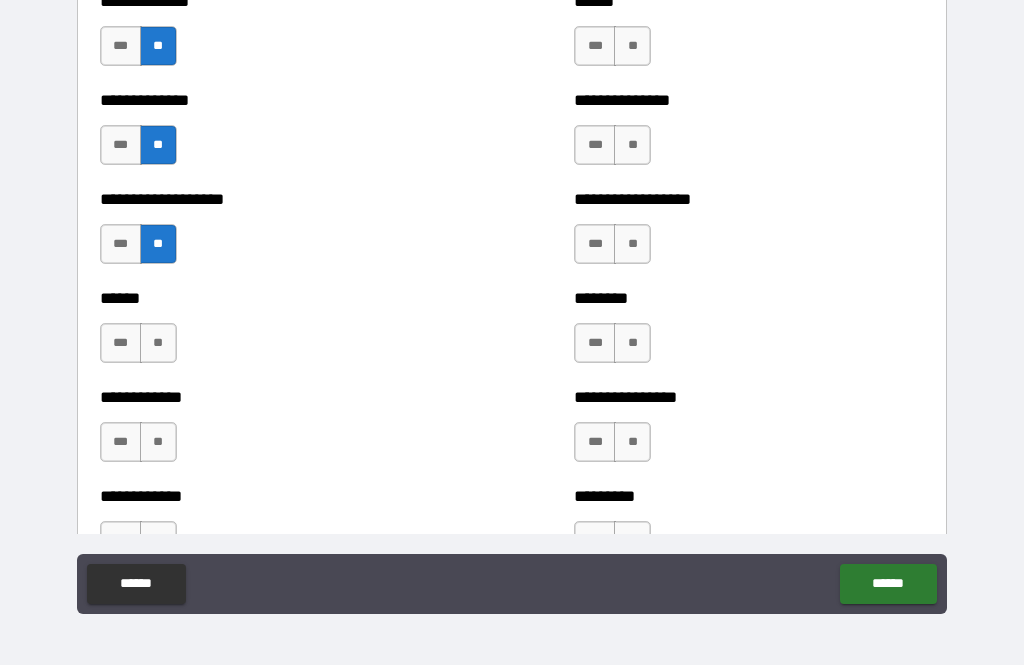 click on "**" at bounding box center [158, 343] 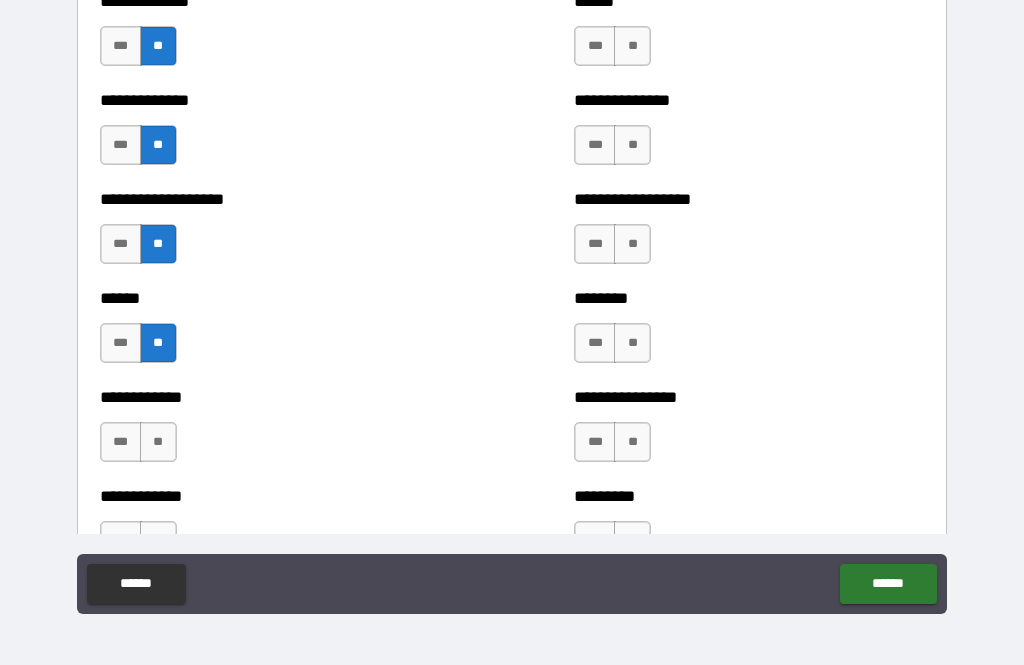 scroll, scrollTop: 4853, scrollLeft: 0, axis: vertical 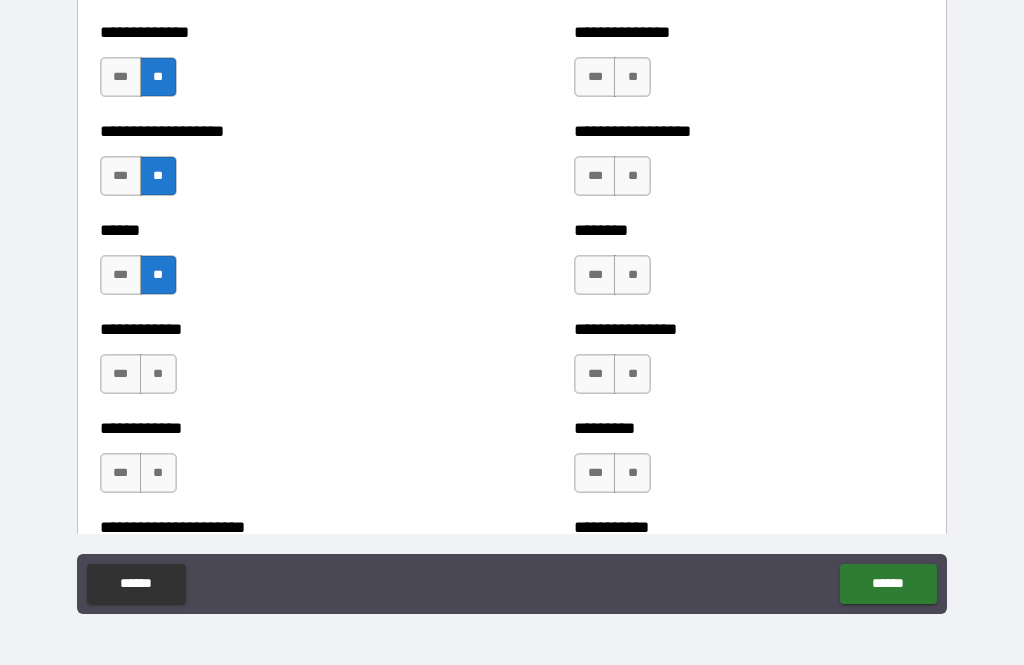 click on "**" at bounding box center [158, 374] 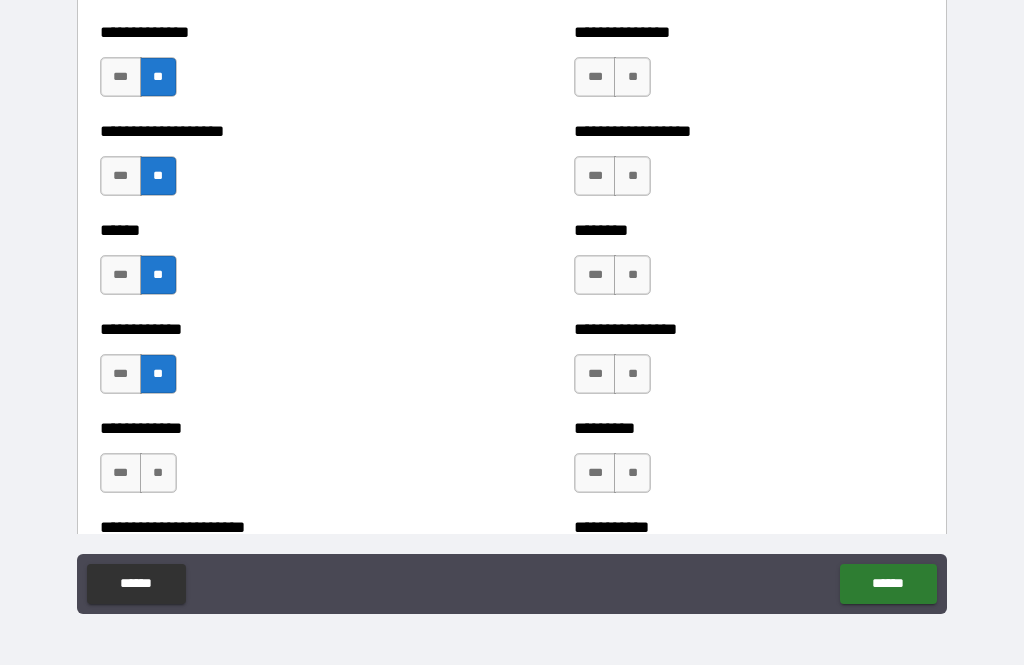 click on "**" at bounding box center [158, 473] 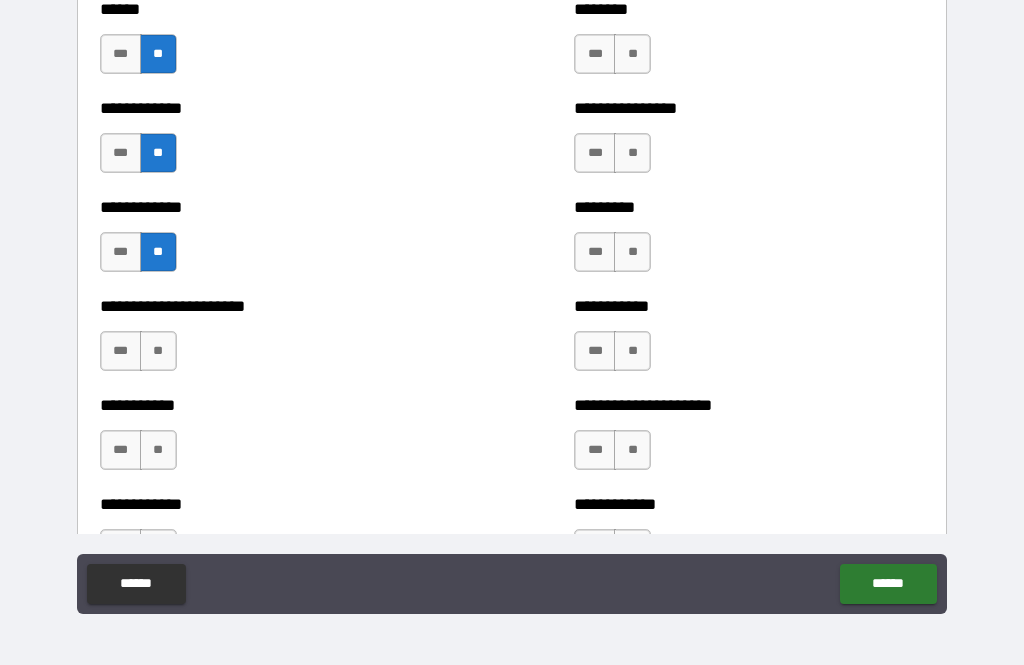 scroll, scrollTop: 5092, scrollLeft: 0, axis: vertical 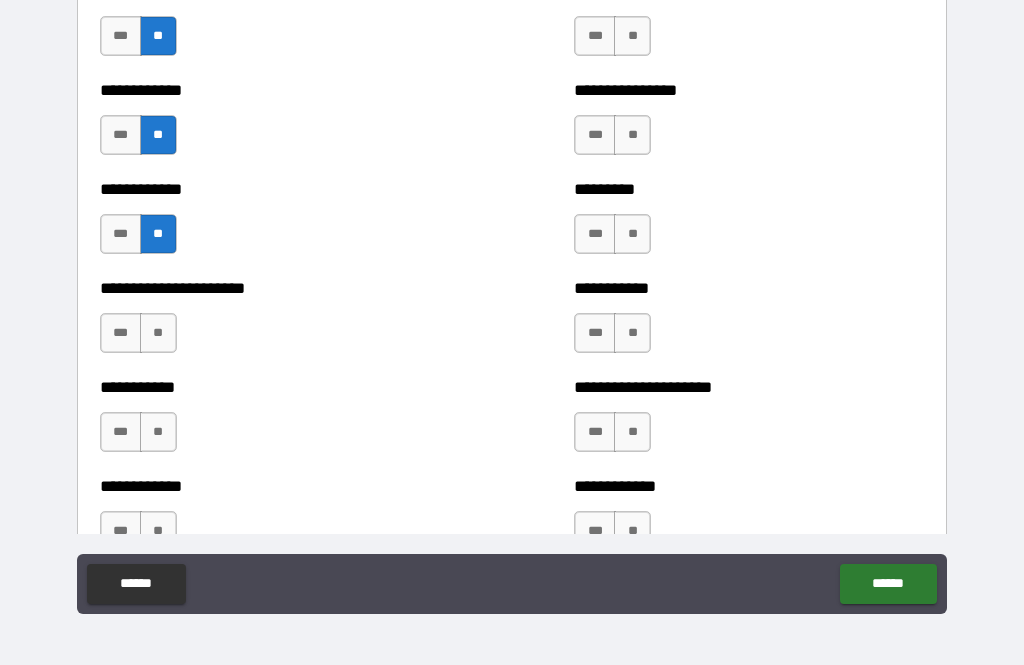 click on "**" at bounding box center [158, 333] 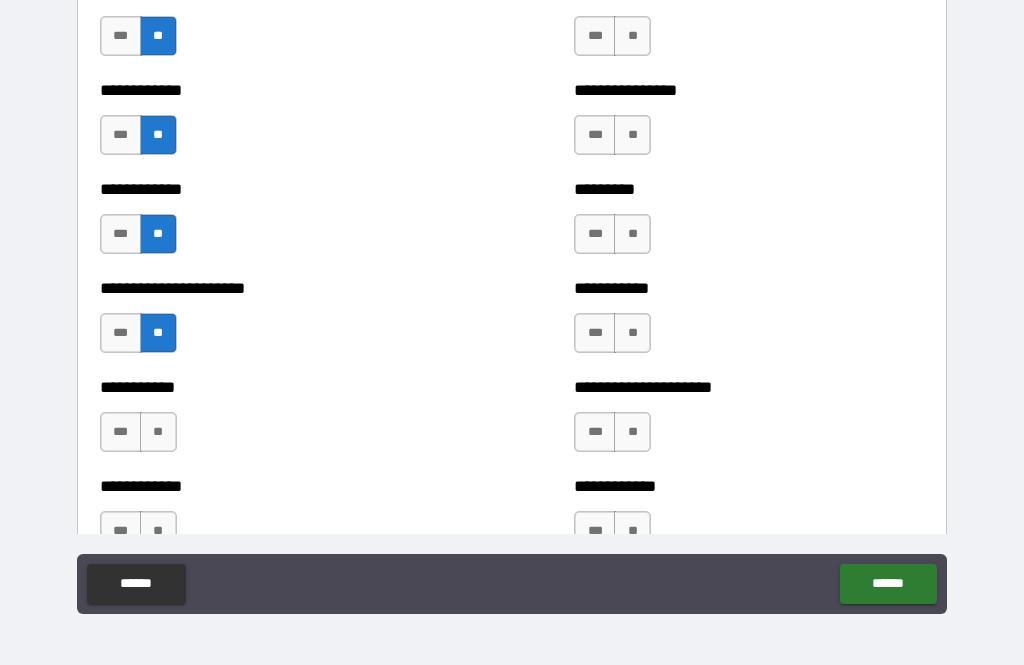 click on "**" at bounding box center [158, 432] 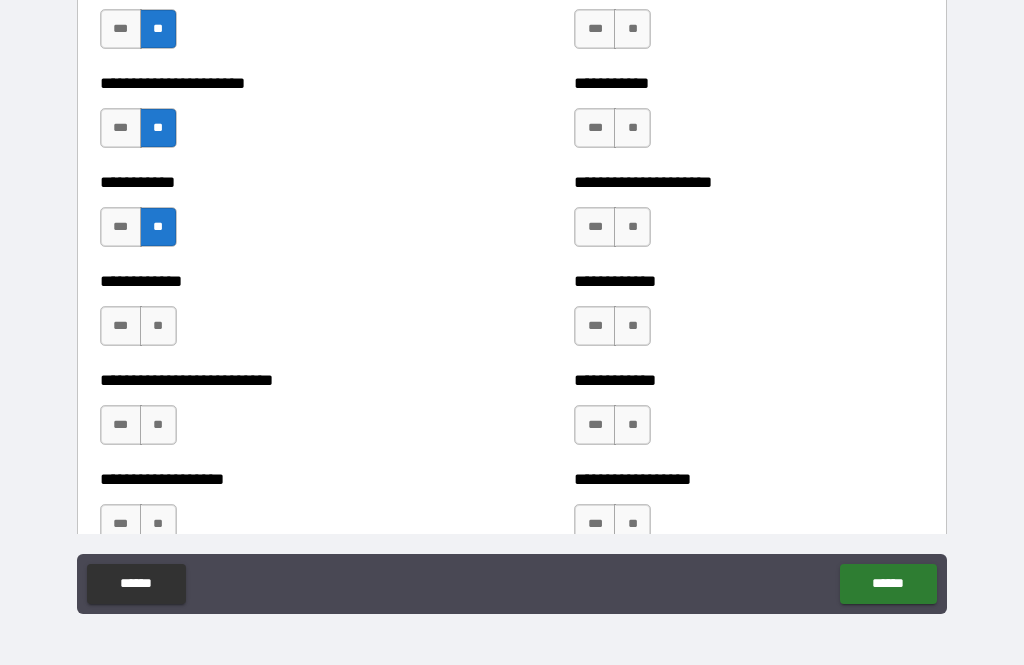scroll, scrollTop: 5303, scrollLeft: 0, axis: vertical 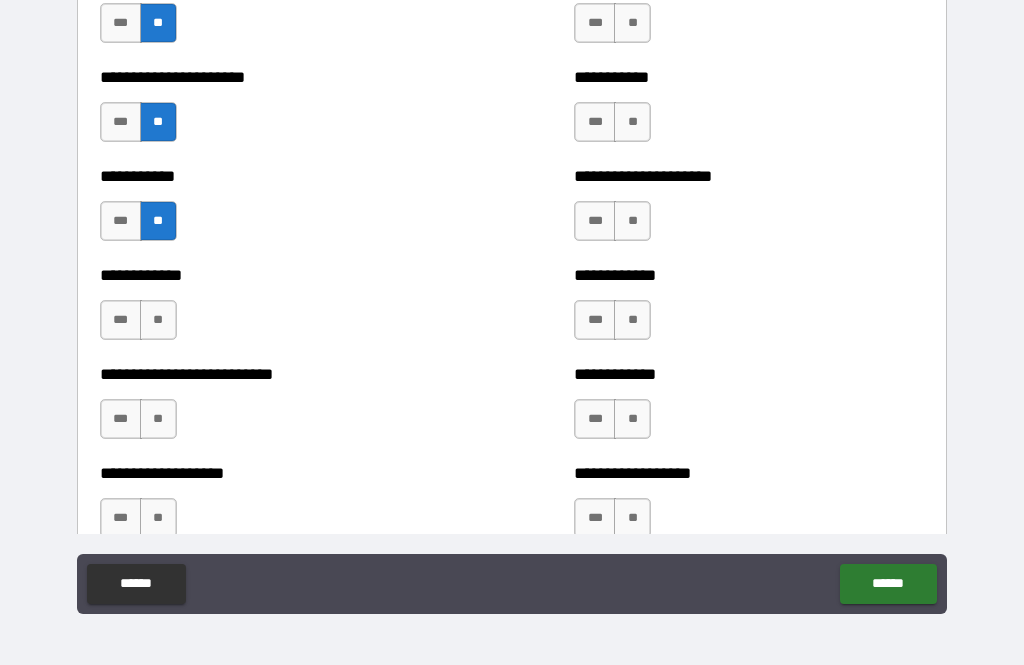 click on "**" at bounding box center (158, 320) 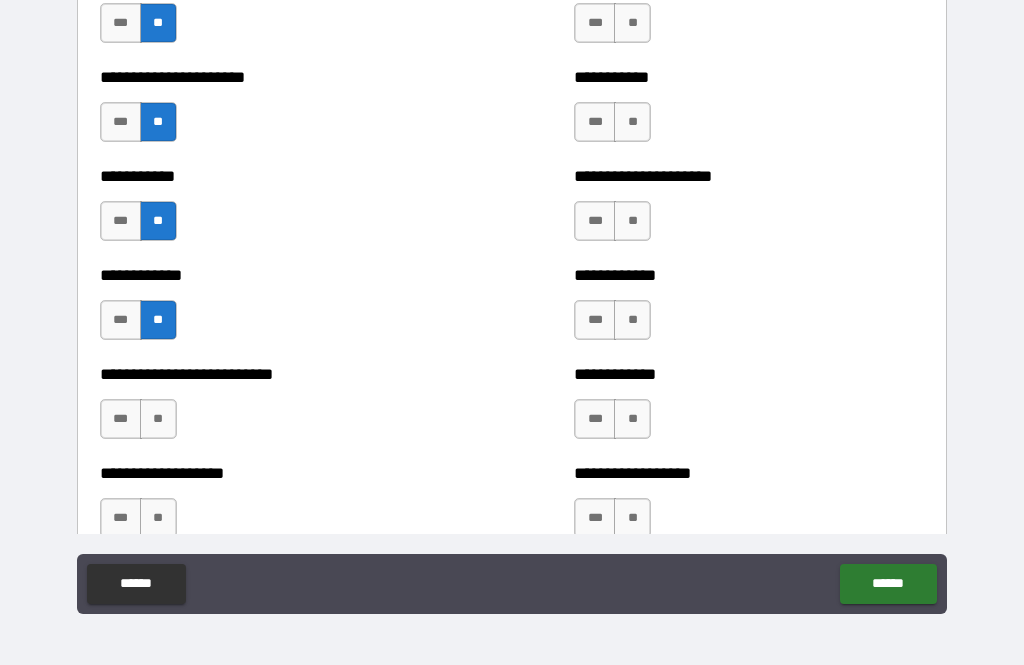 click on "**" at bounding box center [158, 419] 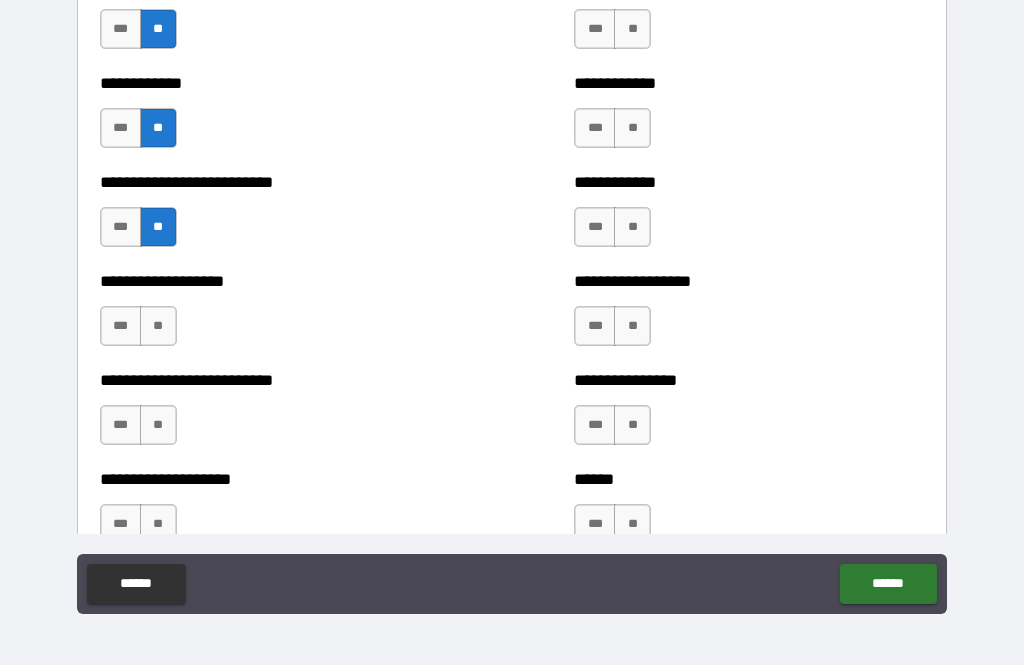 scroll, scrollTop: 5497, scrollLeft: 0, axis: vertical 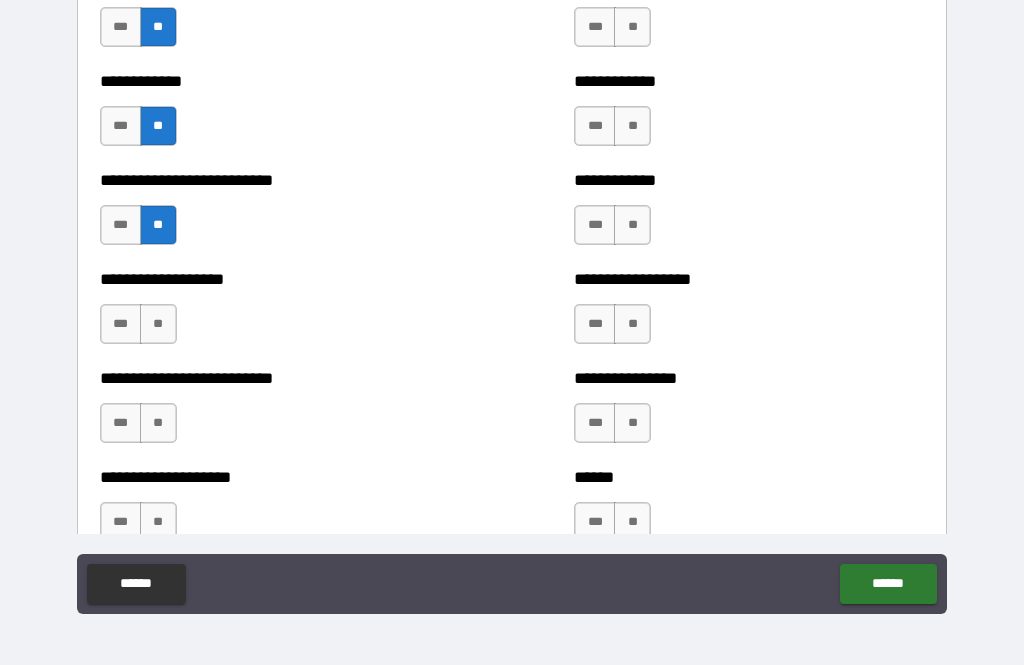 click on "**" at bounding box center (158, 324) 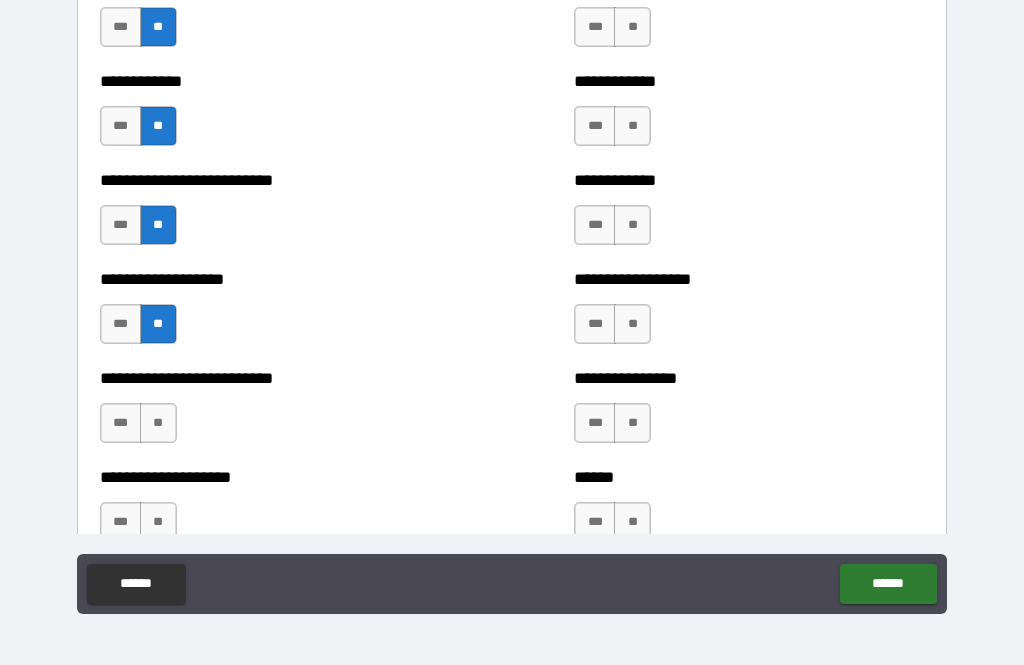 click on "**" at bounding box center (158, 423) 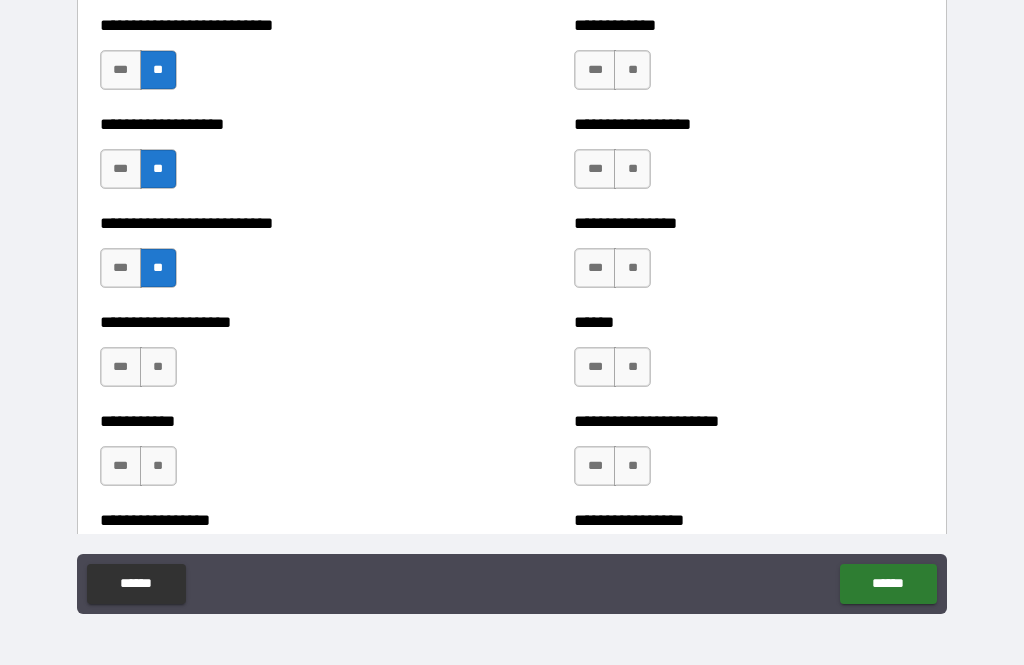 scroll, scrollTop: 5670, scrollLeft: 0, axis: vertical 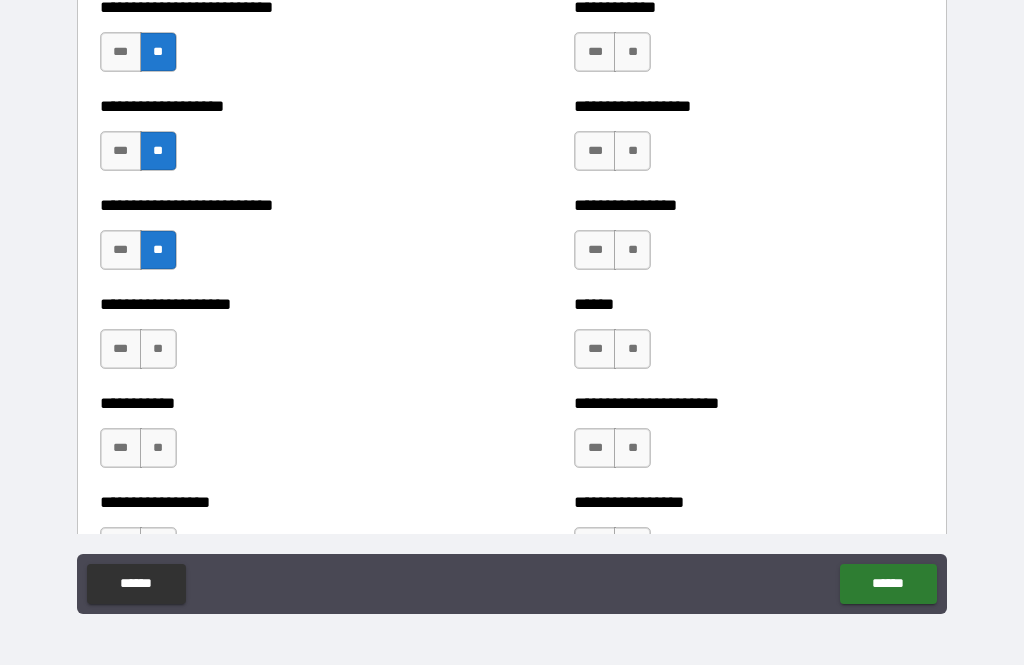 click on "**" at bounding box center [158, 349] 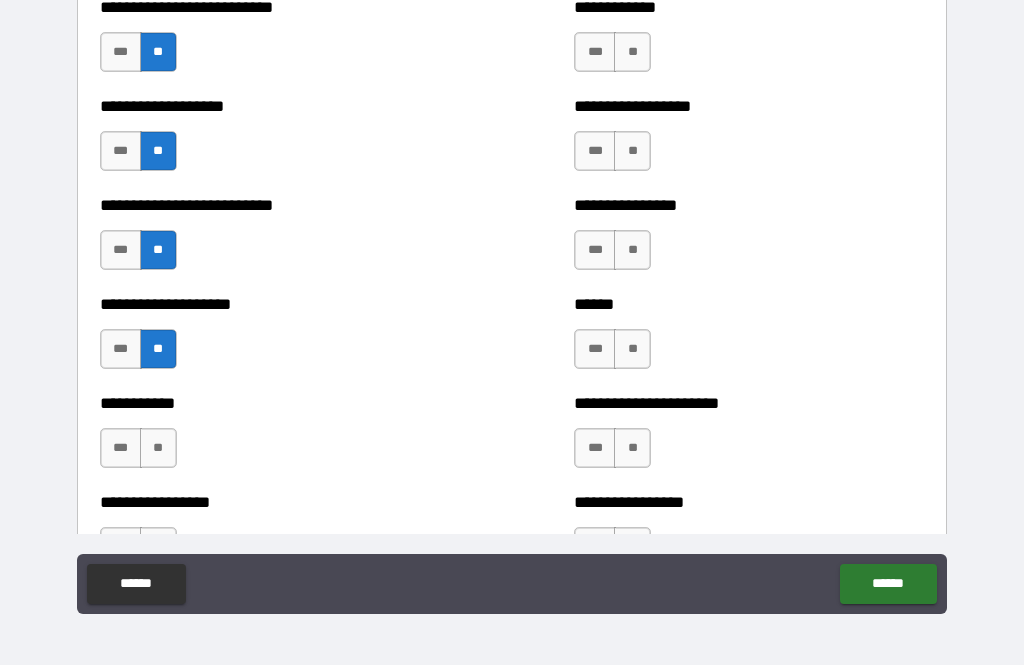 click on "**" at bounding box center (158, 448) 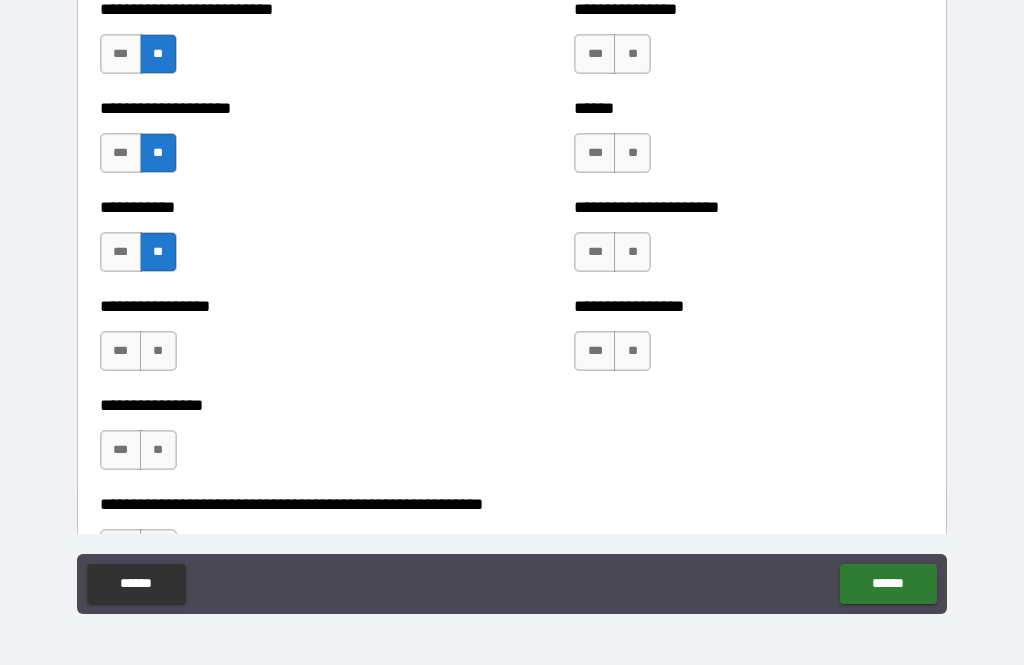 scroll, scrollTop: 5893, scrollLeft: 0, axis: vertical 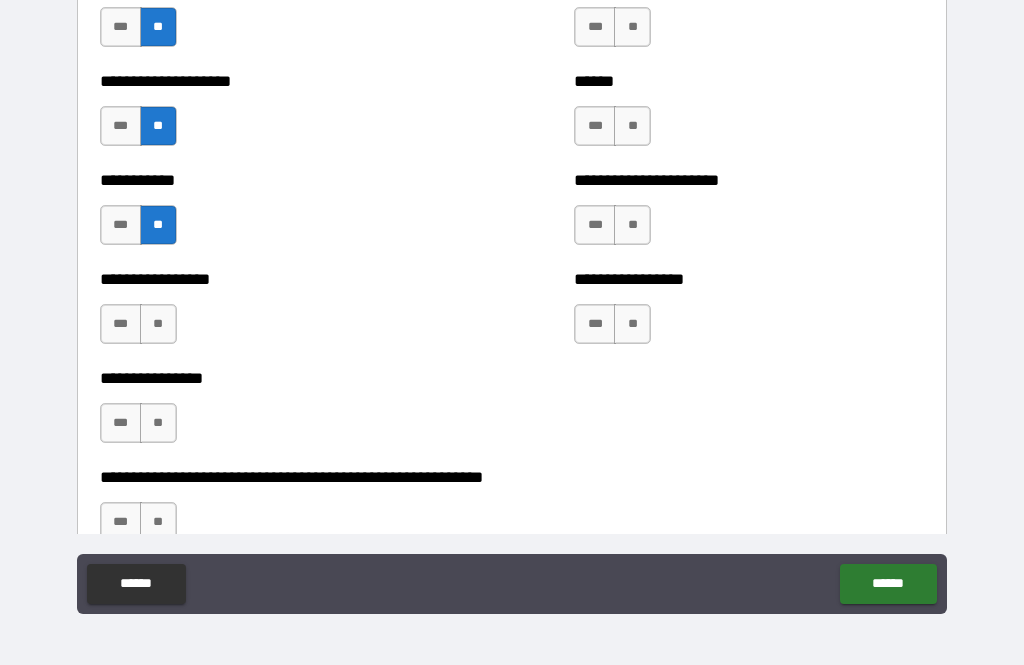 click on "**" at bounding box center (158, 324) 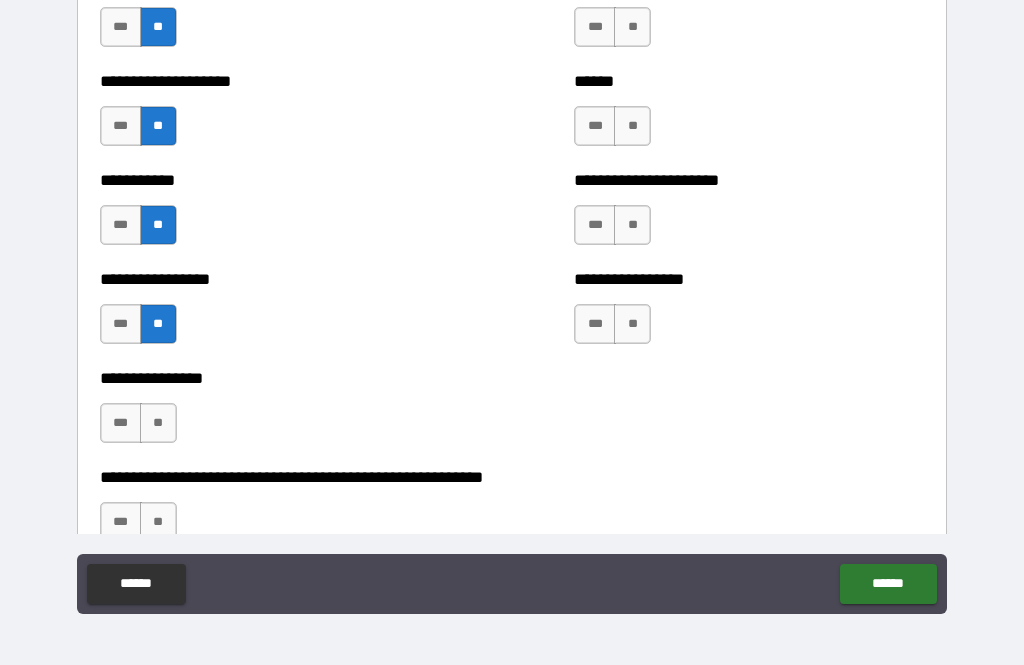 click on "**" at bounding box center [158, 423] 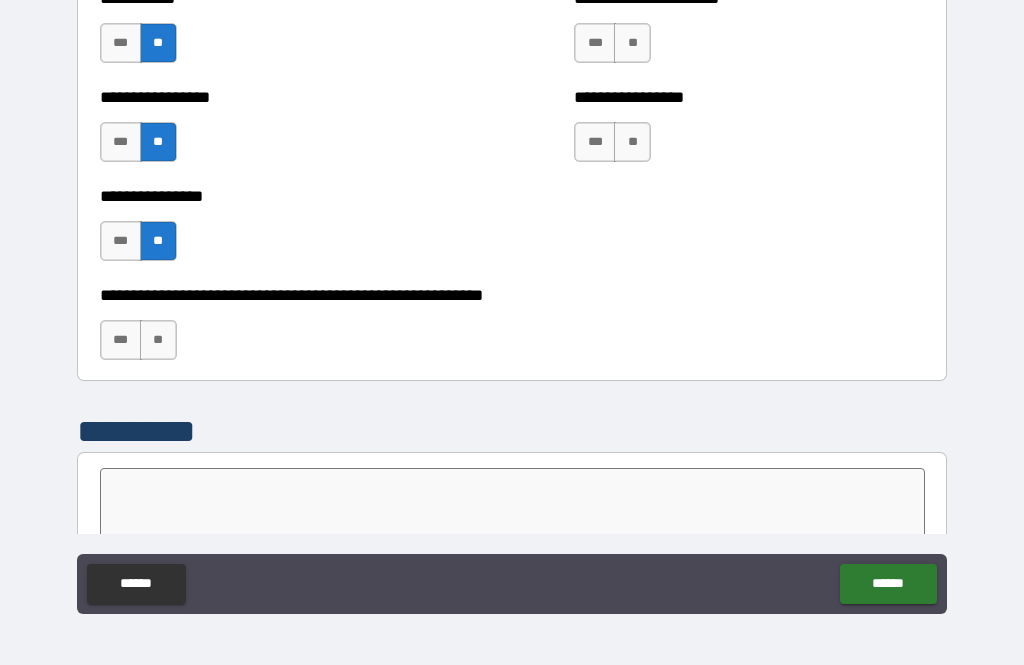 scroll, scrollTop: 6080, scrollLeft: 0, axis: vertical 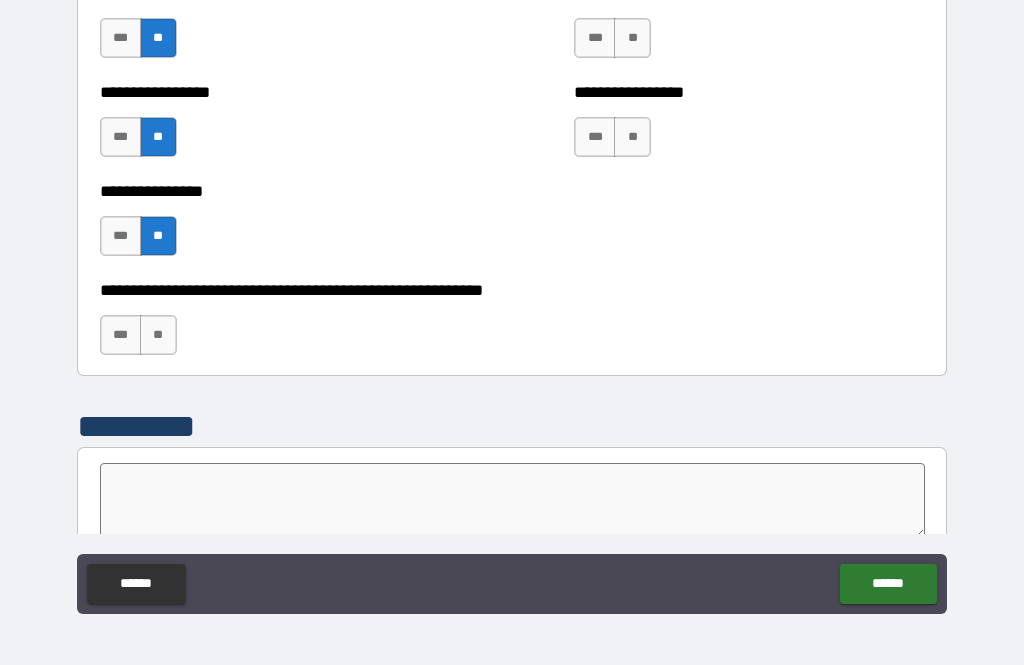 click on "**" at bounding box center (158, 335) 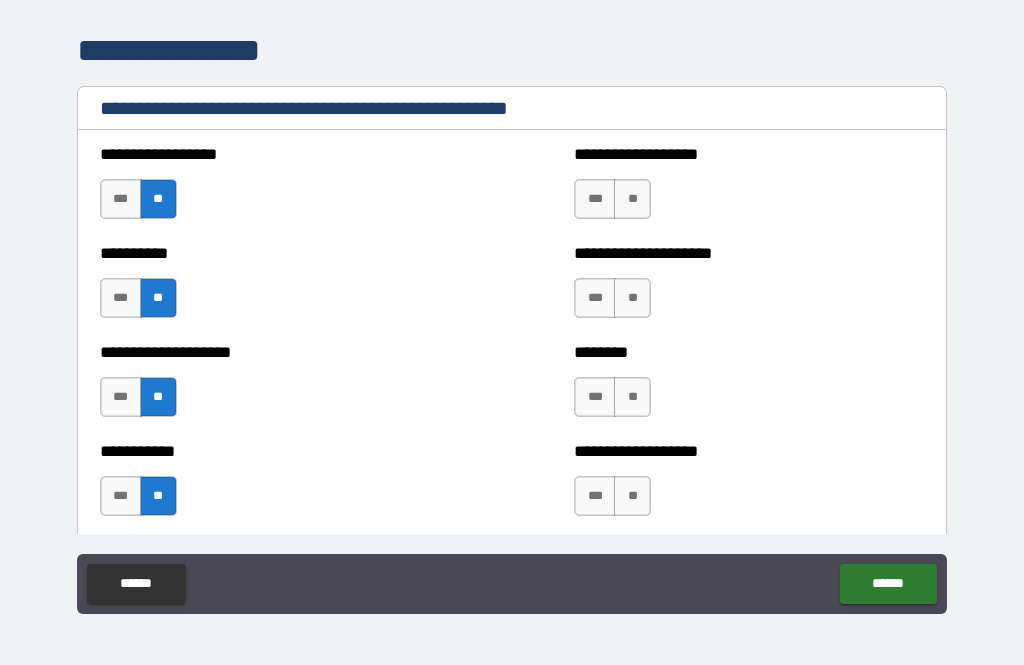 scroll, scrollTop: 2356, scrollLeft: 0, axis: vertical 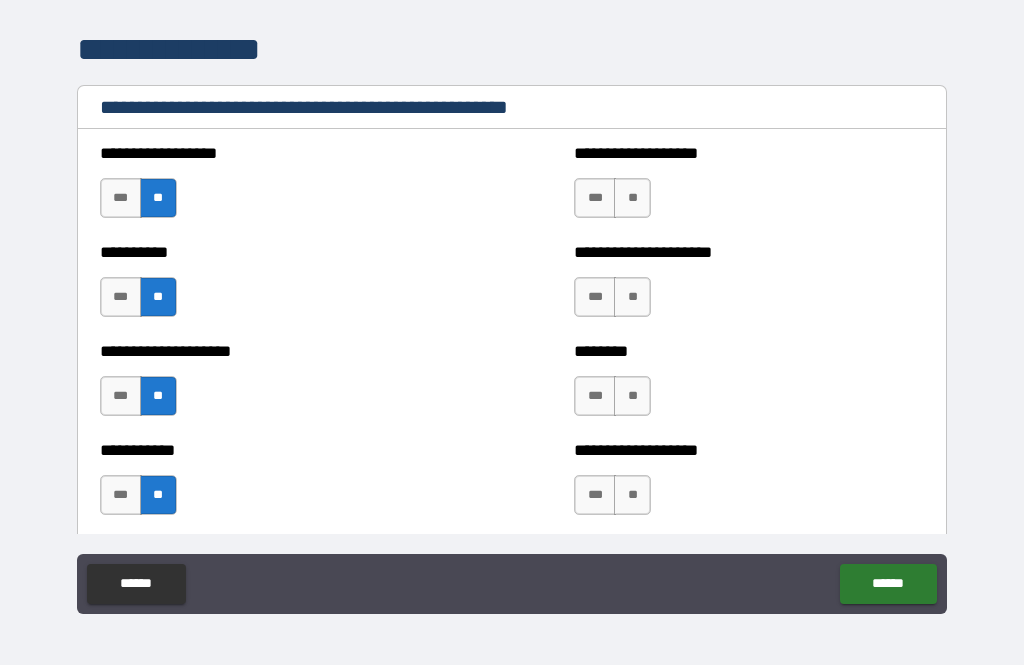 click on "**" at bounding box center (632, 198) 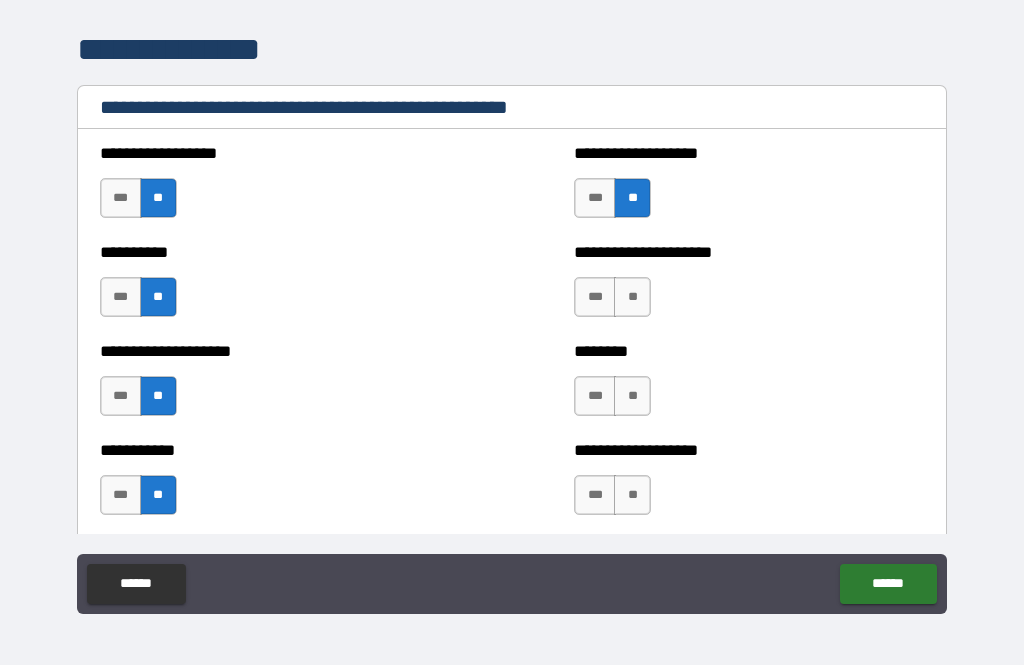 click on "**" at bounding box center (632, 297) 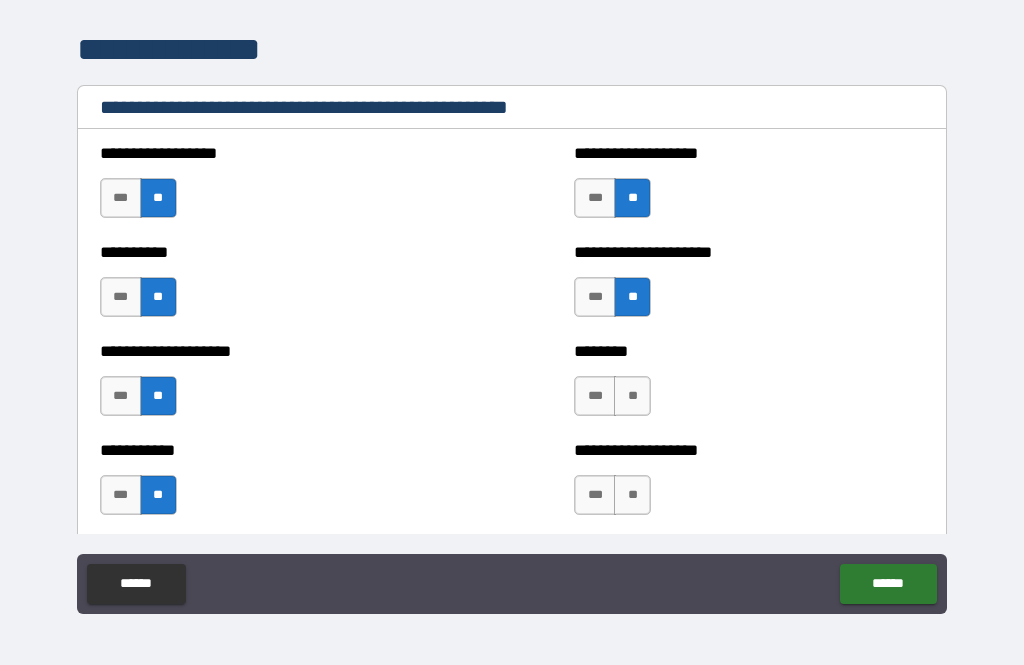 click on "***" at bounding box center (595, 396) 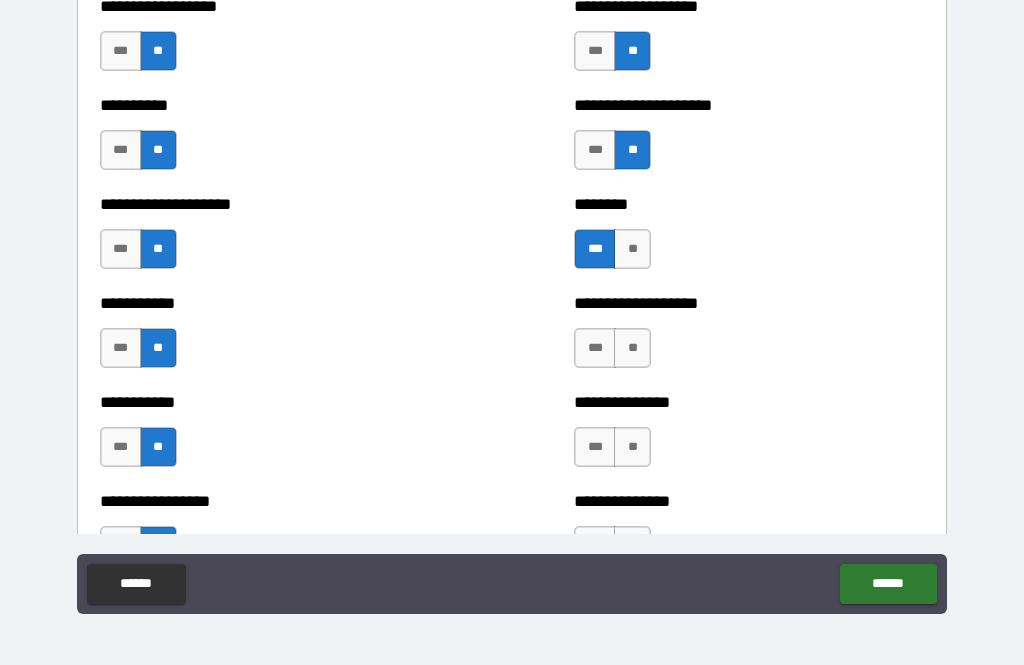 scroll, scrollTop: 2505, scrollLeft: 0, axis: vertical 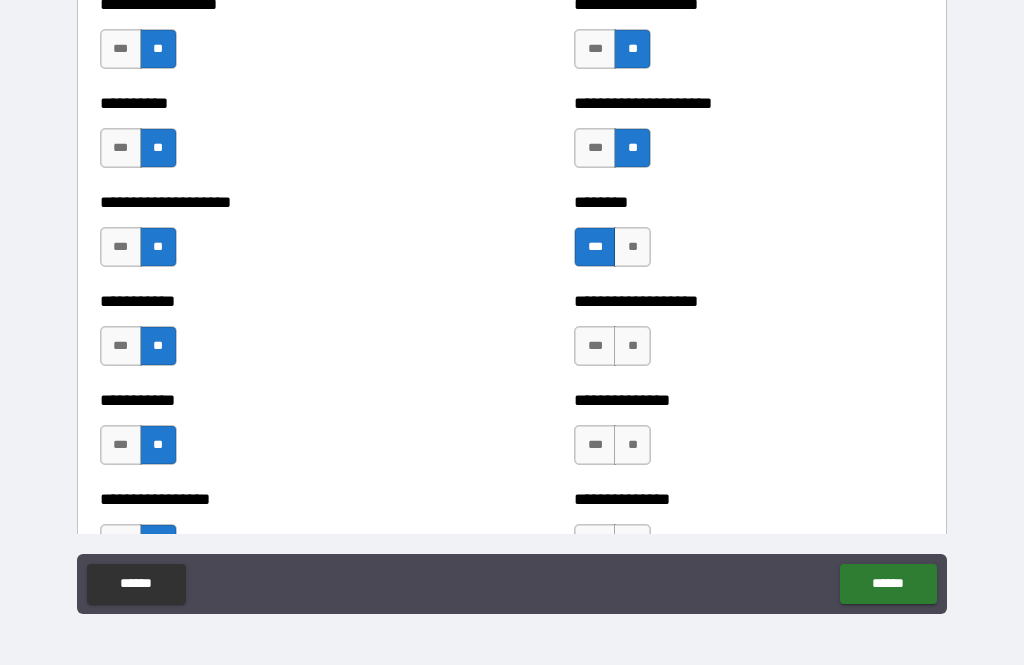 click on "**" at bounding box center (632, 346) 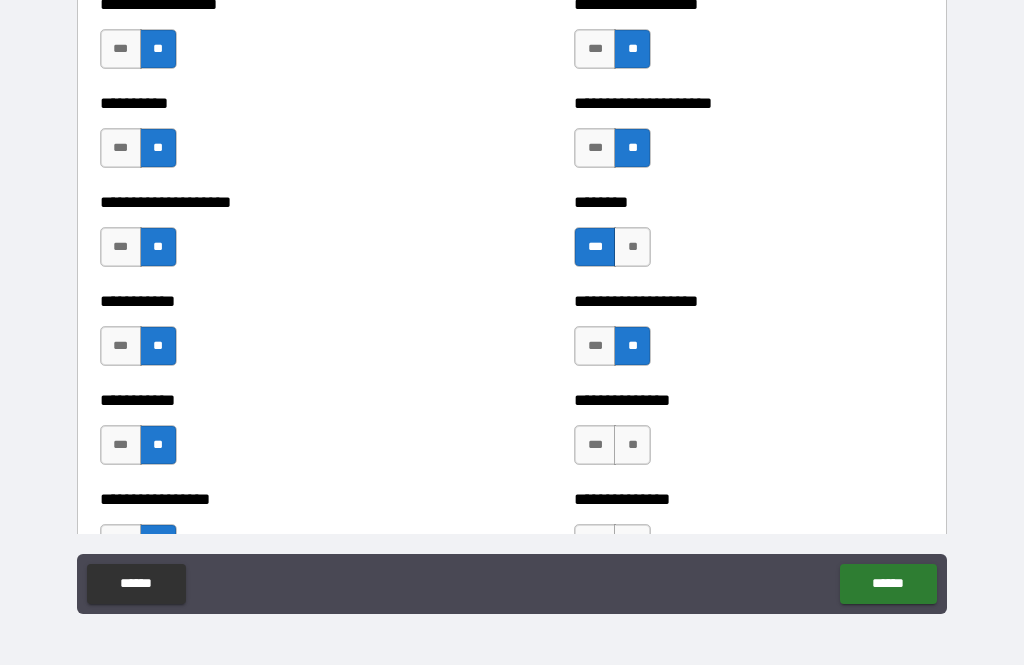click on "**" at bounding box center [632, 445] 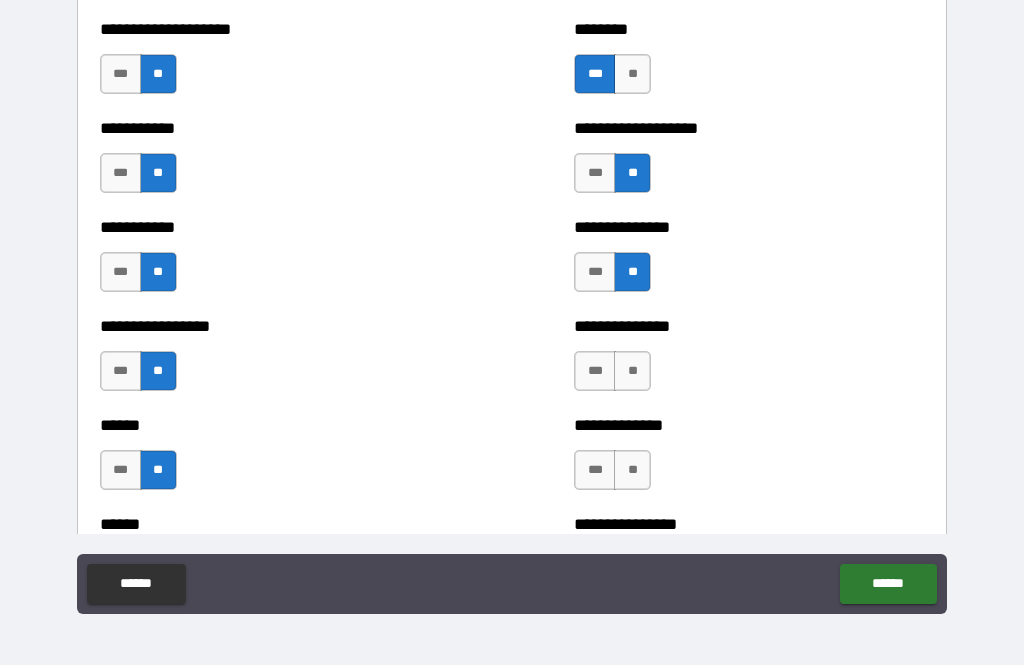 scroll, scrollTop: 2681, scrollLeft: 0, axis: vertical 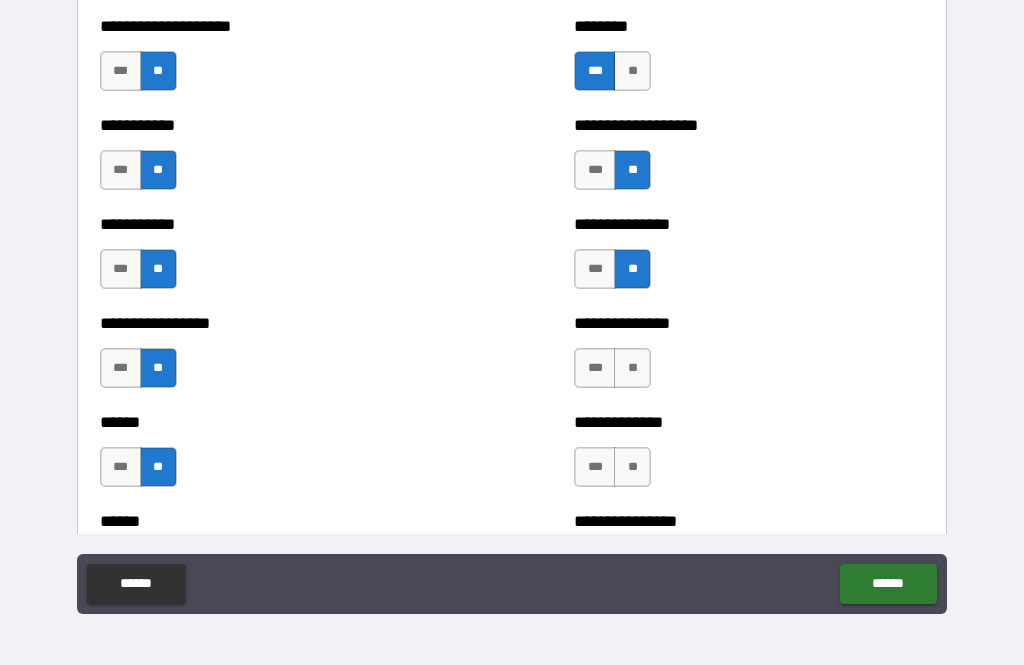 click on "**" at bounding box center [632, 368] 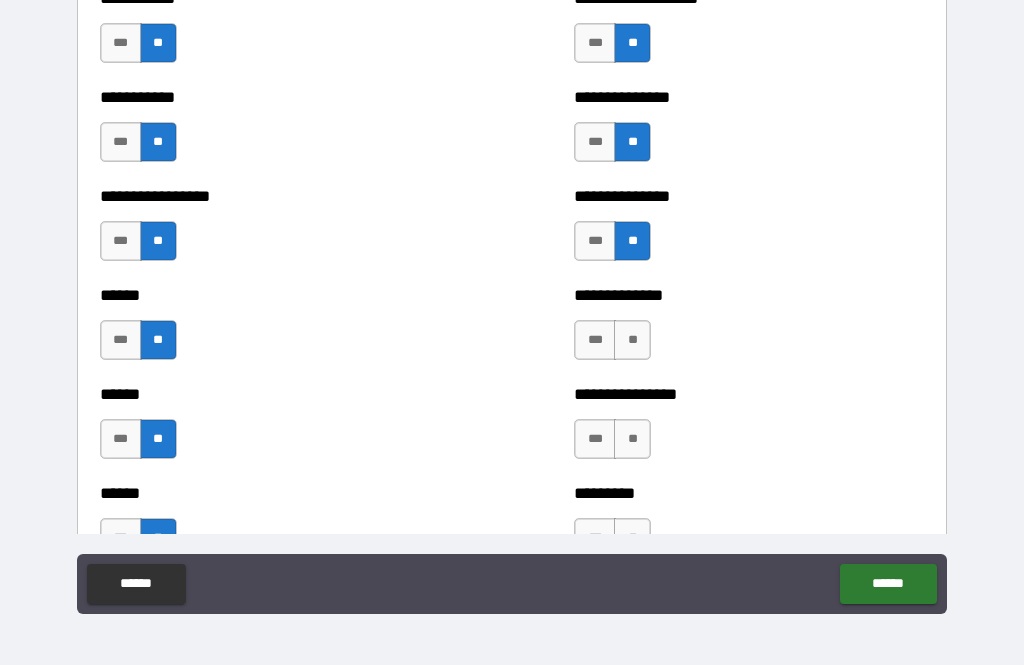 scroll, scrollTop: 2825, scrollLeft: 0, axis: vertical 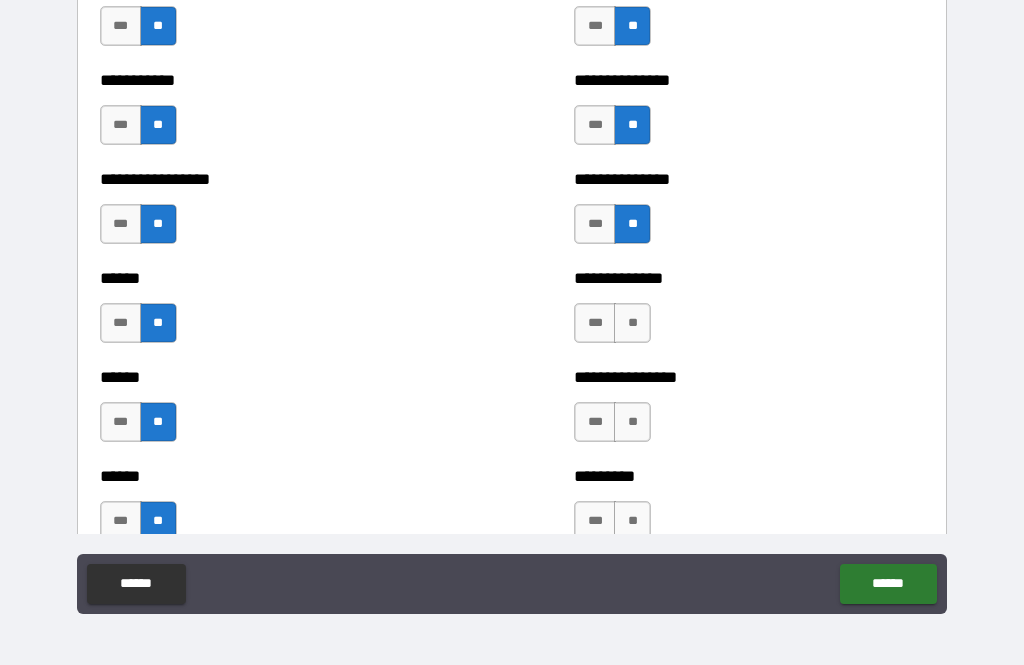 click on "**" at bounding box center (632, 323) 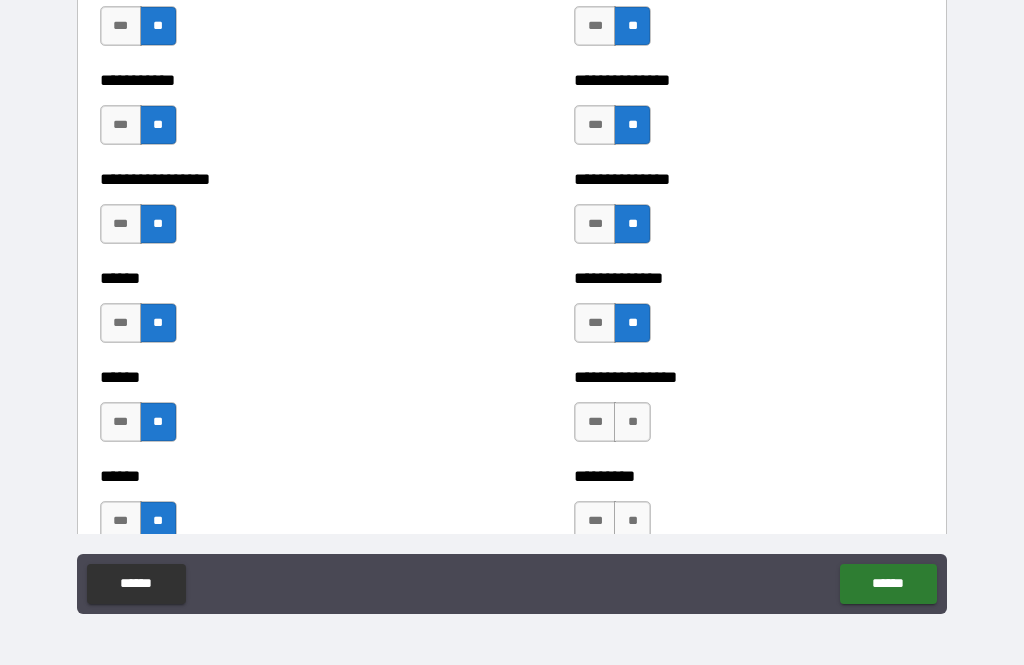 click on "**" at bounding box center [632, 422] 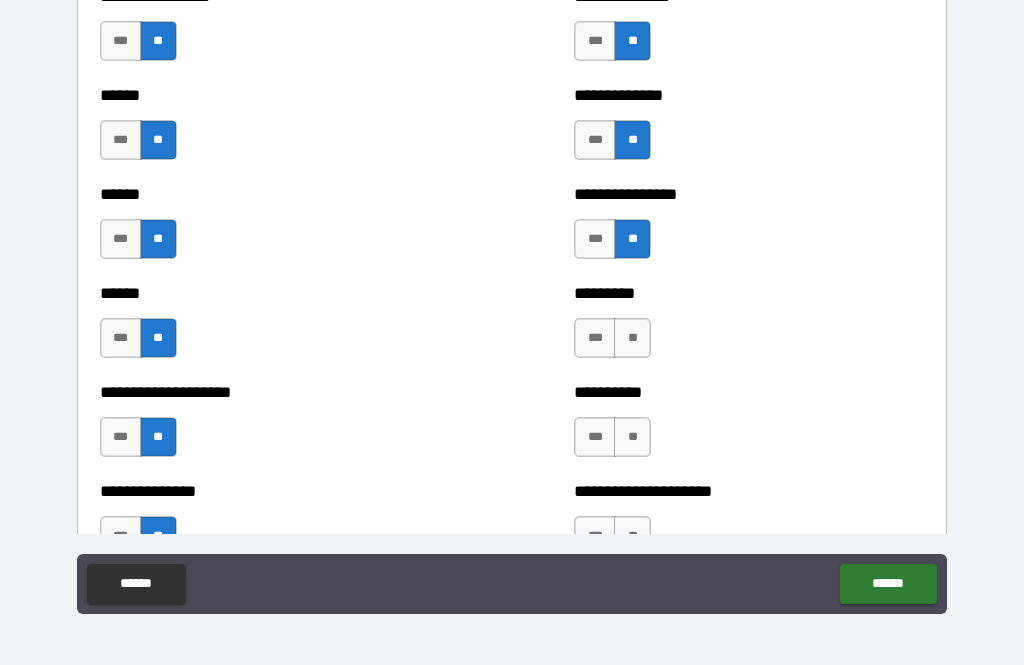click on "**" at bounding box center [632, 338] 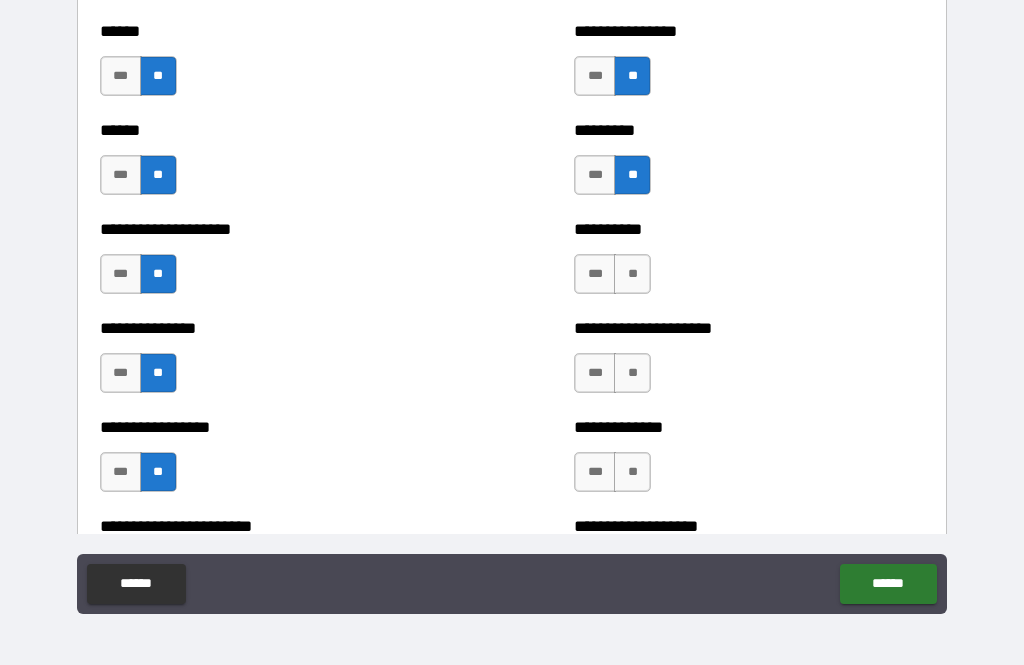 scroll, scrollTop: 3200, scrollLeft: 0, axis: vertical 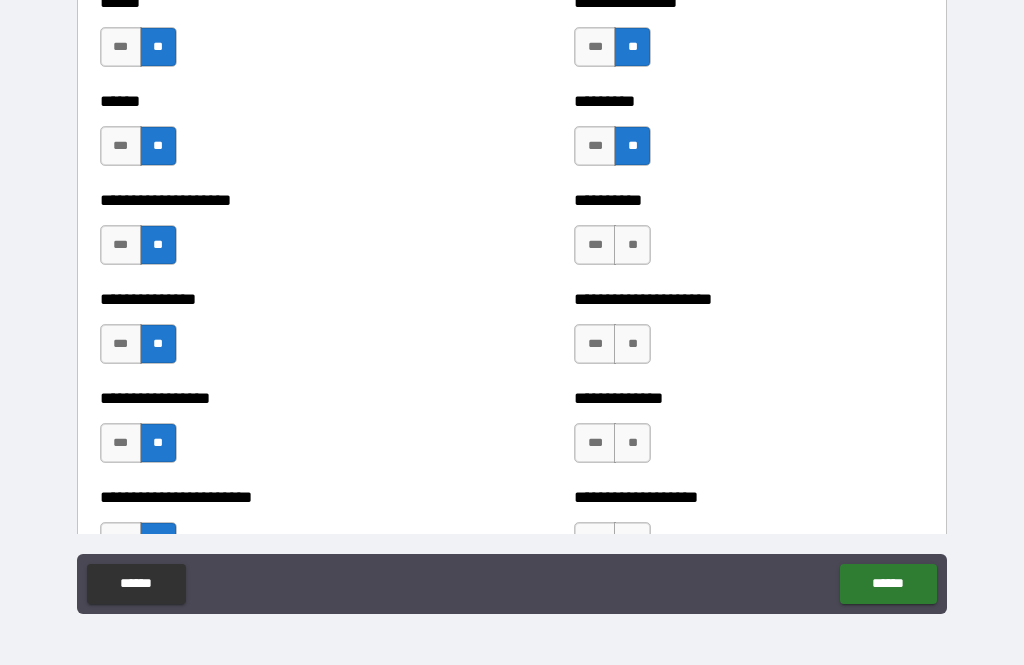 click on "**" at bounding box center (632, 245) 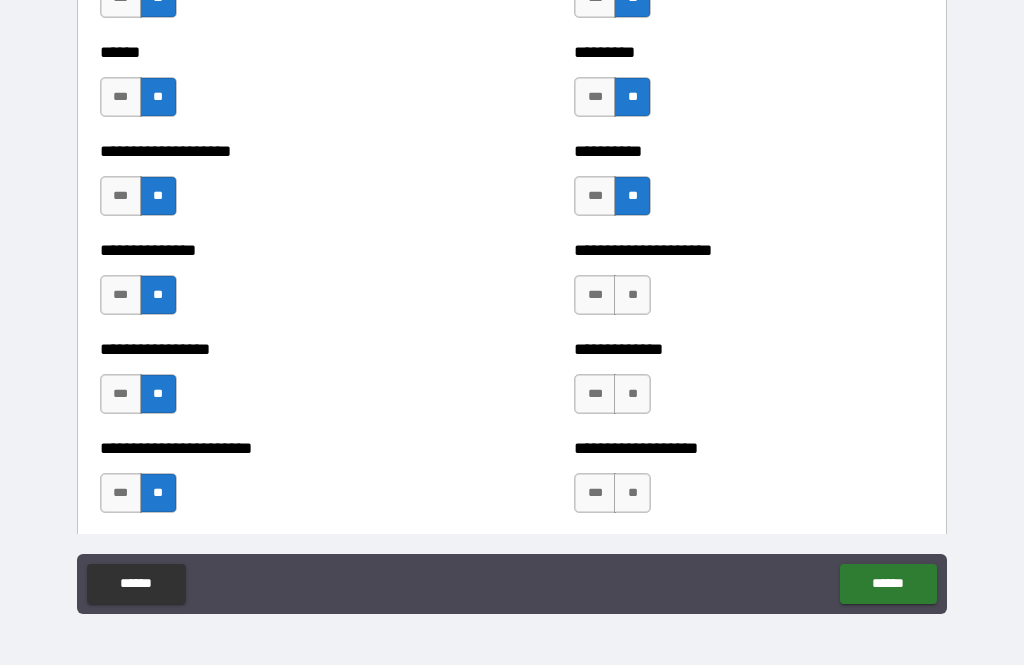 scroll, scrollTop: 3250, scrollLeft: 0, axis: vertical 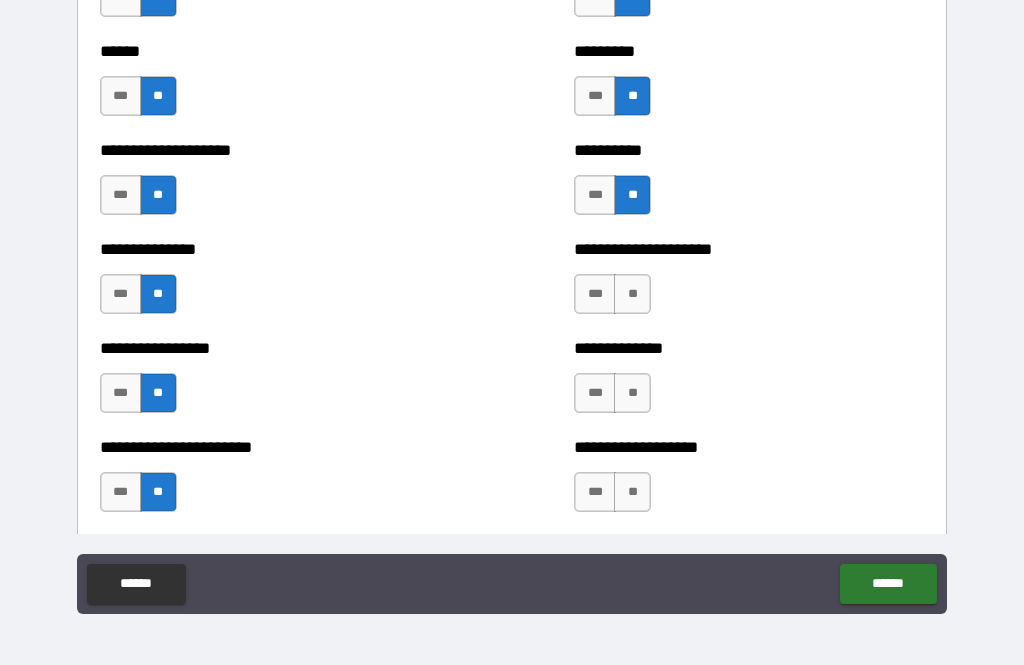 click on "**" at bounding box center (632, 294) 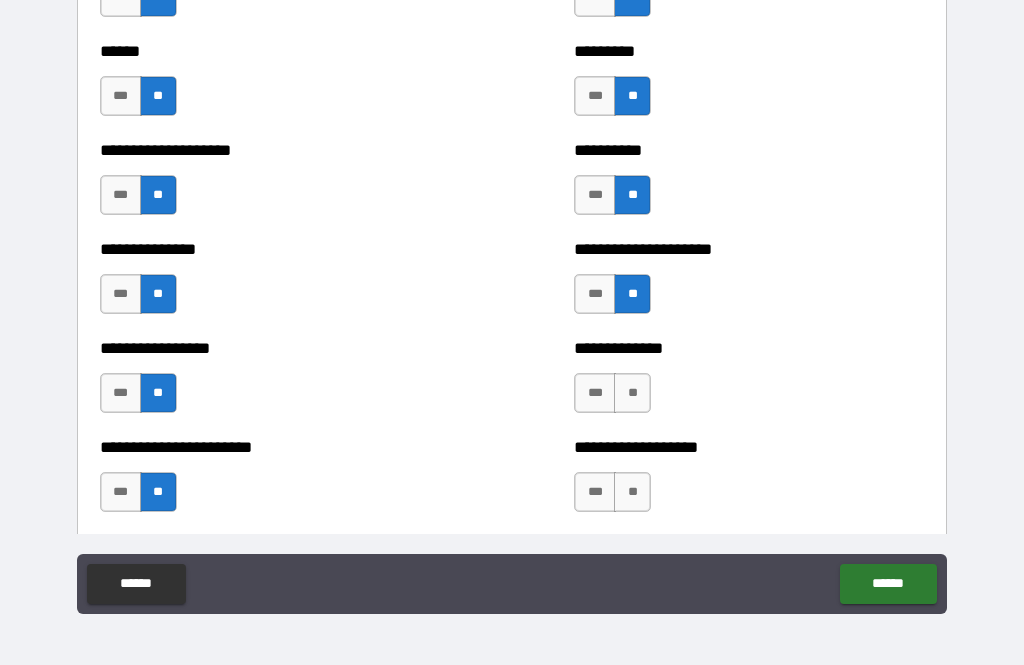 scroll, scrollTop: 3307, scrollLeft: 0, axis: vertical 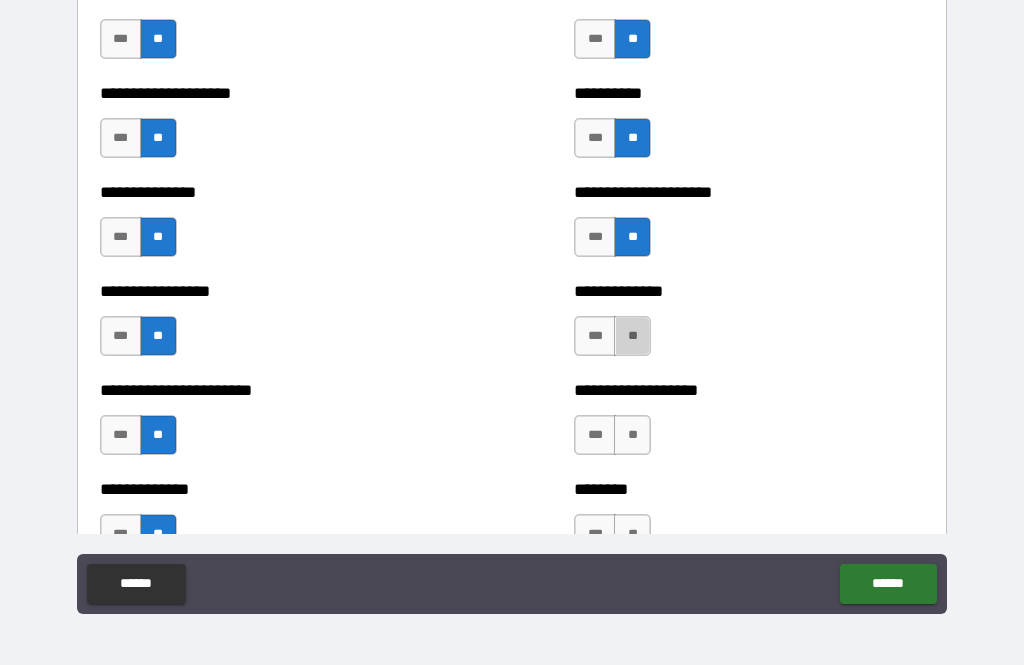 click on "**" at bounding box center (632, 336) 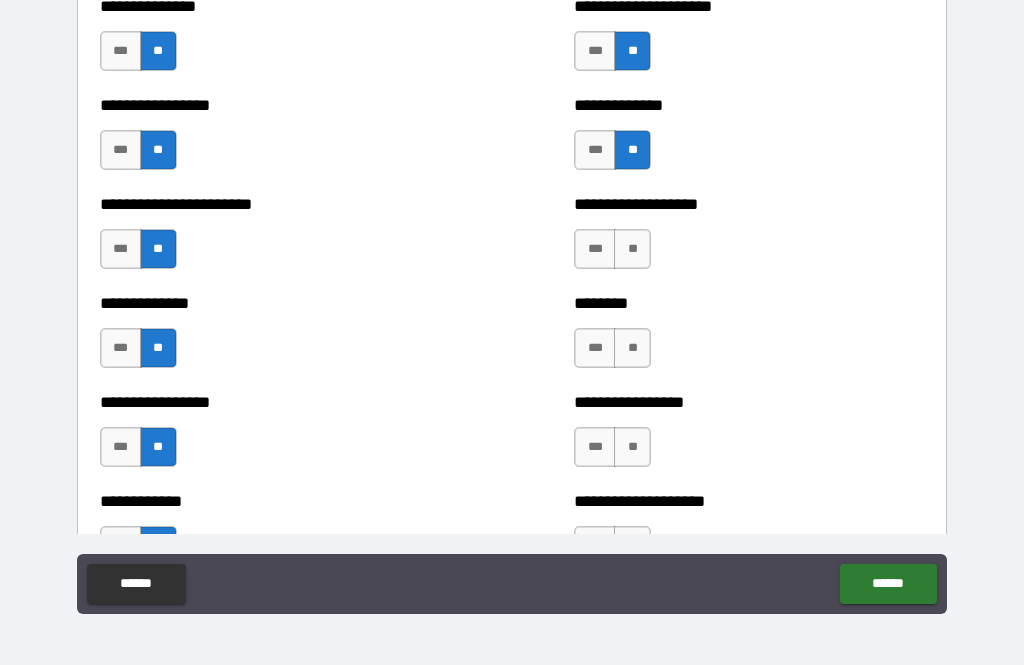 scroll, scrollTop: 3500, scrollLeft: 0, axis: vertical 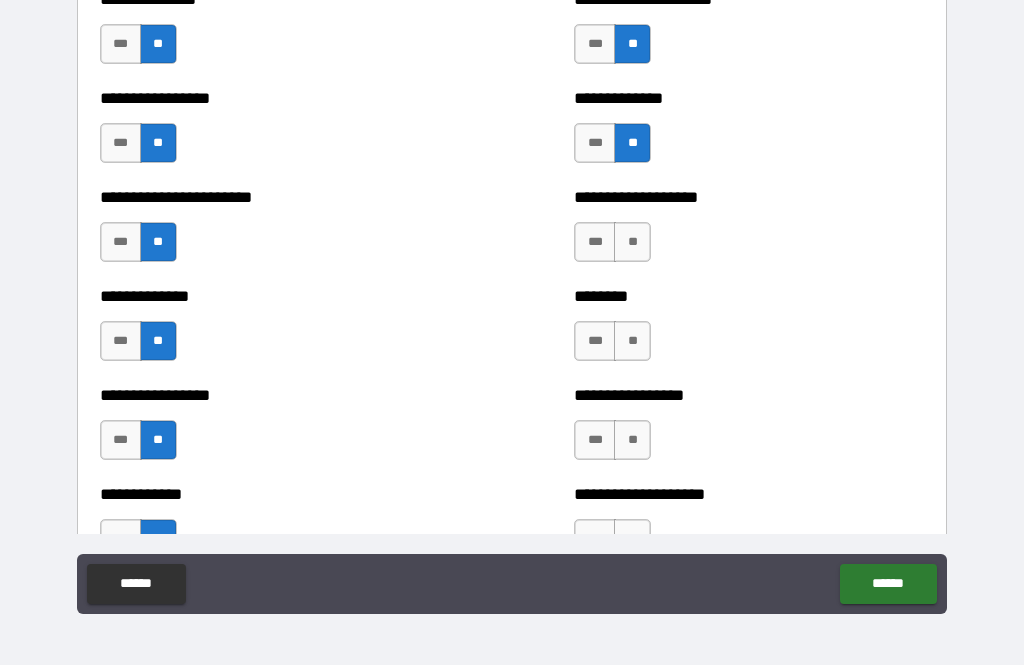 click on "**" at bounding box center (632, 242) 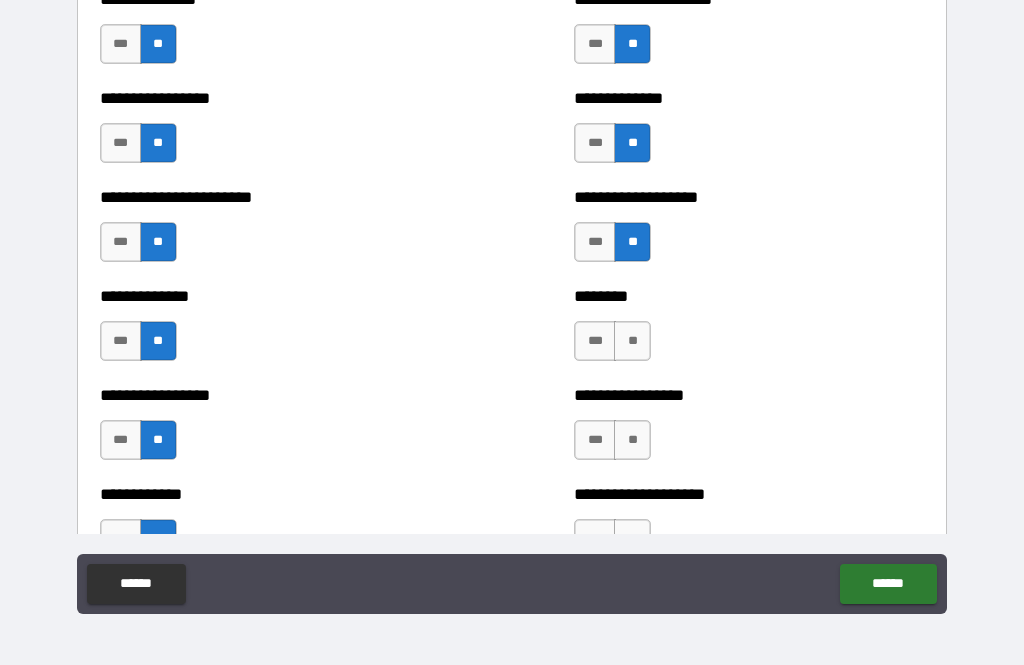 click on "**" at bounding box center (632, 341) 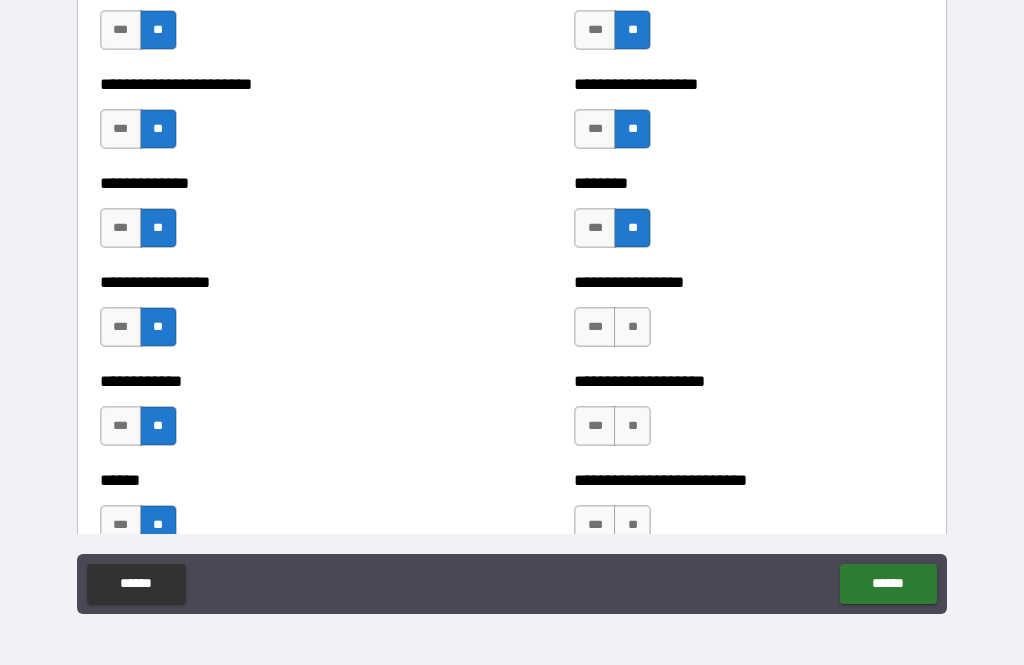 scroll, scrollTop: 3637, scrollLeft: 0, axis: vertical 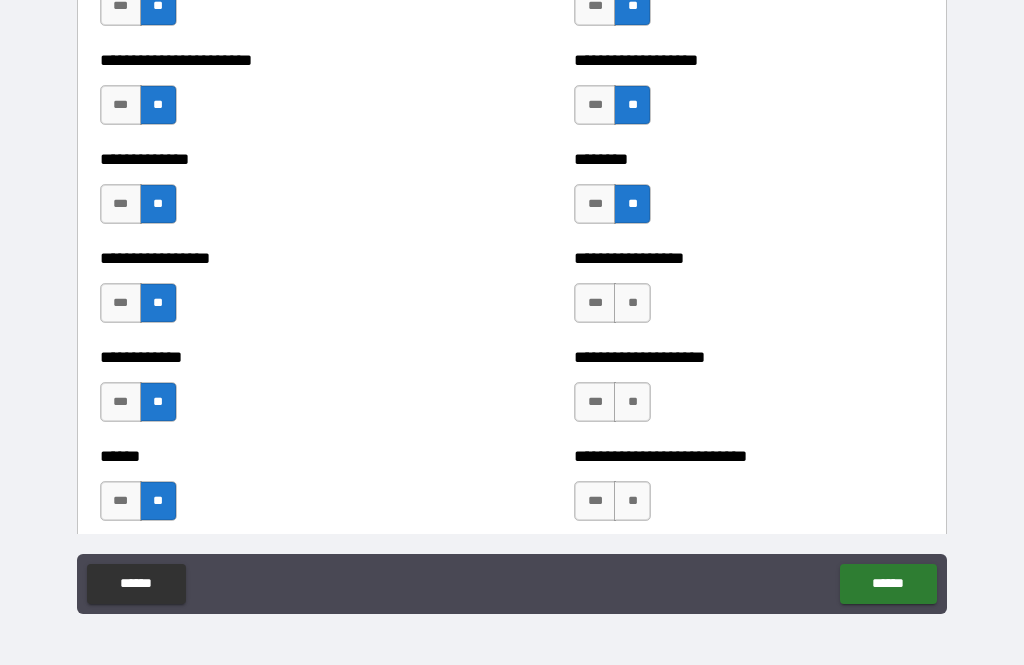 click on "**" at bounding box center (632, 303) 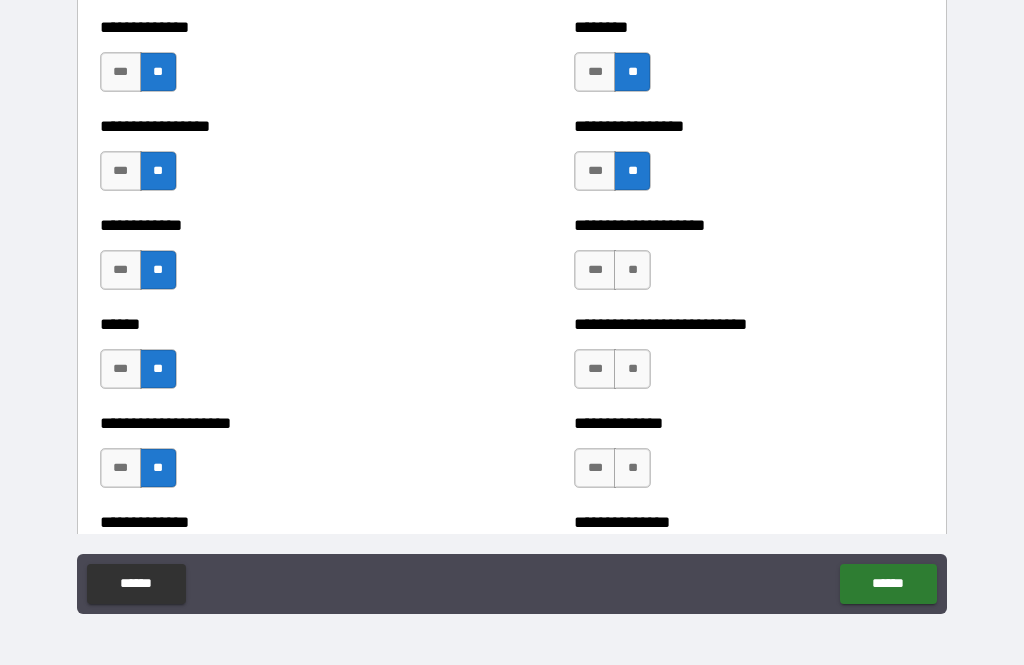 scroll, scrollTop: 3772, scrollLeft: 0, axis: vertical 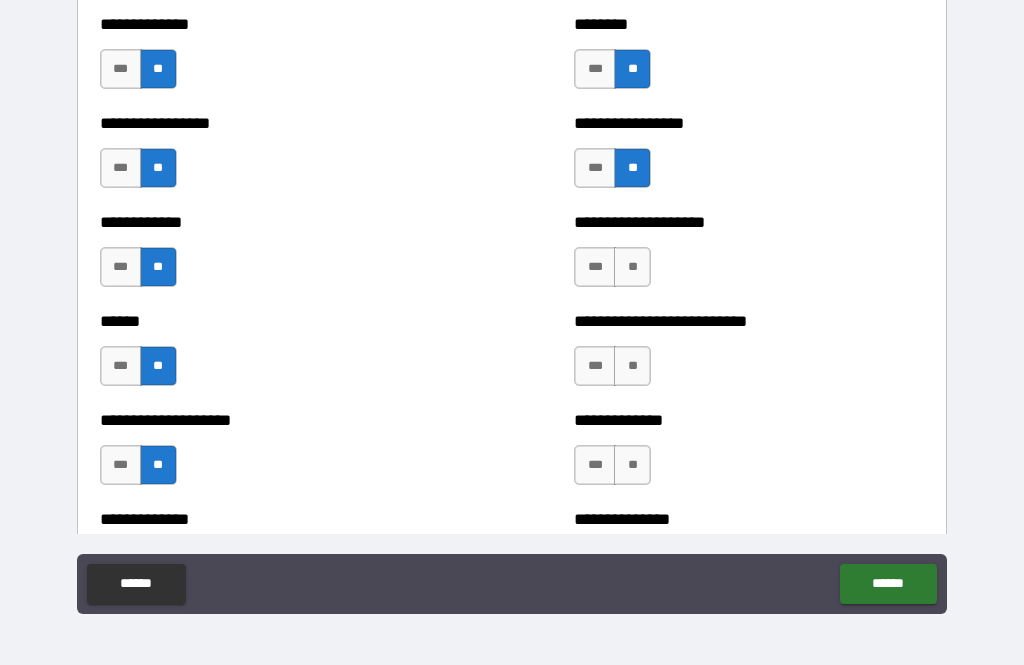 click on "**" at bounding box center (632, 267) 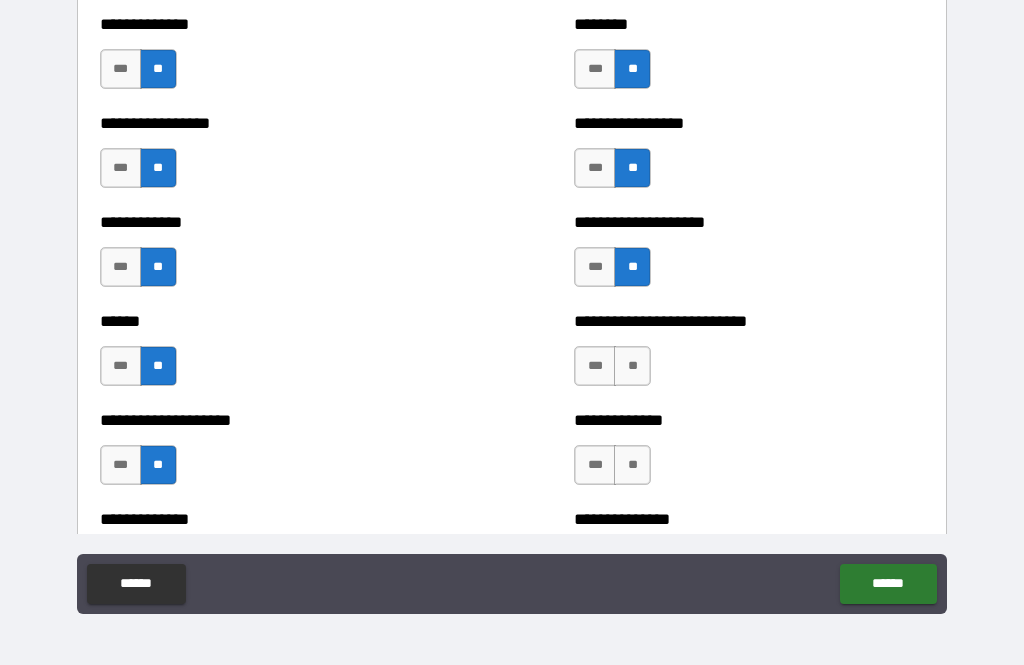 scroll, scrollTop: 3839, scrollLeft: 0, axis: vertical 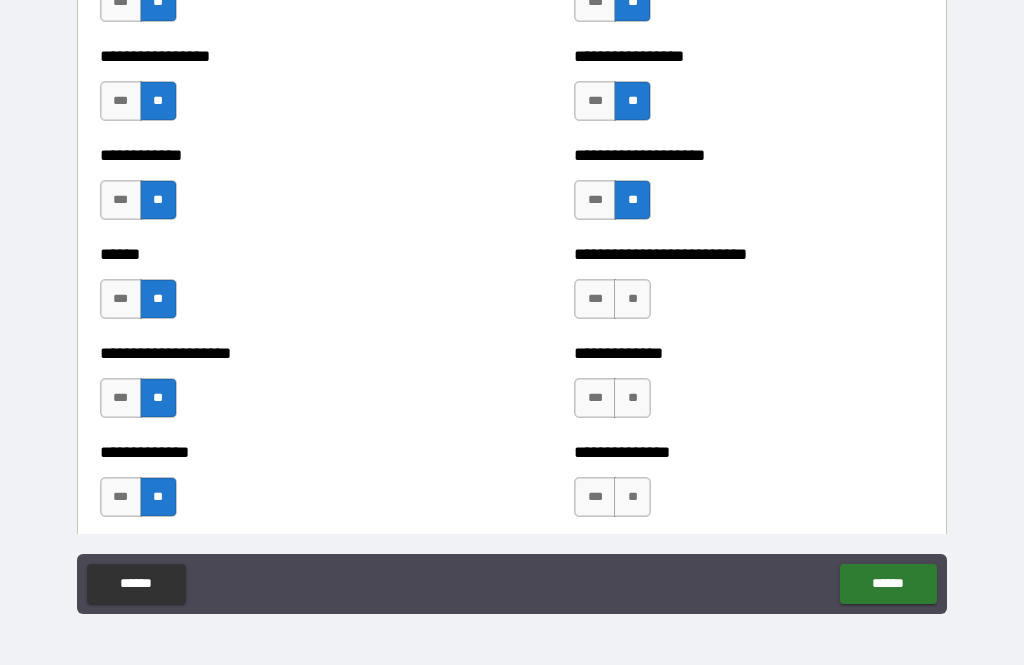 click on "**********" at bounding box center (749, 289) 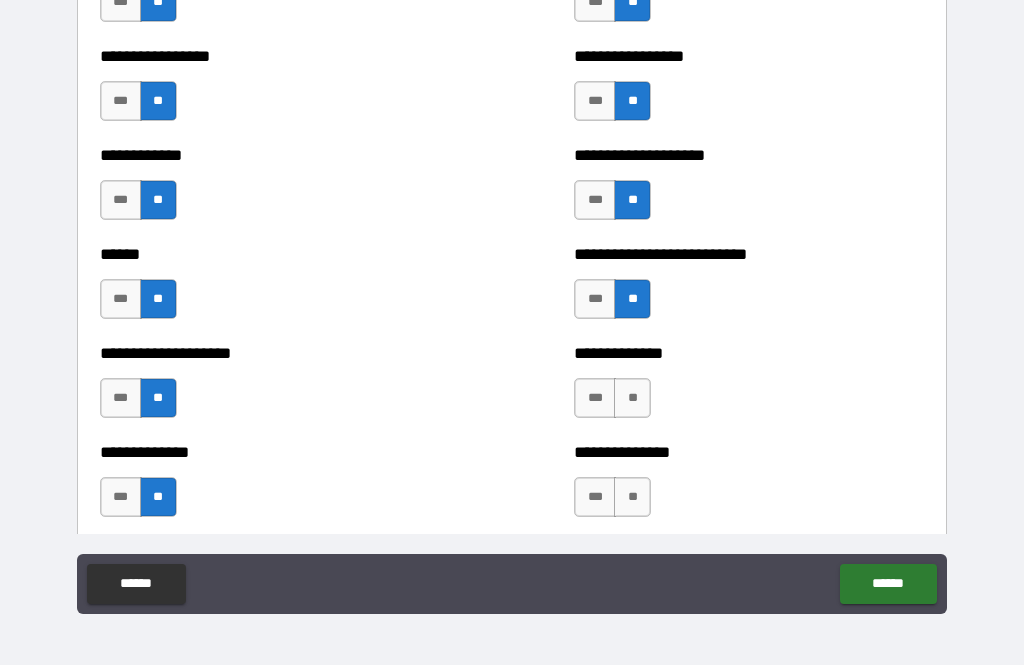 click on "**" at bounding box center [632, 398] 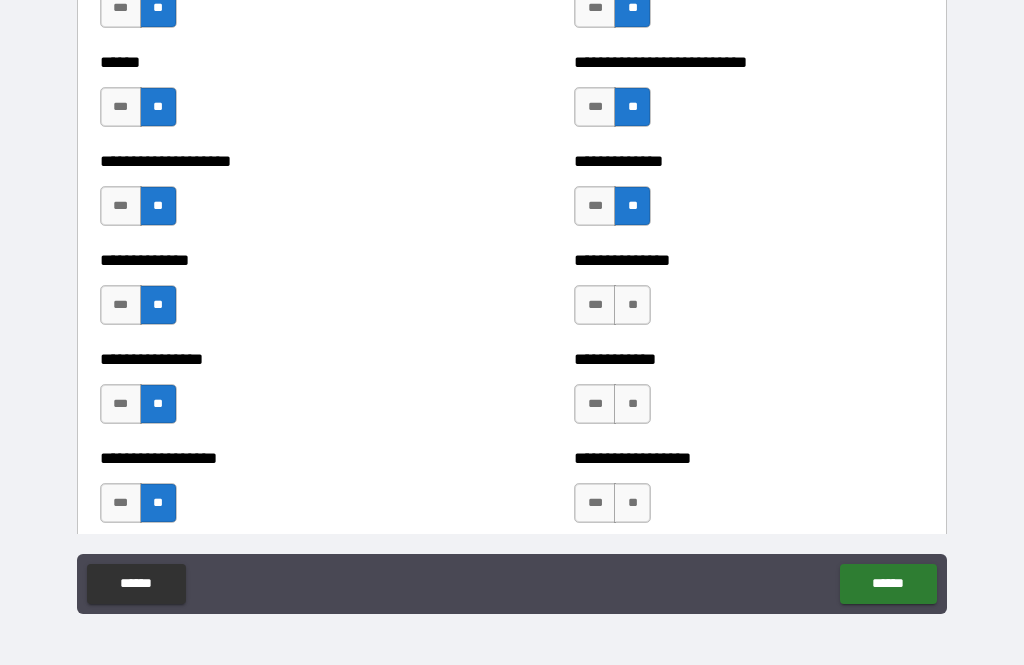 scroll, scrollTop: 4053, scrollLeft: 0, axis: vertical 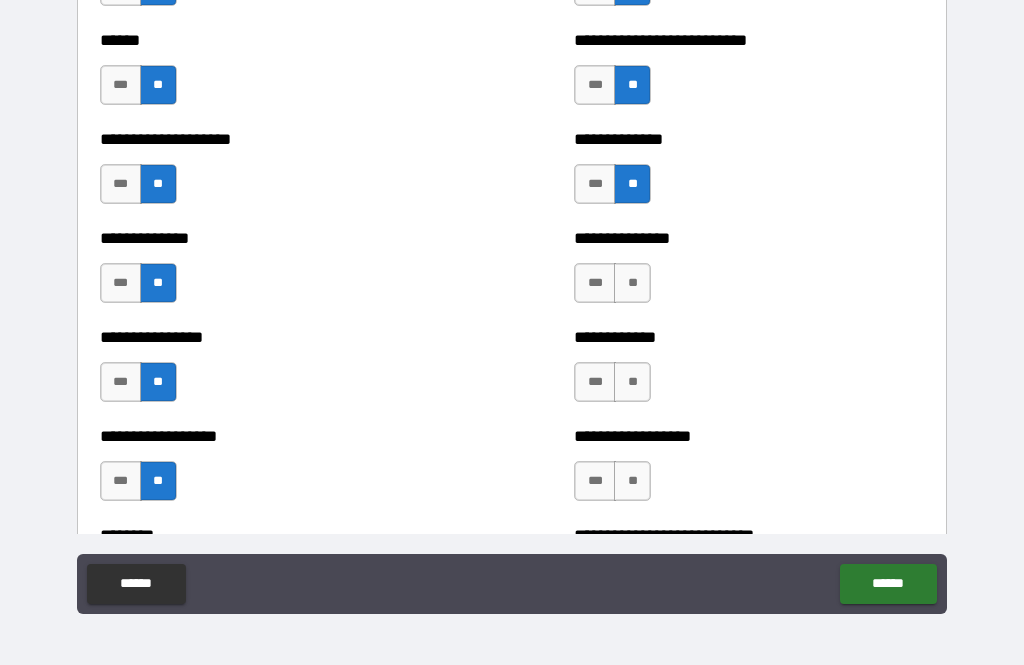 click on "**" at bounding box center (632, 283) 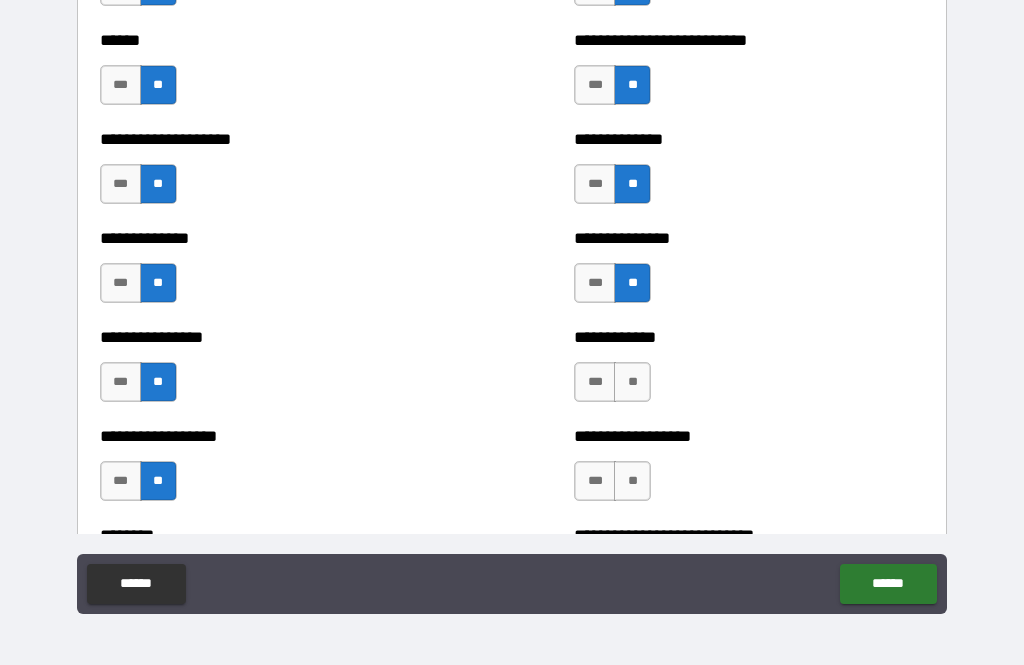click on "**" at bounding box center (632, 382) 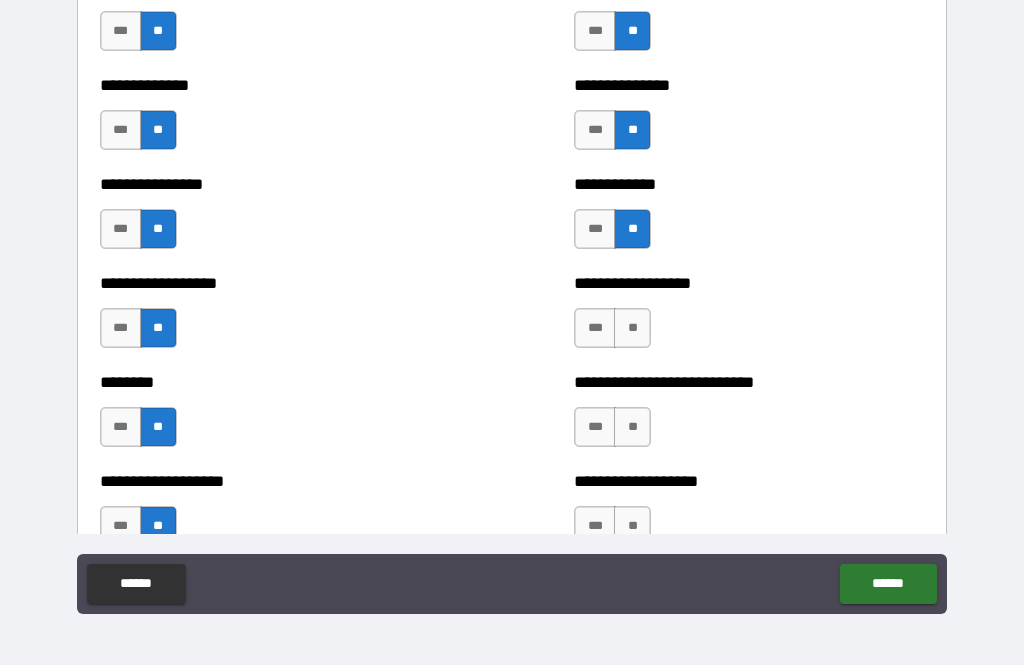 scroll, scrollTop: 4233, scrollLeft: 0, axis: vertical 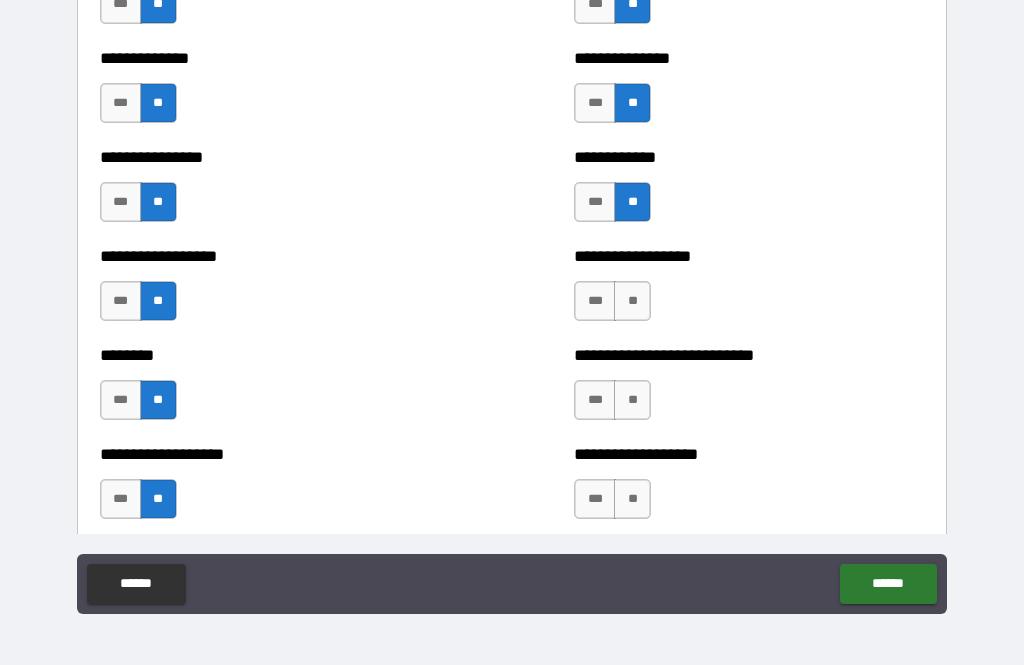 click on "**" at bounding box center (632, 301) 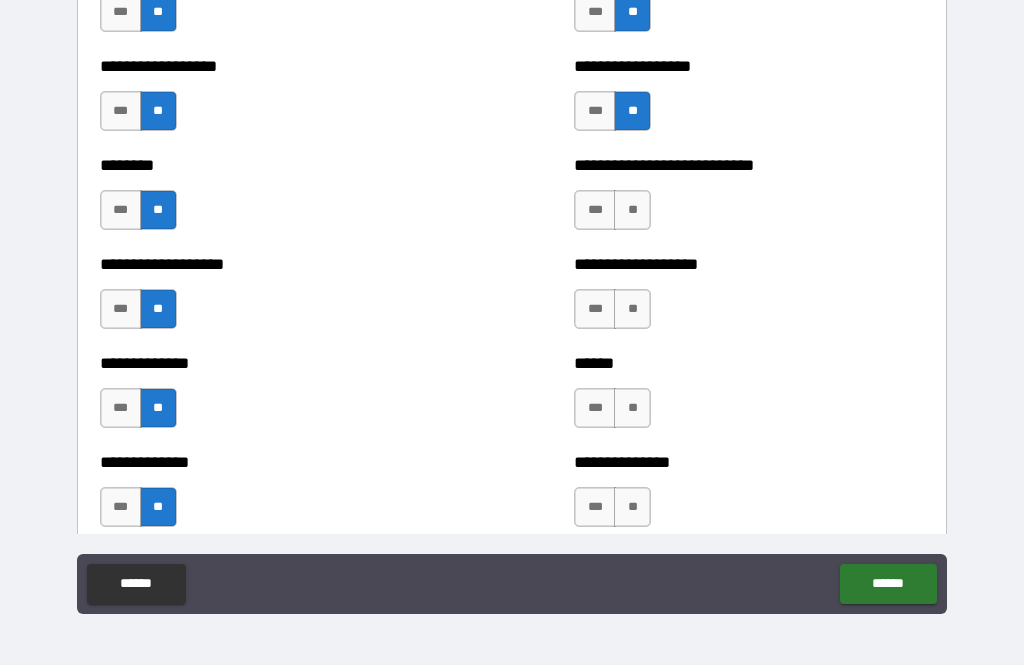 scroll, scrollTop: 4422, scrollLeft: 0, axis: vertical 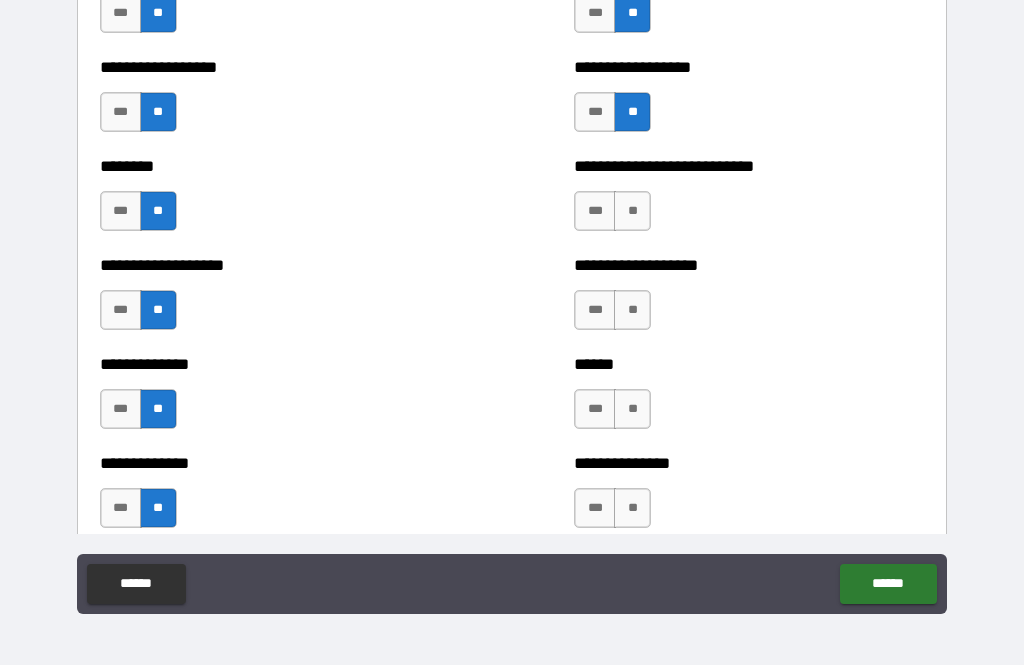 click on "**" at bounding box center [632, 211] 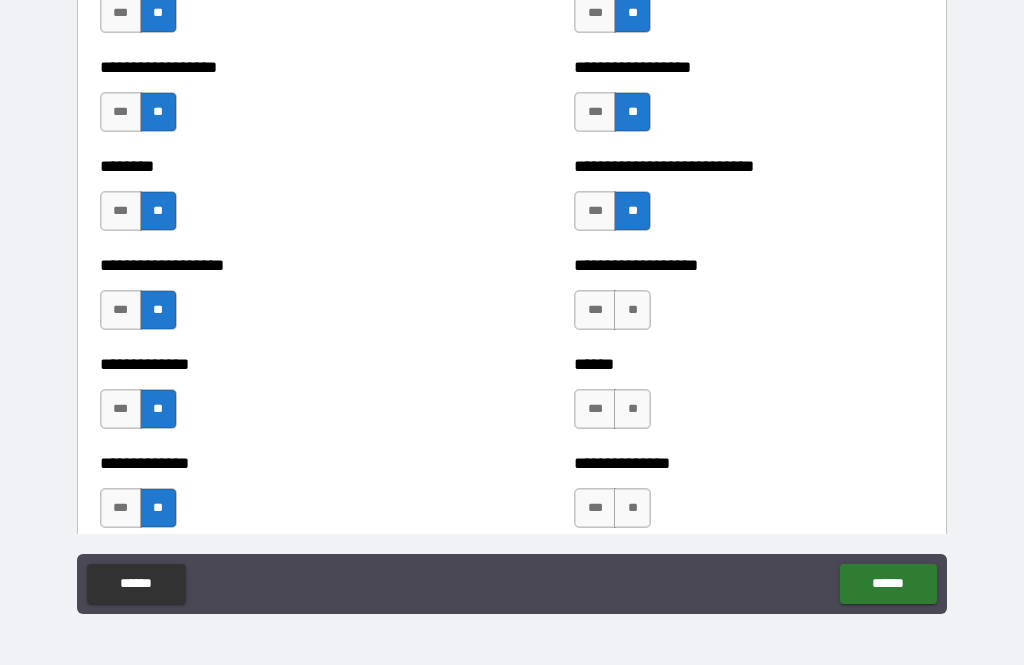 click on "**" at bounding box center (632, 310) 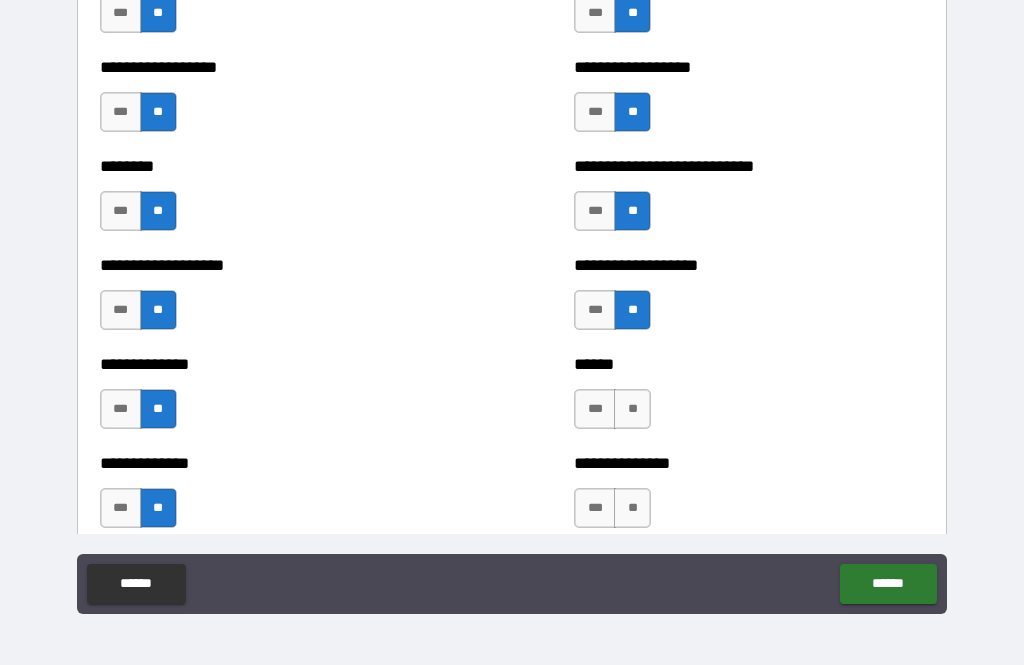 click on "**" at bounding box center [632, 409] 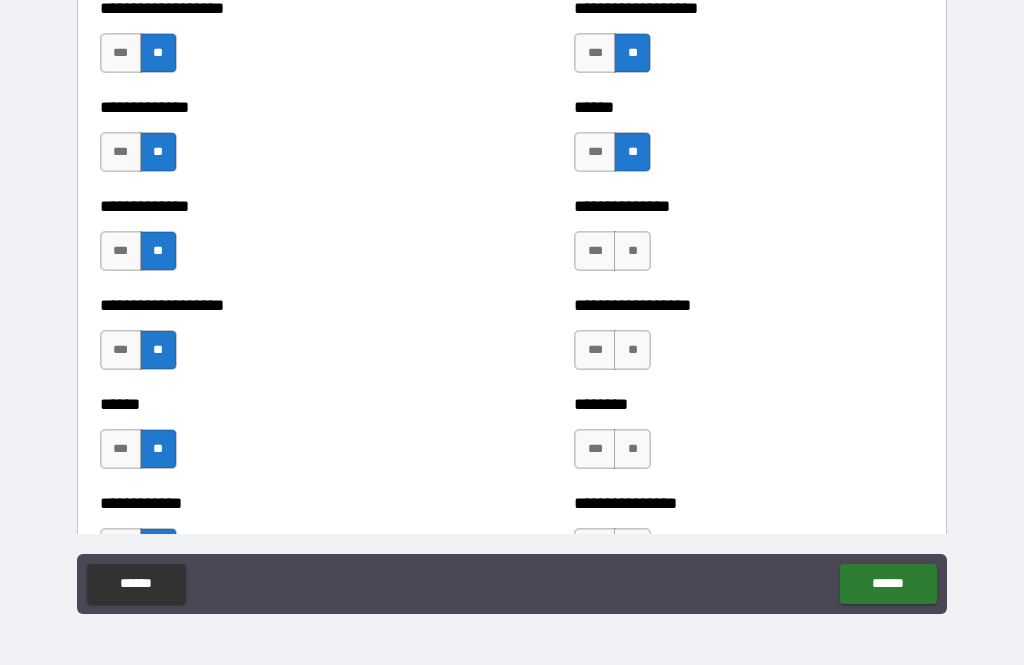 scroll, scrollTop: 4682, scrollLeft: 0, axis: vertical 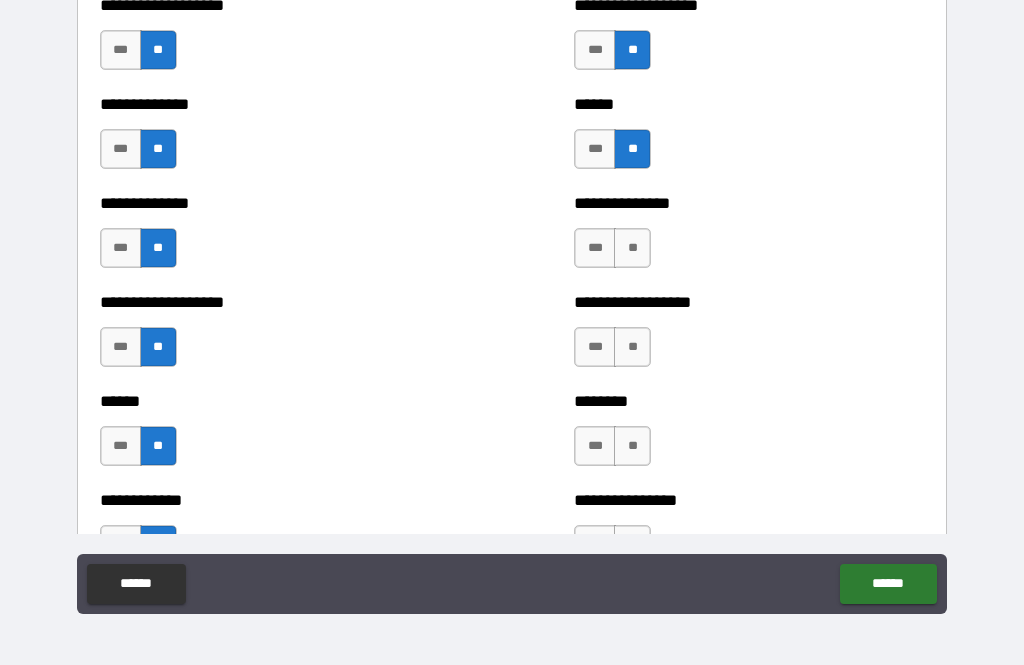 click on "**" at bounding box center [632, 248] 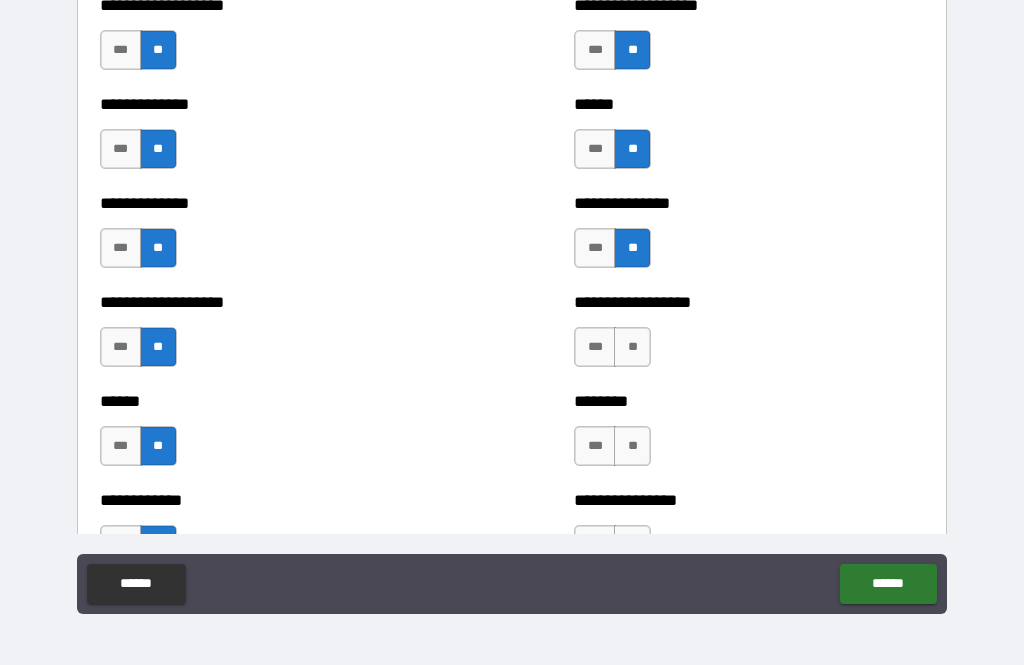 click on "**" at bounding box center (632, 347) 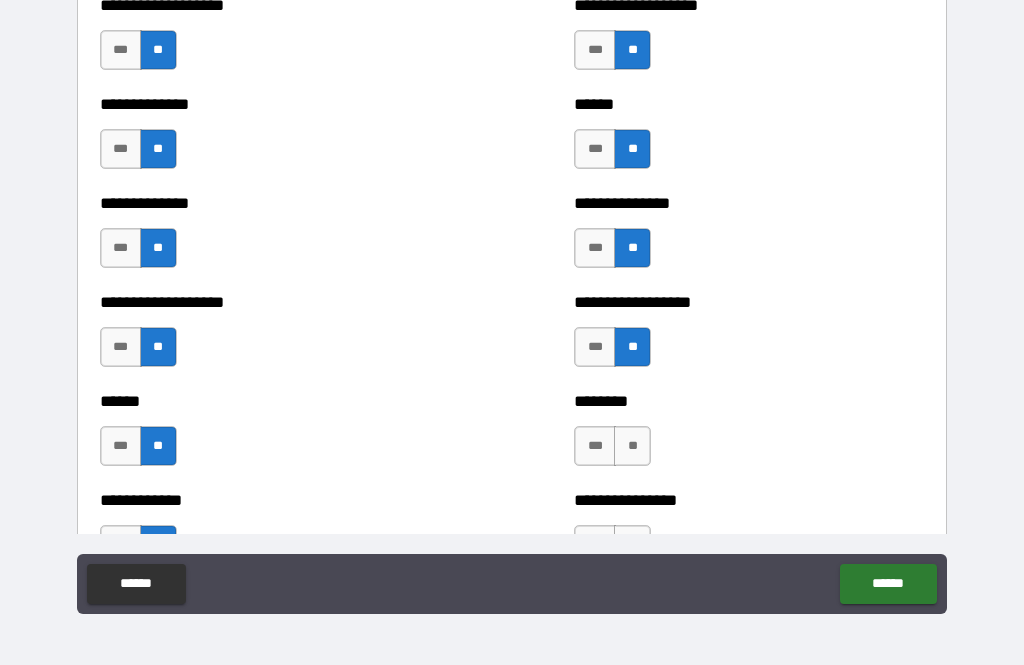 click on "**" at bounding box center [632, 446] 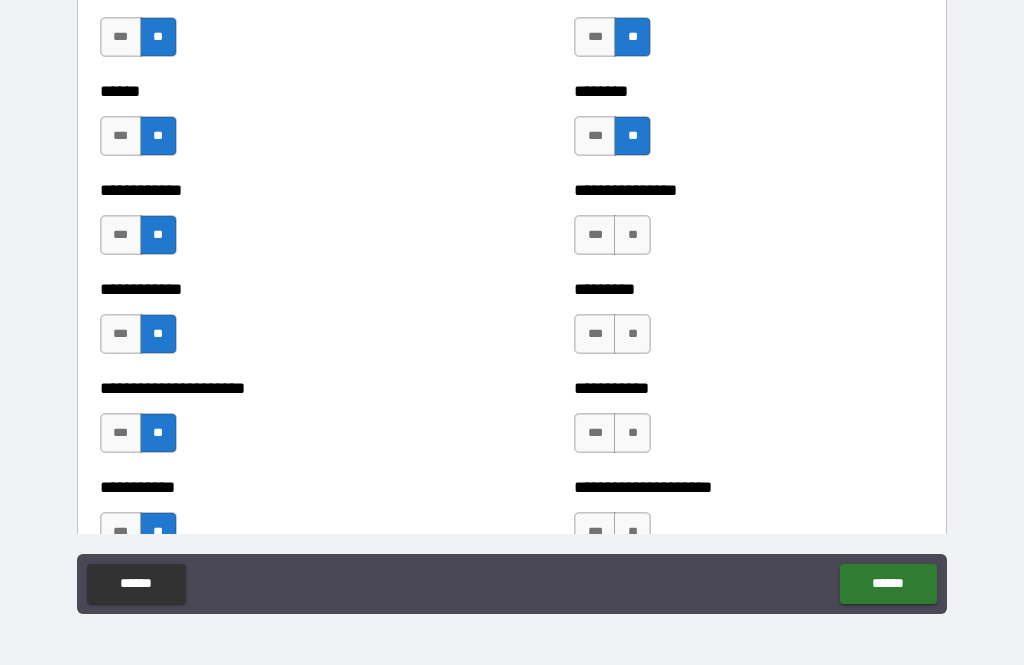 scroll, scrollTop: 4988, scrollLeft: 0, axis: vertical 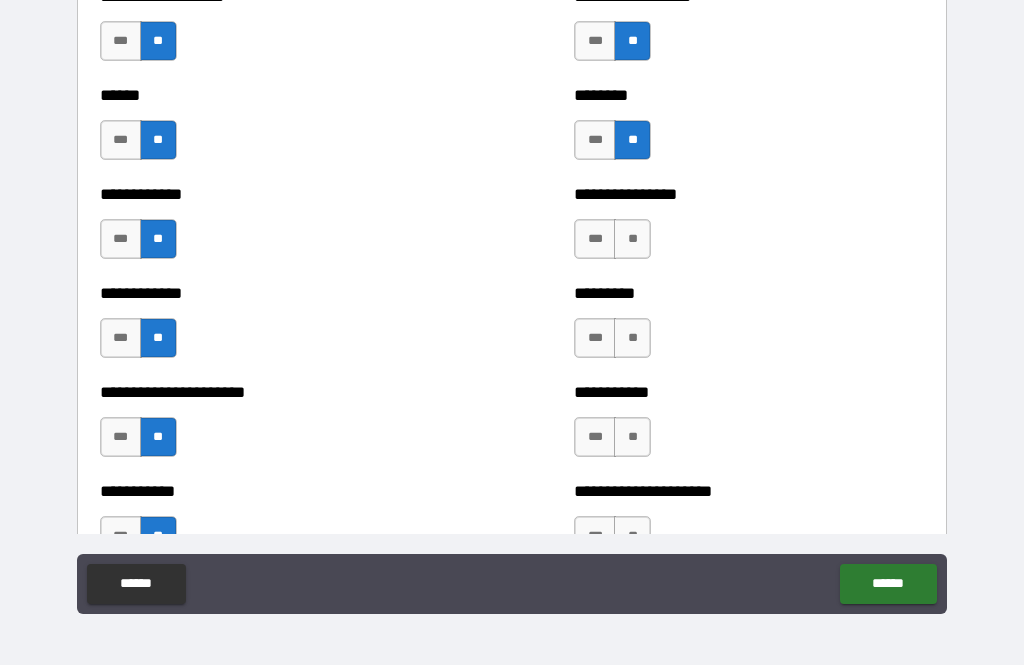 click on "**" at bounding box center (632, 239) 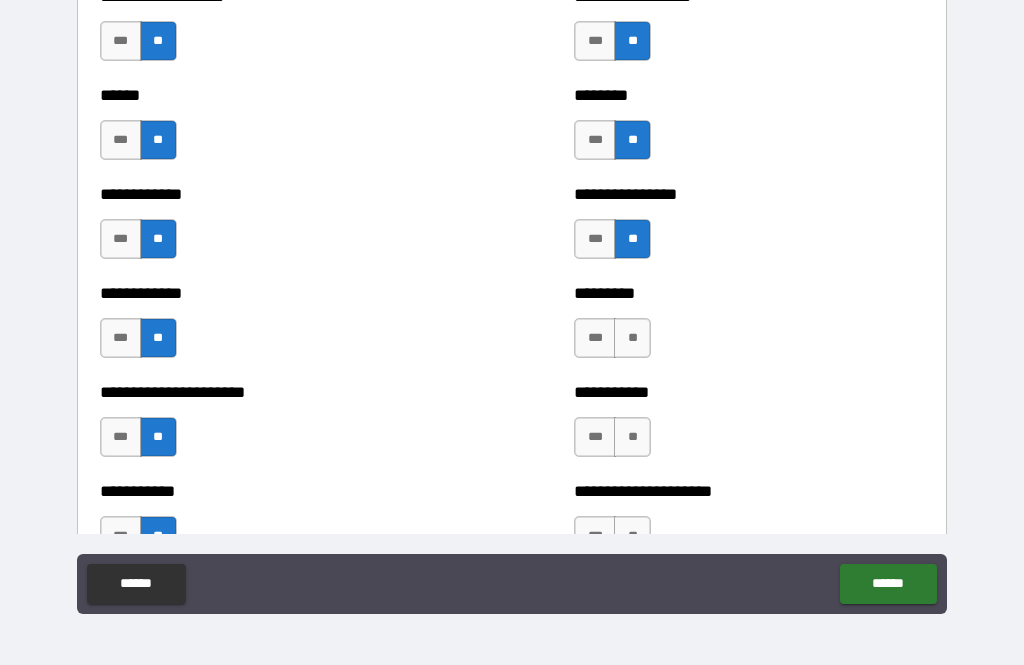 click on "**" at bounding box center (632, 338) 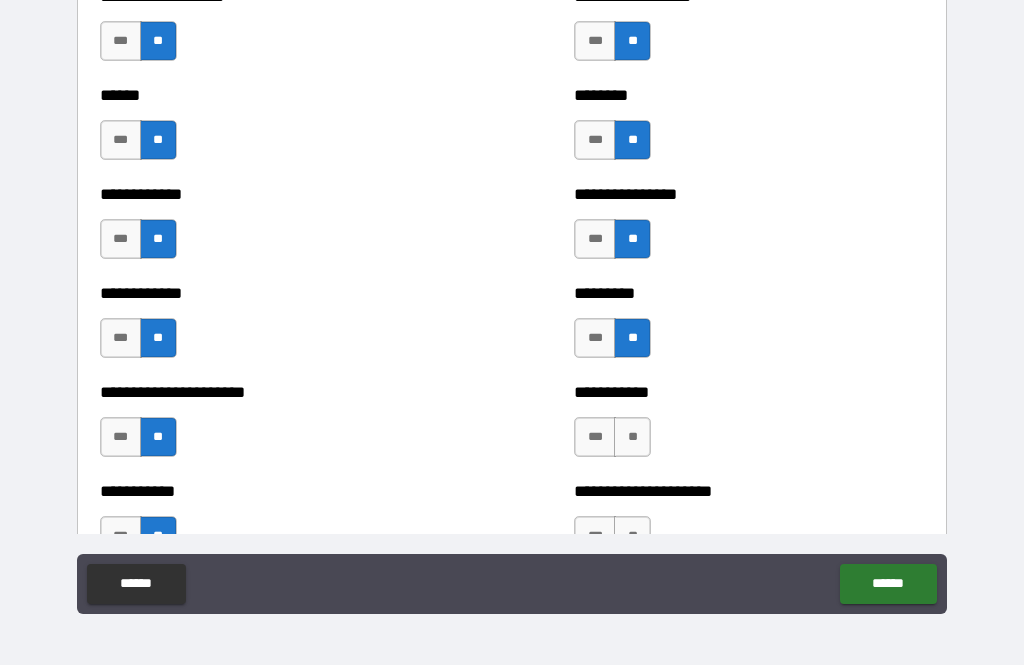 click on "**" at bounding box center (632, 437) 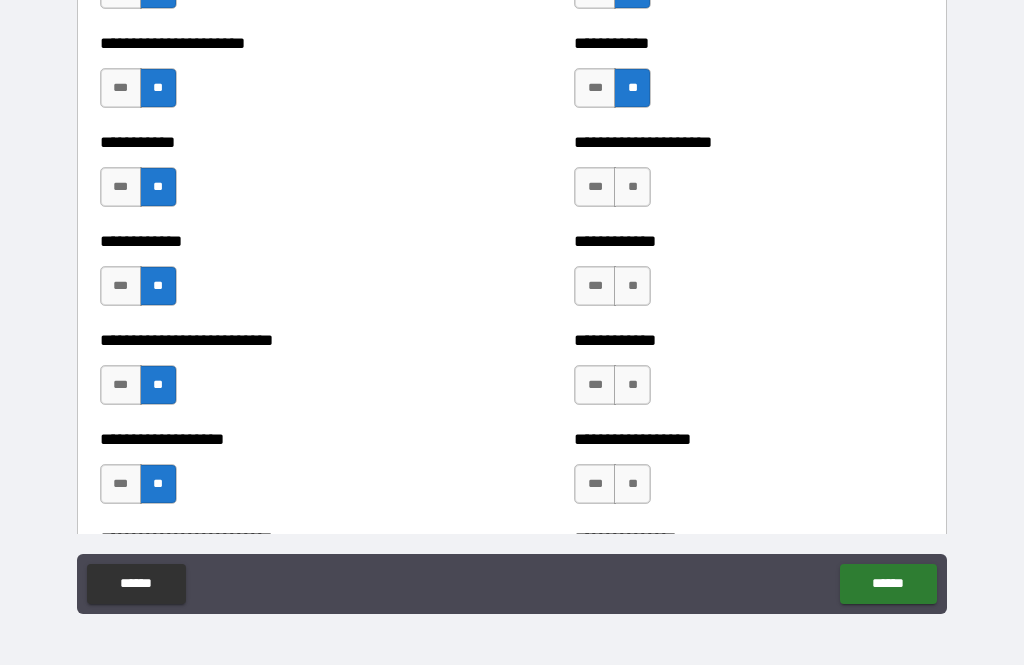 scroll, scrollTop: 5338, scrollLeft: 0, axis: vertical 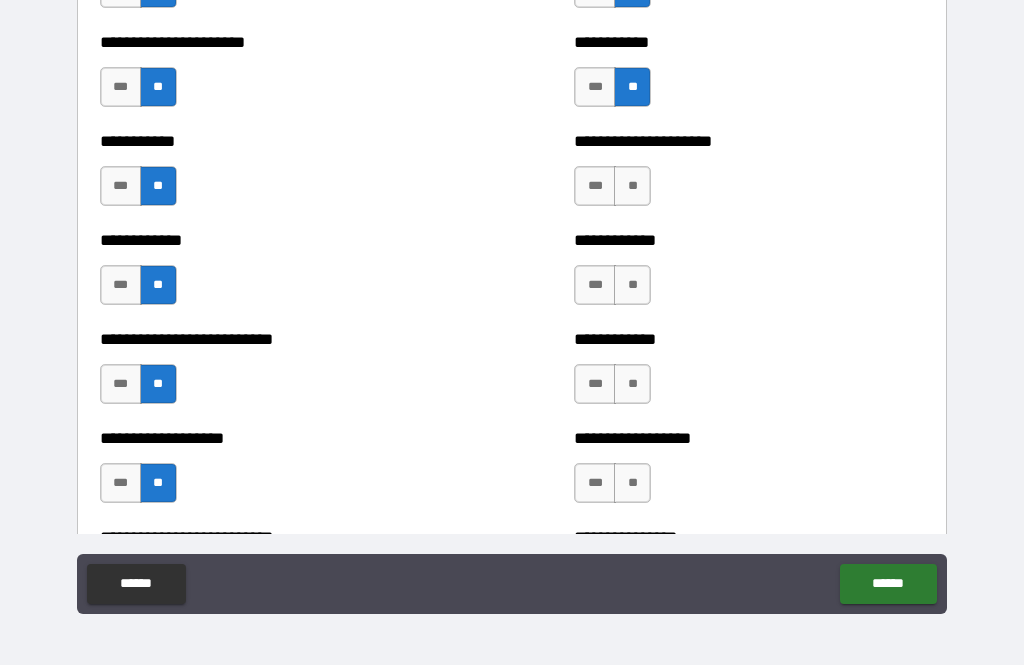 click on "**" at bounding box center (632, 186) 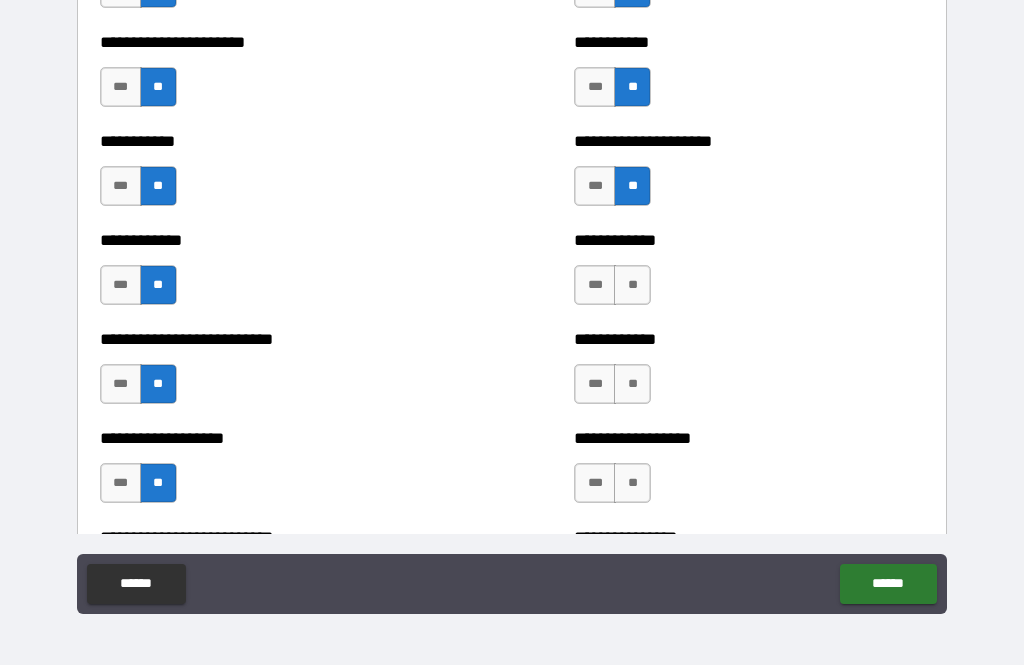 click on "**" at bounding box center (632, 285) 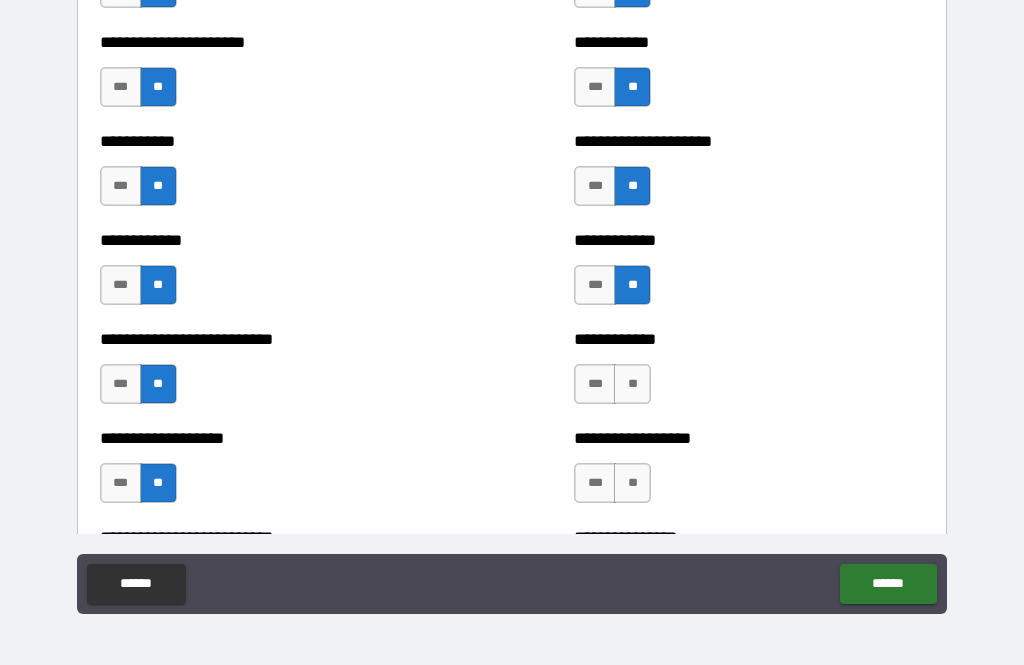 click on "**" at bounding box center (632, 384) 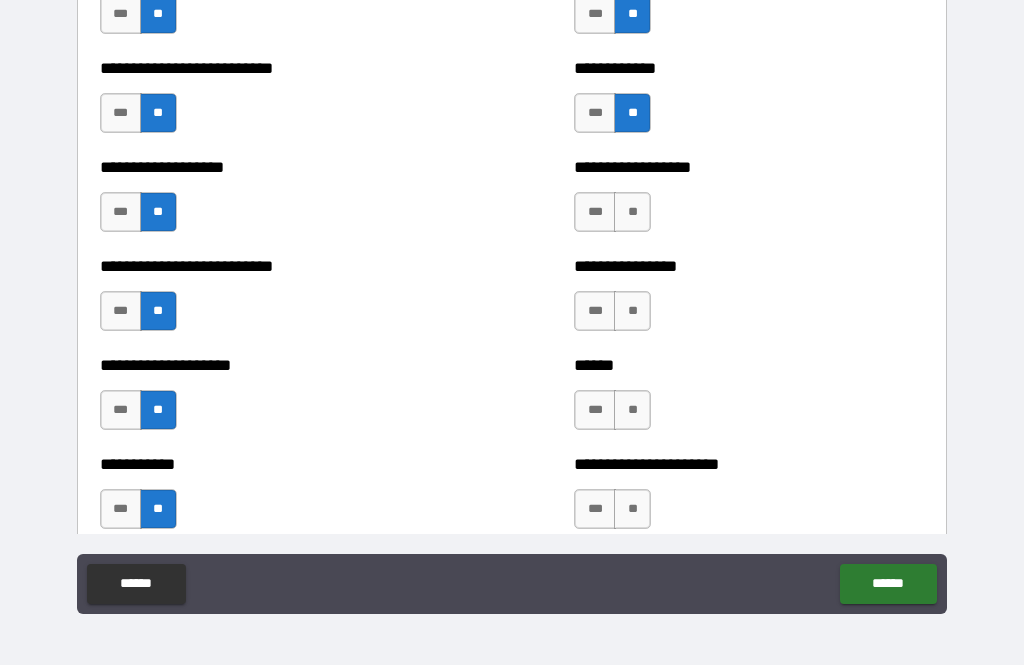 scroll, scrollTop: 5618, scrollLeft: 0, axis: vertical 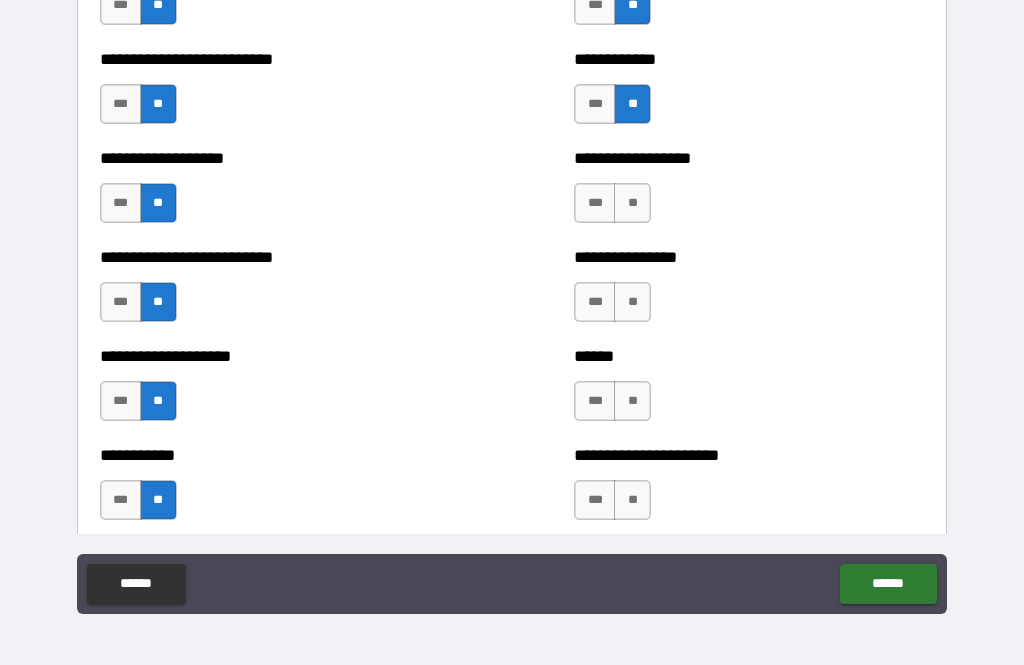 click on "**" at bounding box center (632, 203) 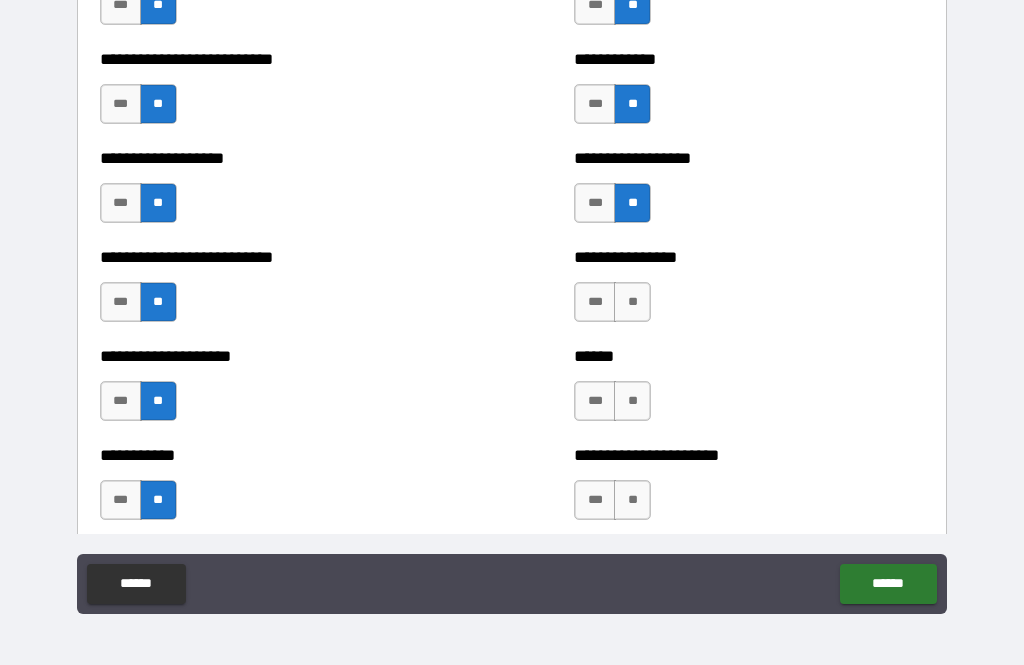 click on "**" at bounding box center (632, 302) 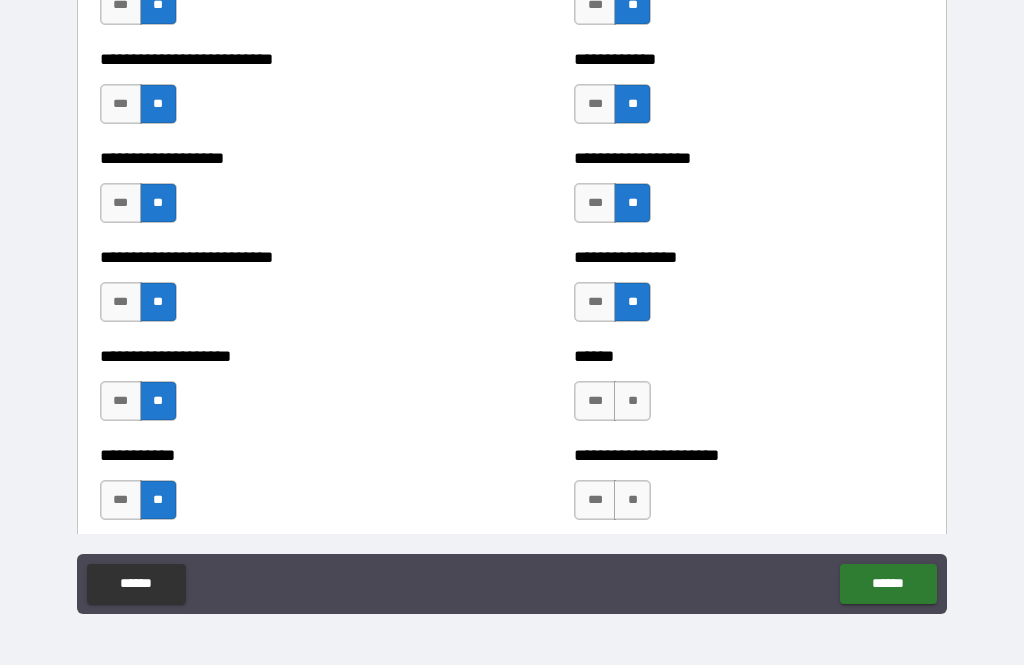 click on "**" at bounding box center [632, 401] 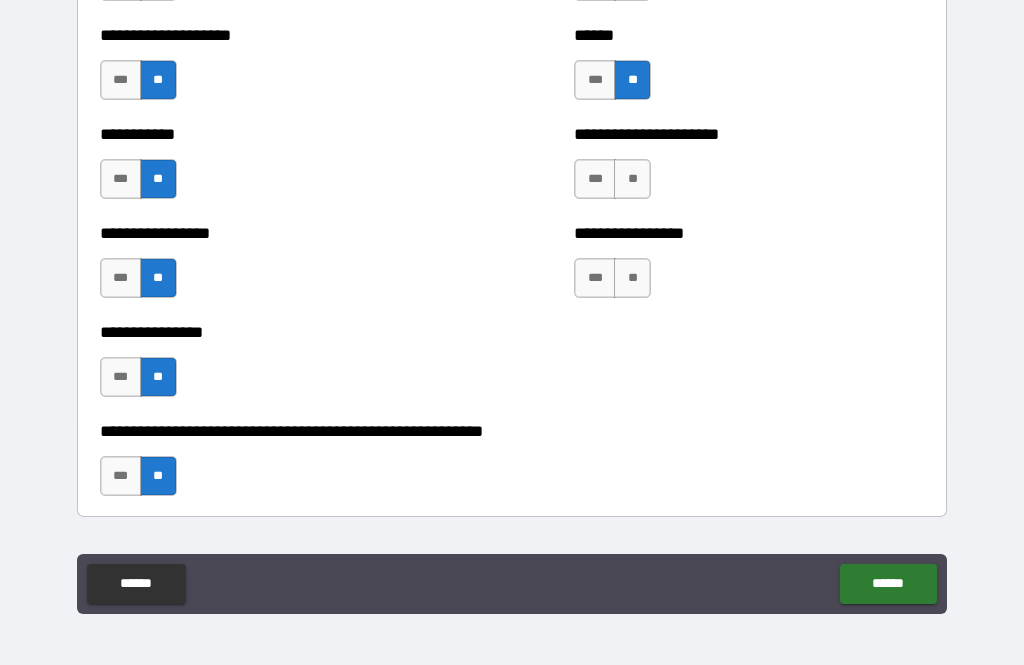 scroll, scrollTop: 5937, scrollLeft: 0, axis: vertical 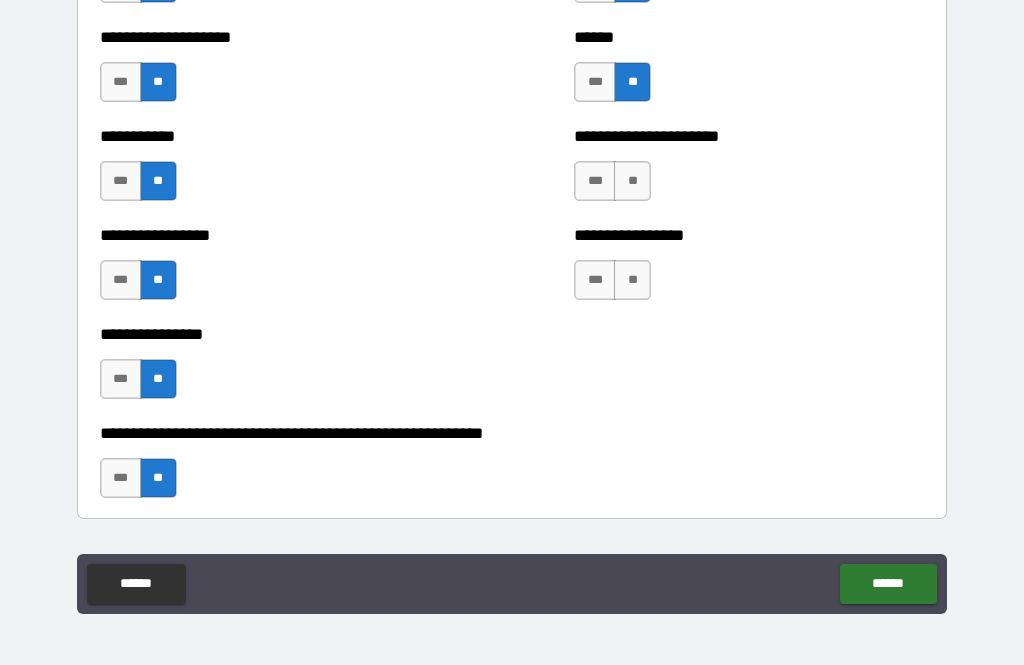 click on "**" at bounding box center (632, 181) 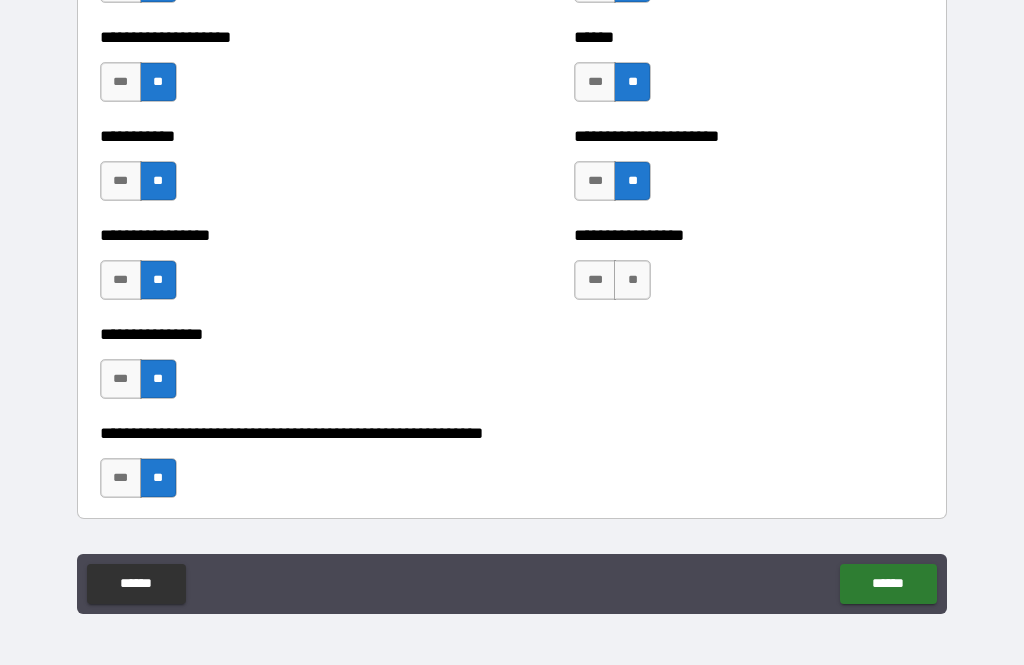 click on "**" at bounding box center [632, 280] 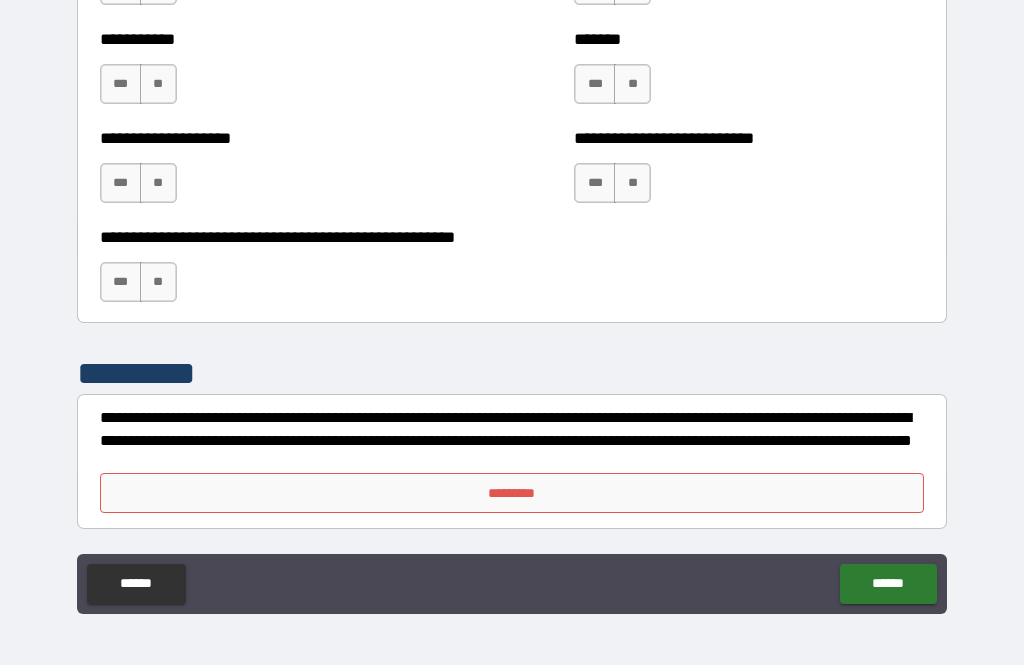 scroll, scrollTop: 8036, scrollLeft: 0, axis: vertical 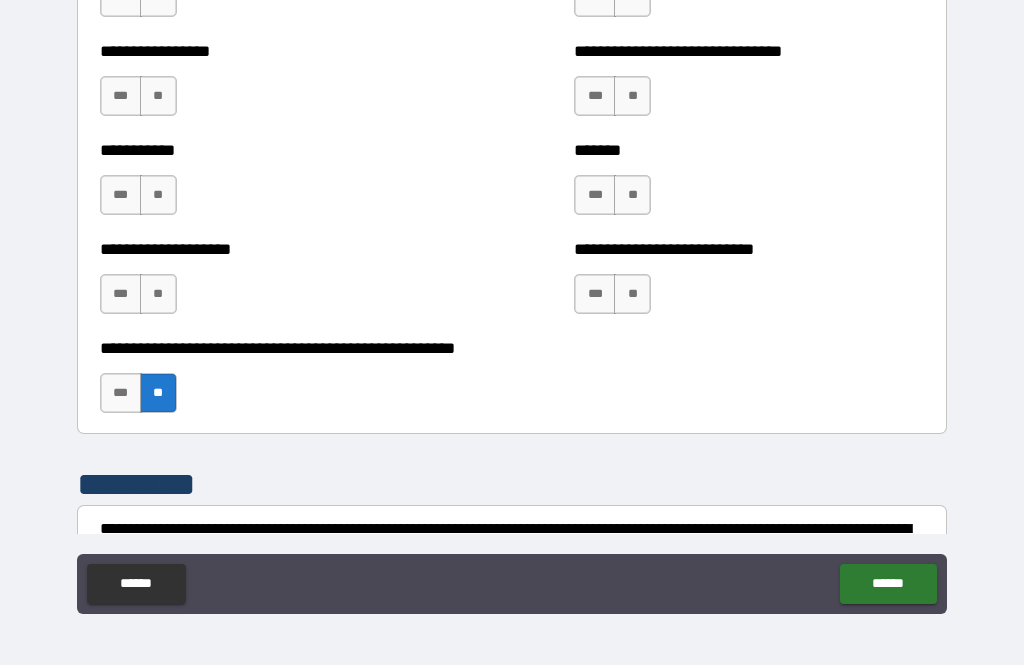 click on "**" at bounding box center (632, 294) 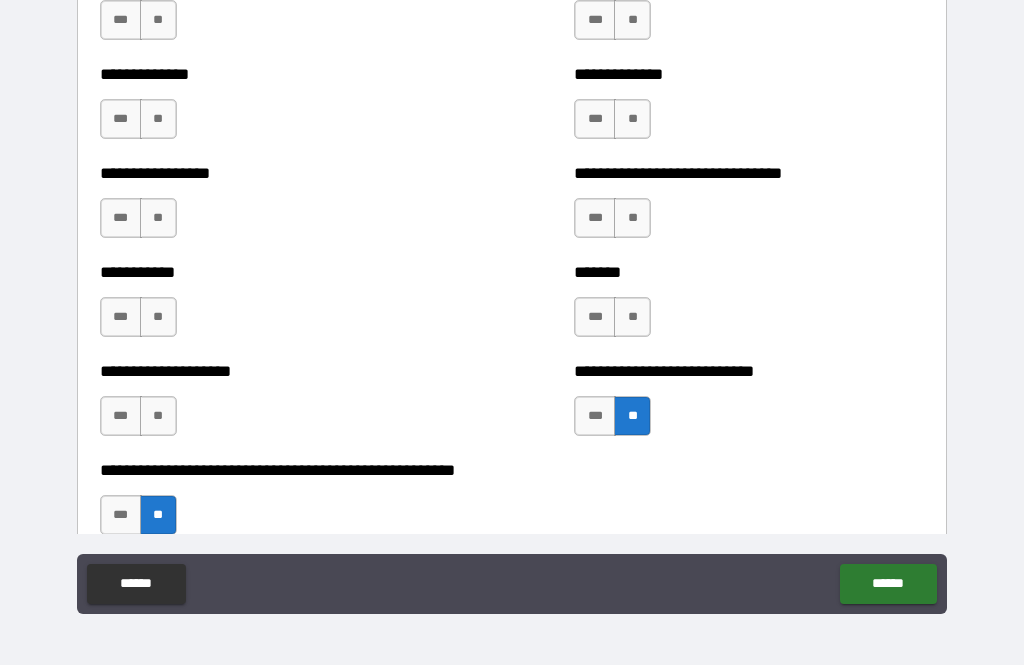 scroll, scrollTop: 7800, scrollLeft: 0, axis: vertical 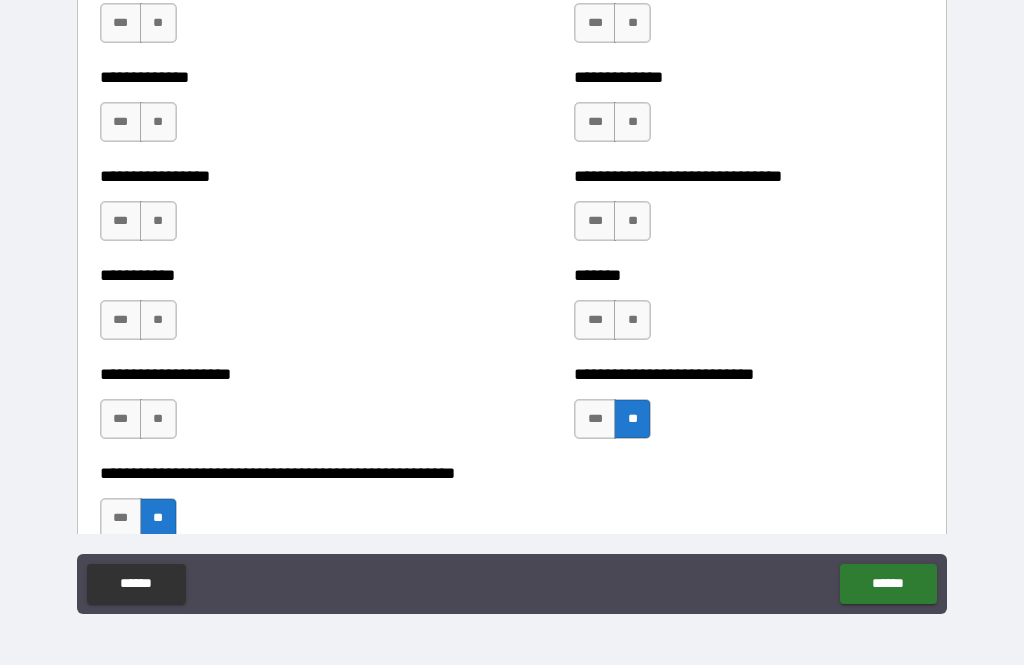 click on "**" at bounding box center (632, 320) 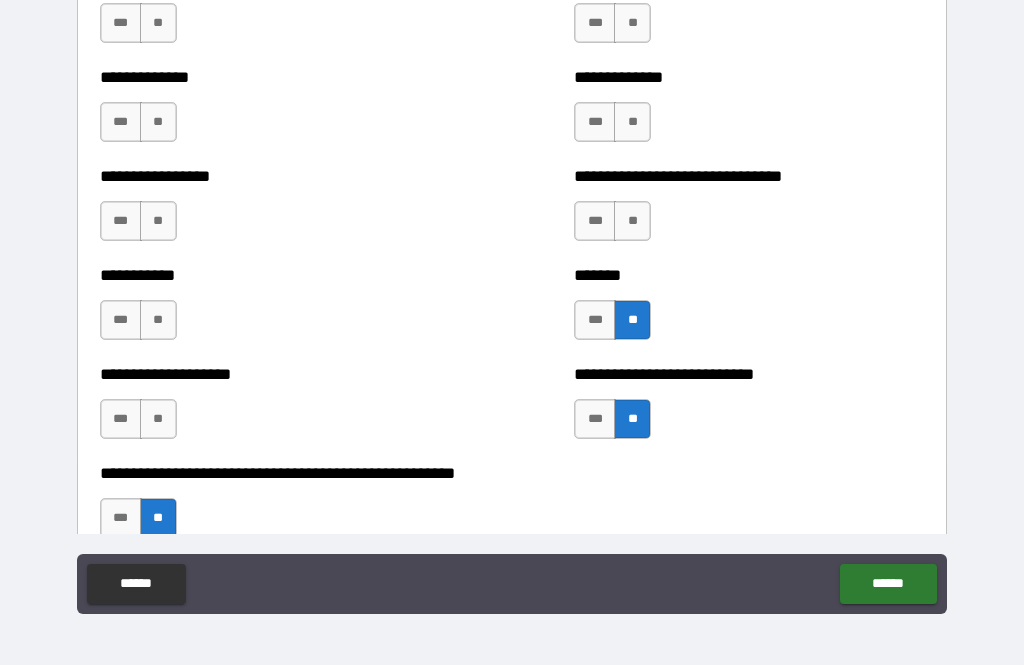 click on "**" at bounding box center (632, 221) 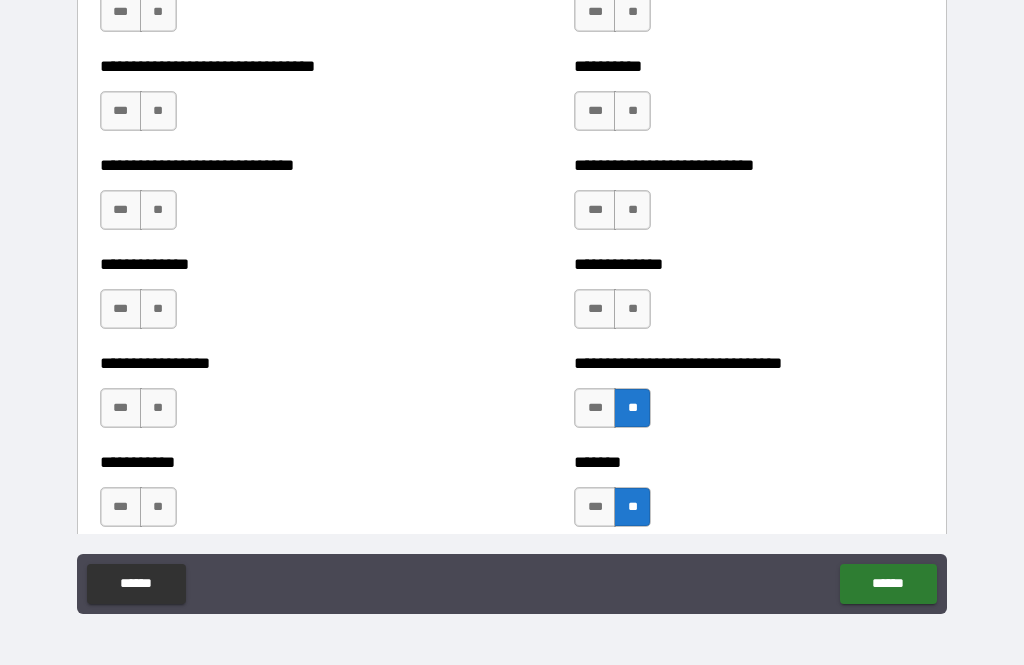 scroll, scrollTop: 7608, scrollLeft: 0, axis: vertical 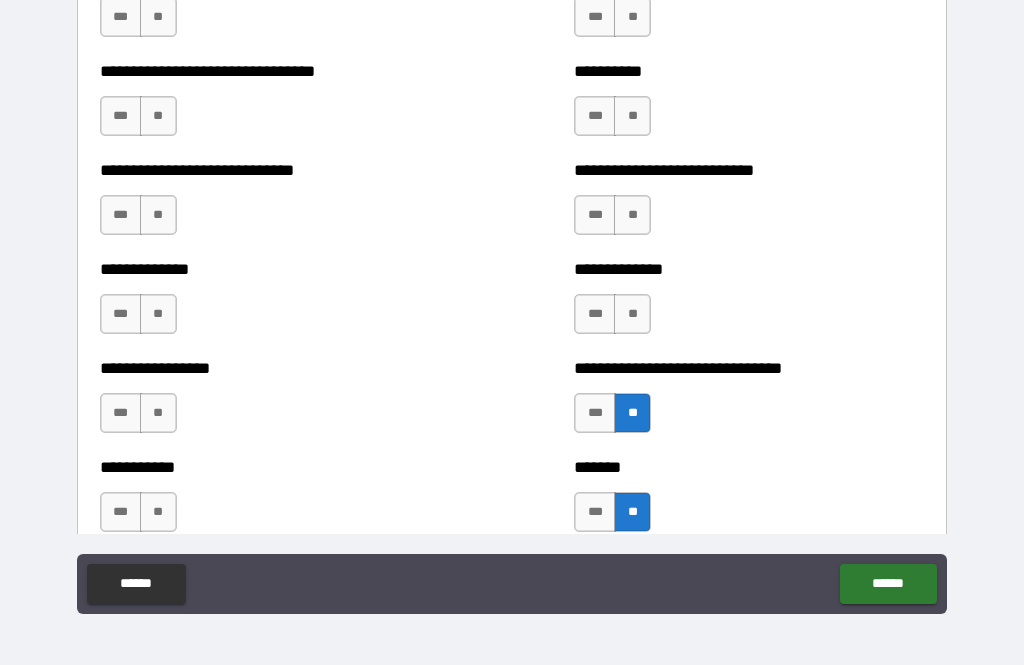 click on "**" at bounding box center [632, 314] 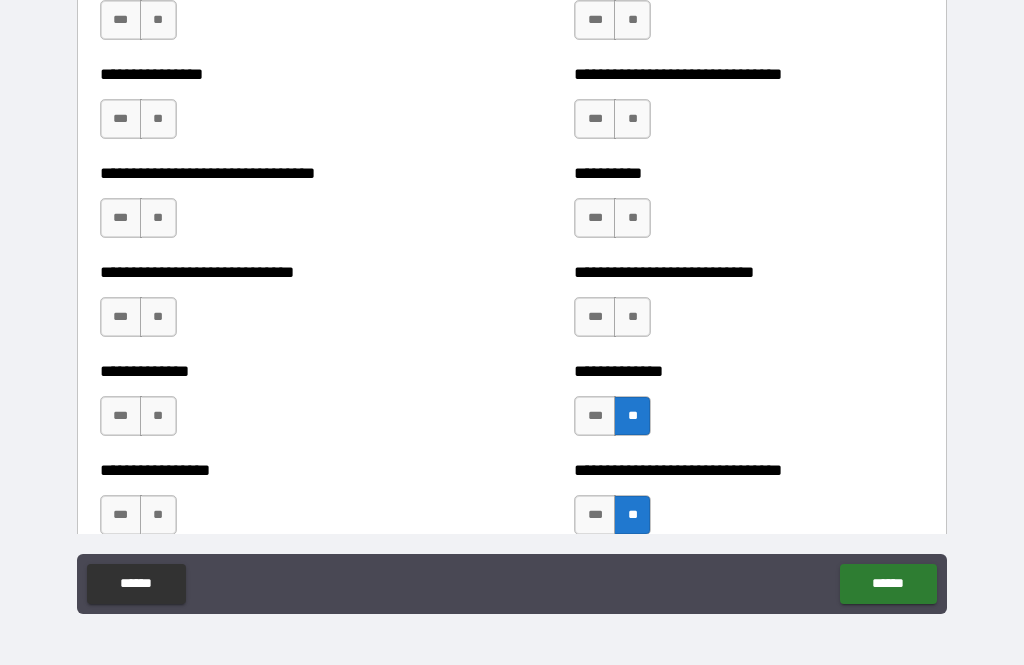 scroll, scrollTop: 7505, scrollLeft: 0, axis: vertical 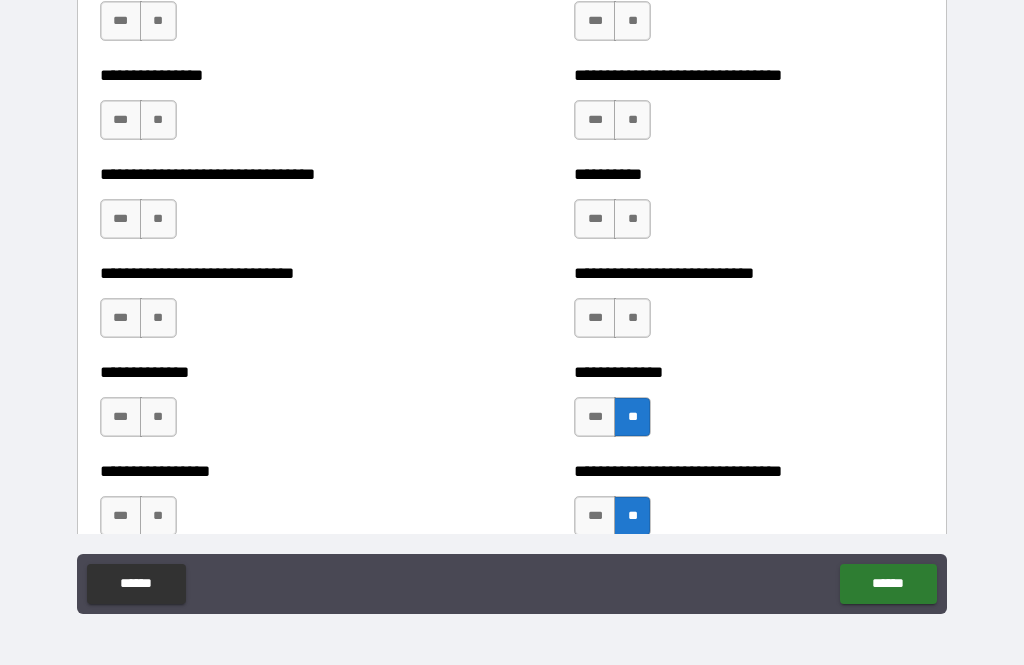 click on "**" at bounding box center (632, 318) 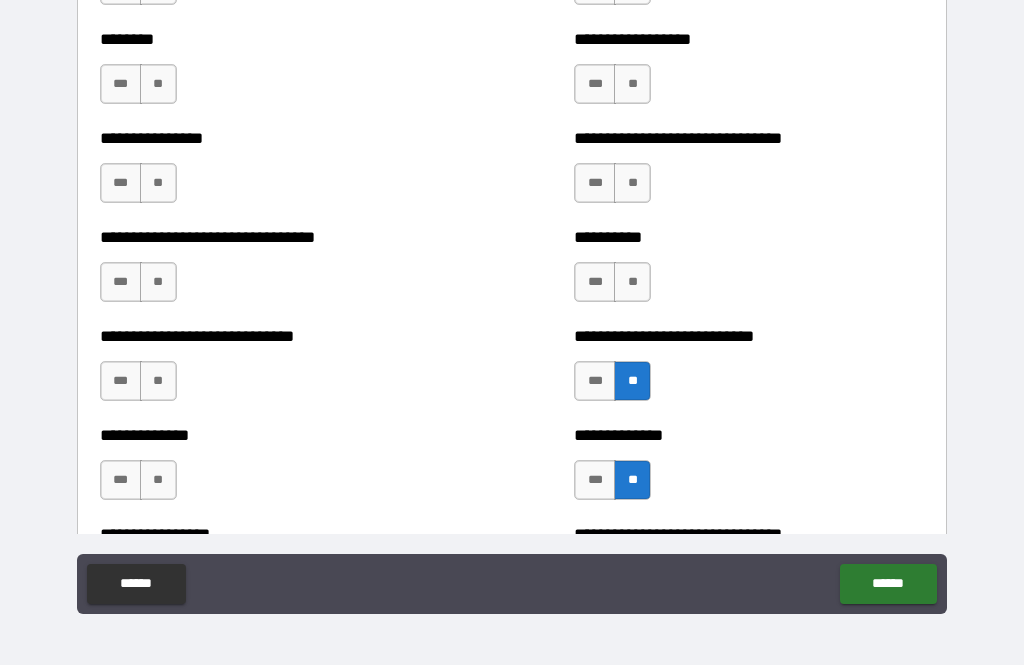 scroll, scrollTop: 7439, scrollLeft: 0, axis: vertical 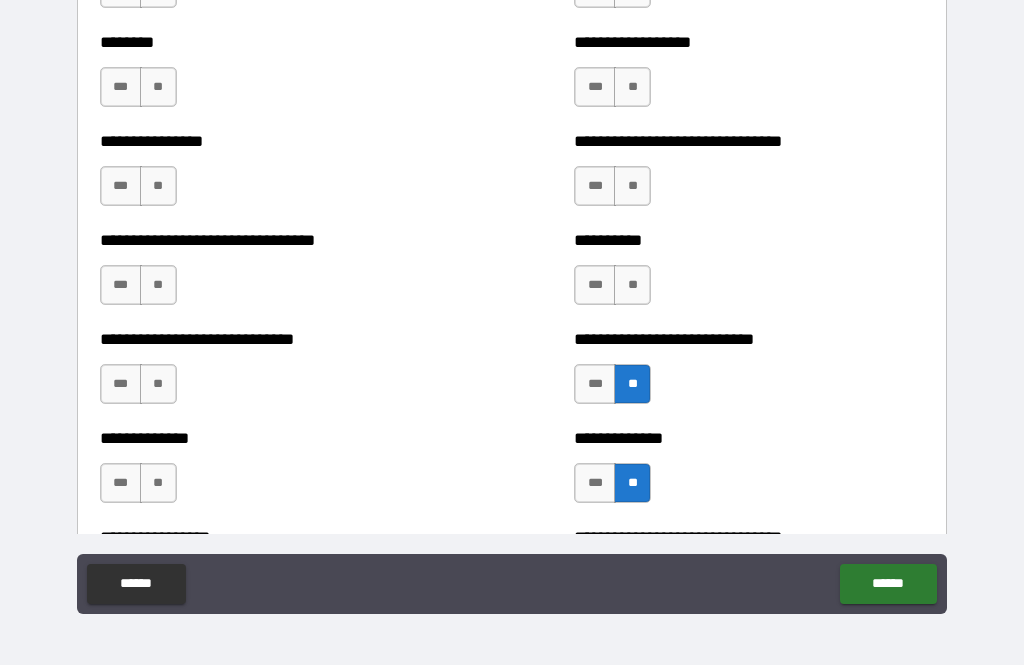 click on "**" at bounding box center [632, 285] 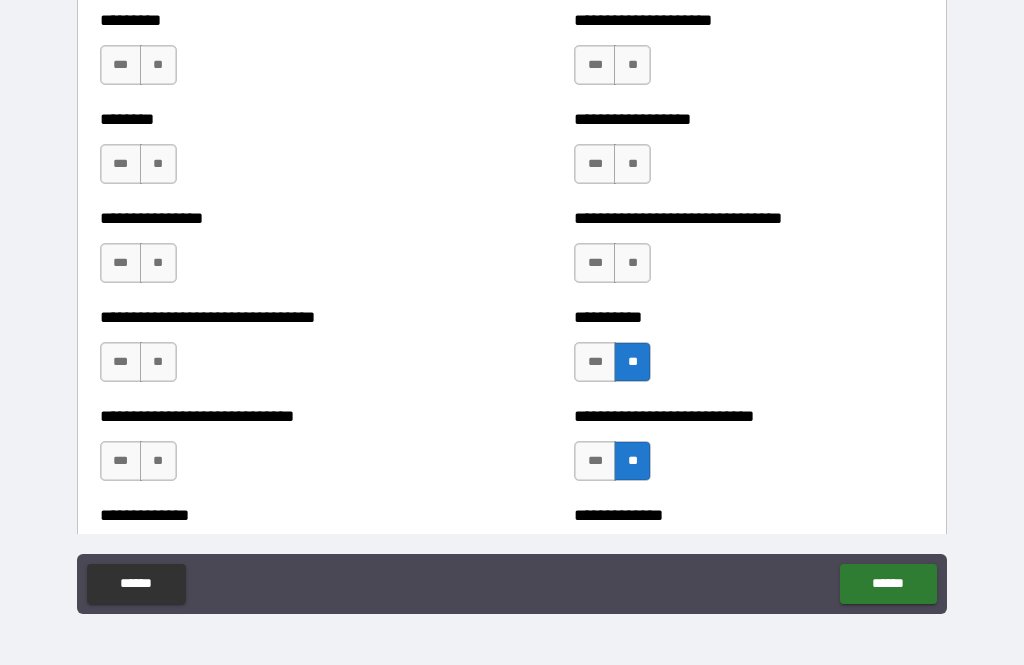 scroll, scrollTop: 7359, scrollLeft: 0, axis: vertical 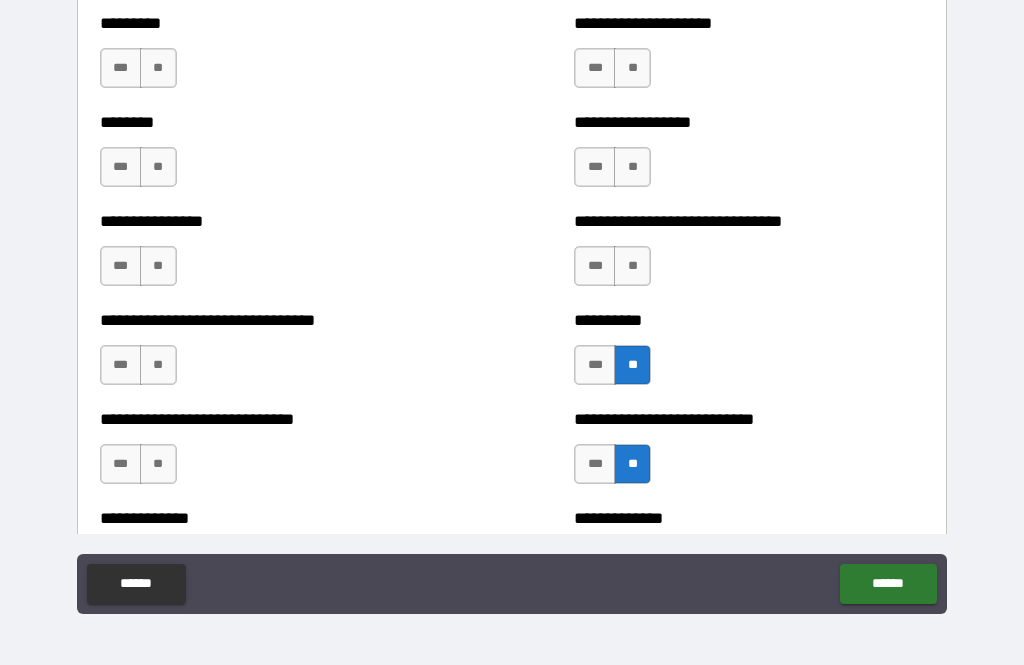 click on "**" at bounding box center [632, 266] 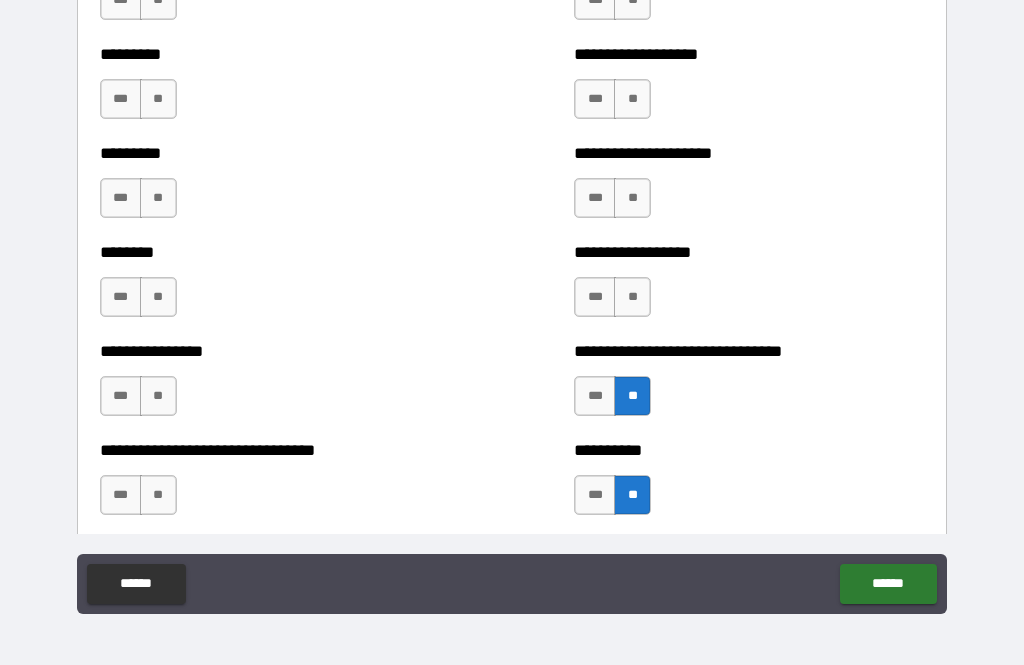 scroll, scrollTop: 7227, scrollLeft: 0, axis: vertical 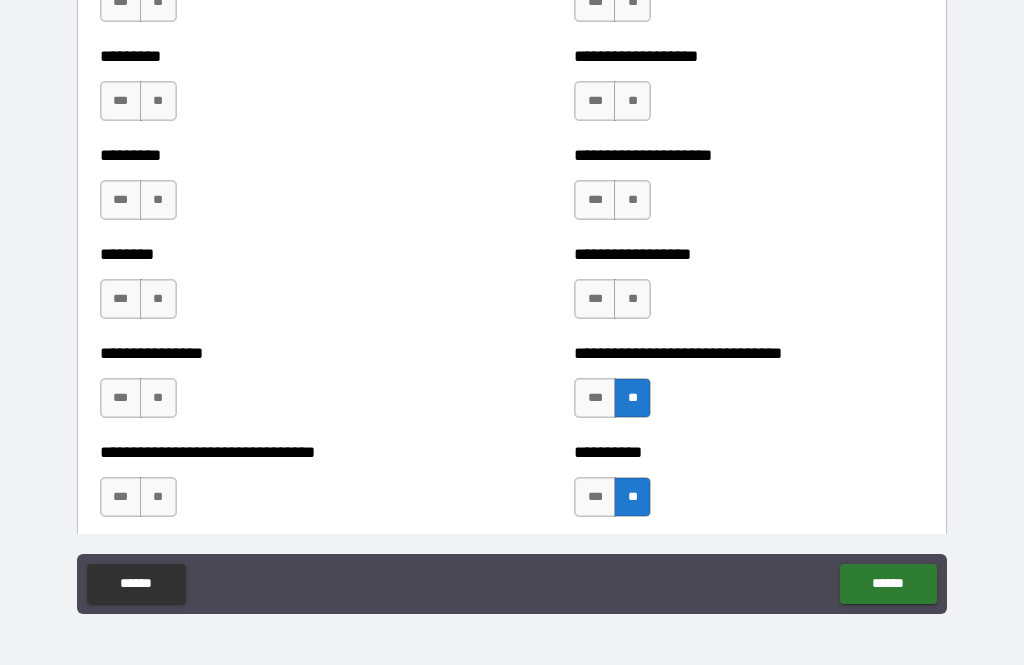 click on "**" at bounding box center (632, 299) 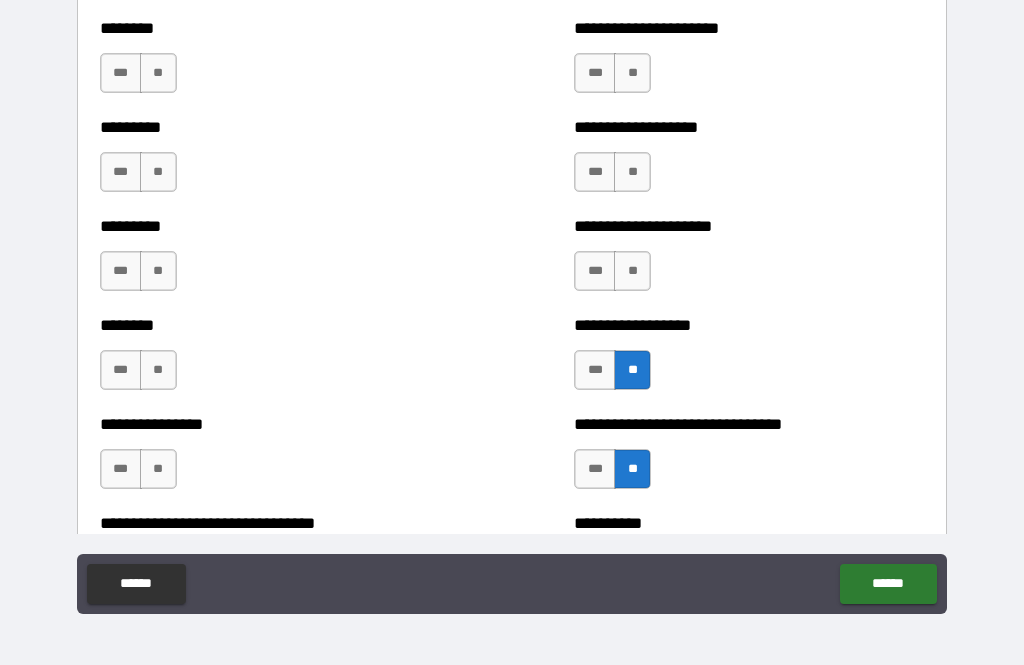 scroll, scrollTop: 7154, scrollLeft: 0, axis: vertical 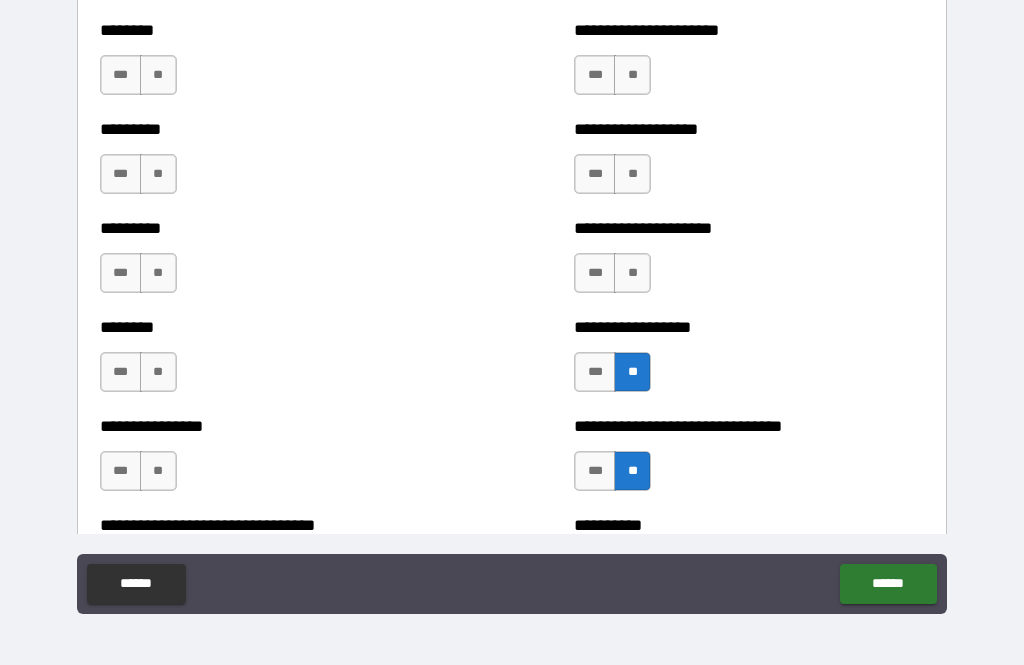 click on "**" at bounding box center [632, 273] 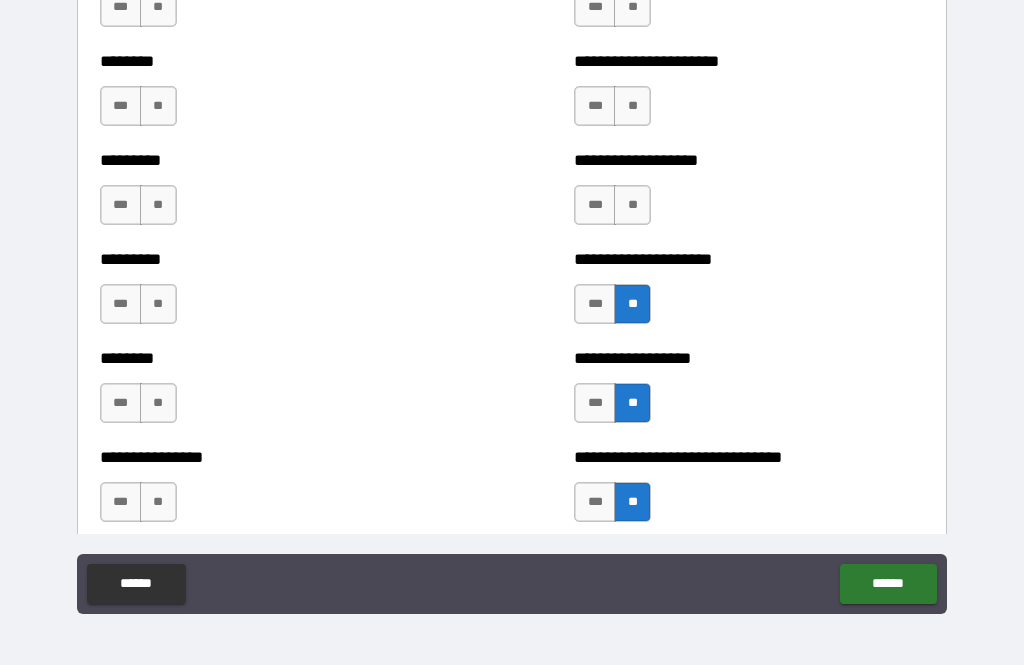 scroll, scrollTop: 7074, scrollLeft: 0, axis: vertical 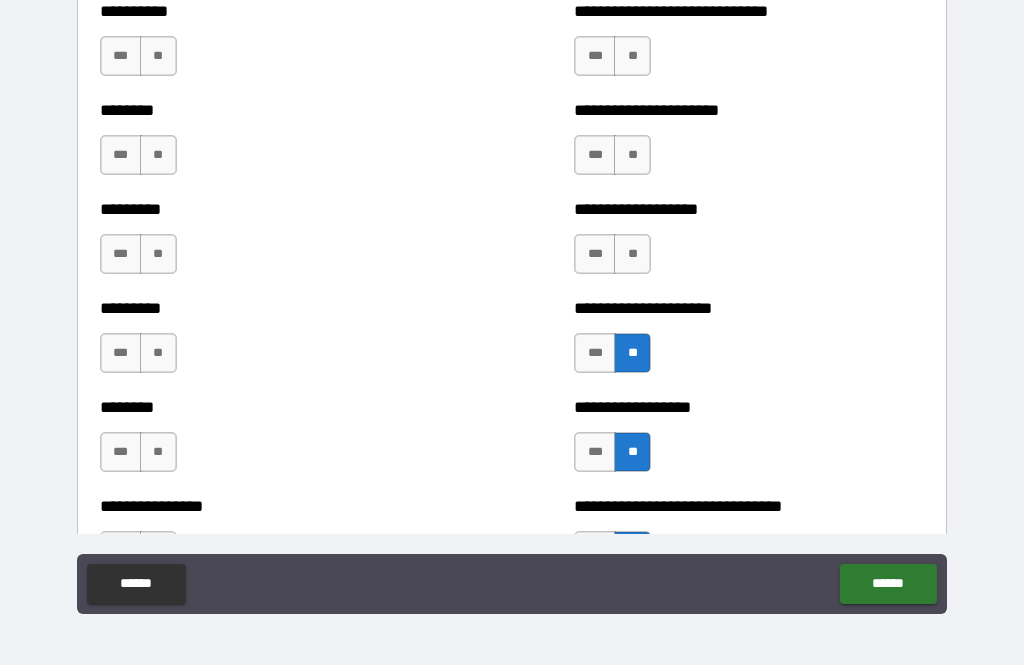 click on "**" at bounding box center [632, 254] 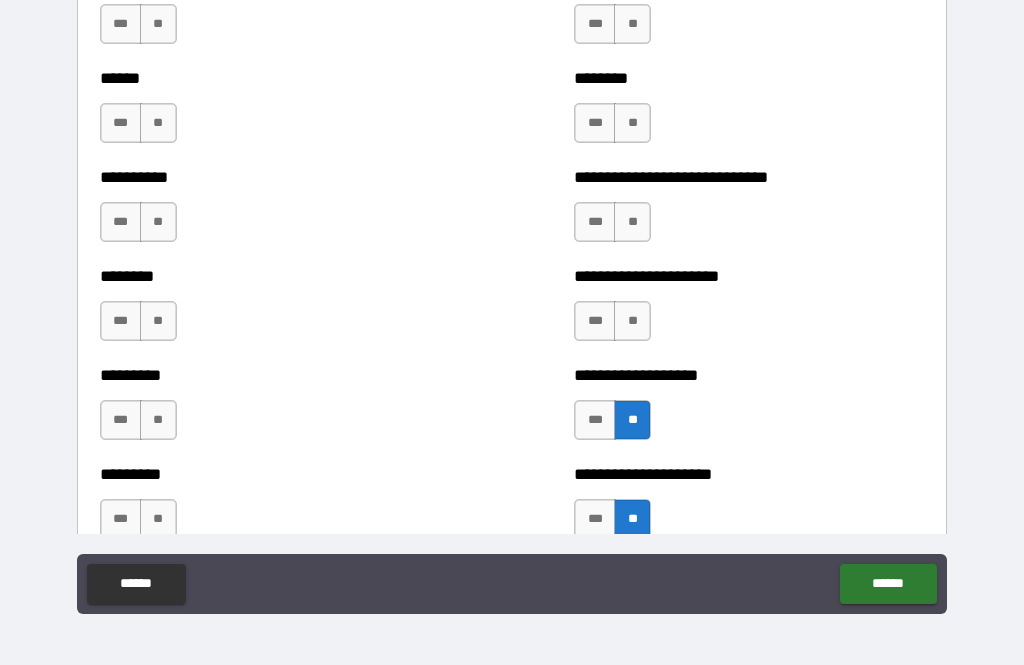 scroll, scrollTop: 6907, scrollLeft: 0, axis: vertical 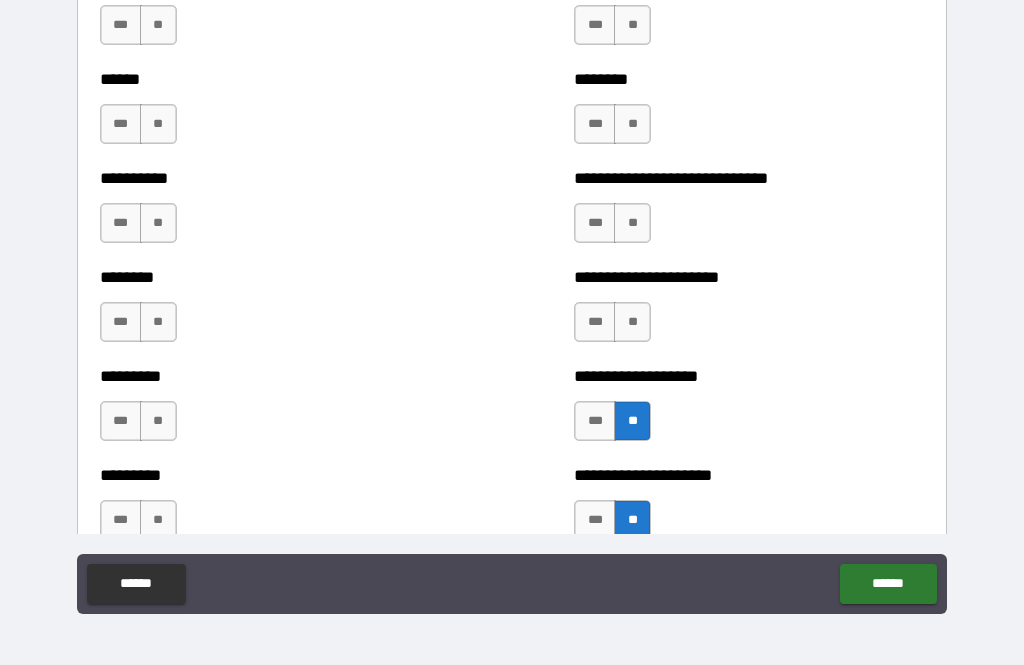 click on "**" at bounding box center [632, 322] 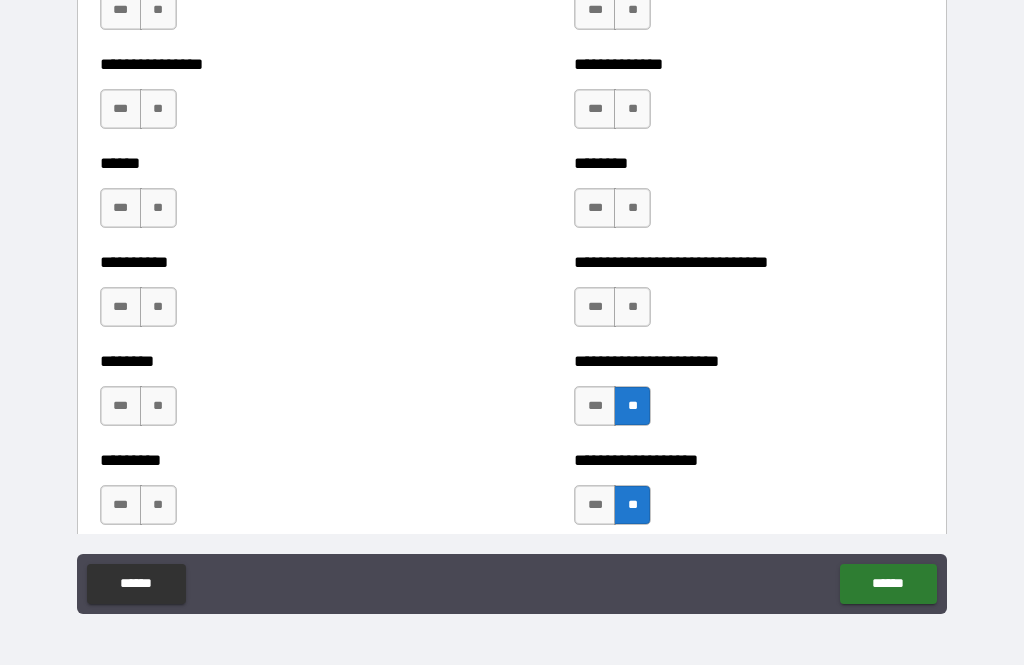 scroll, scrollTop: 6813, scrollLeft: 0, axis: vertical 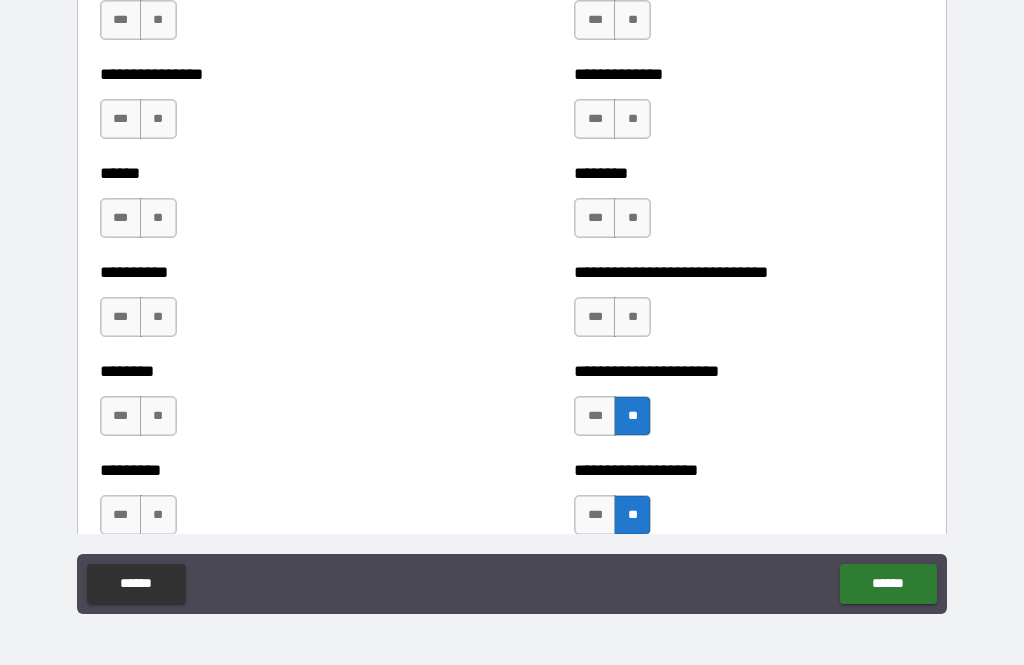 click on "**" at bounding box center [632, 317] 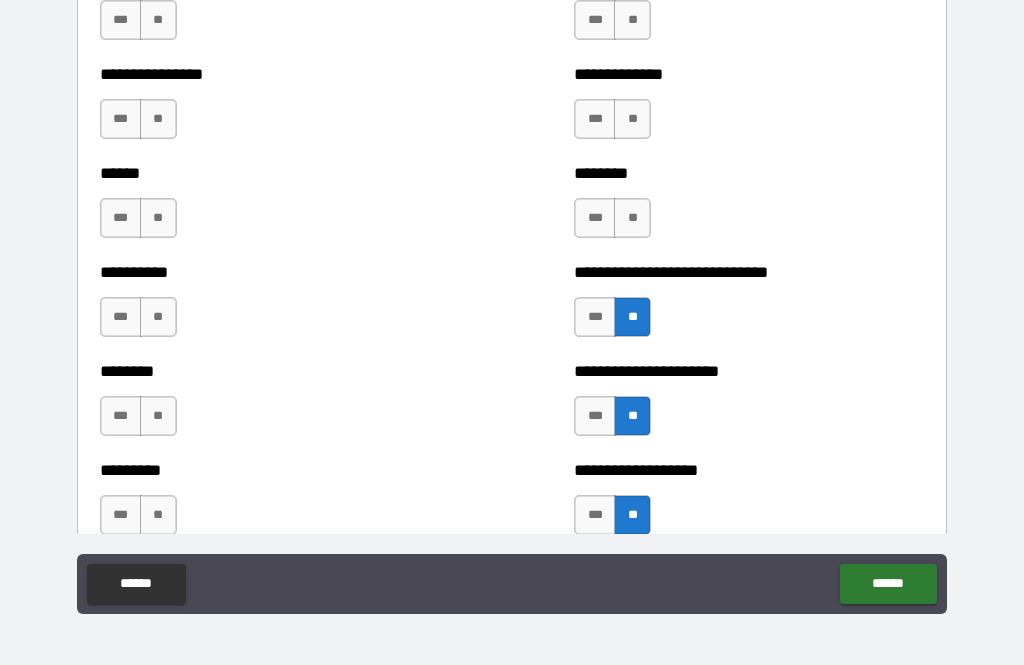 click on "***" at bounding box center (595, 317) 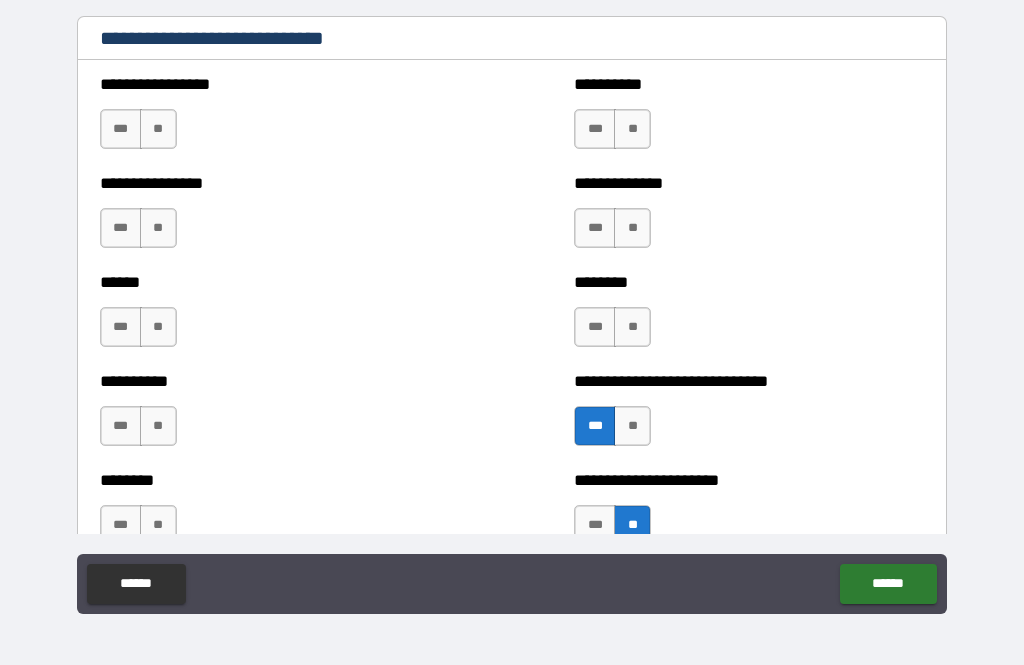 scroll, scrollTop: 6701, scrollLeft: 0, axis: vertical 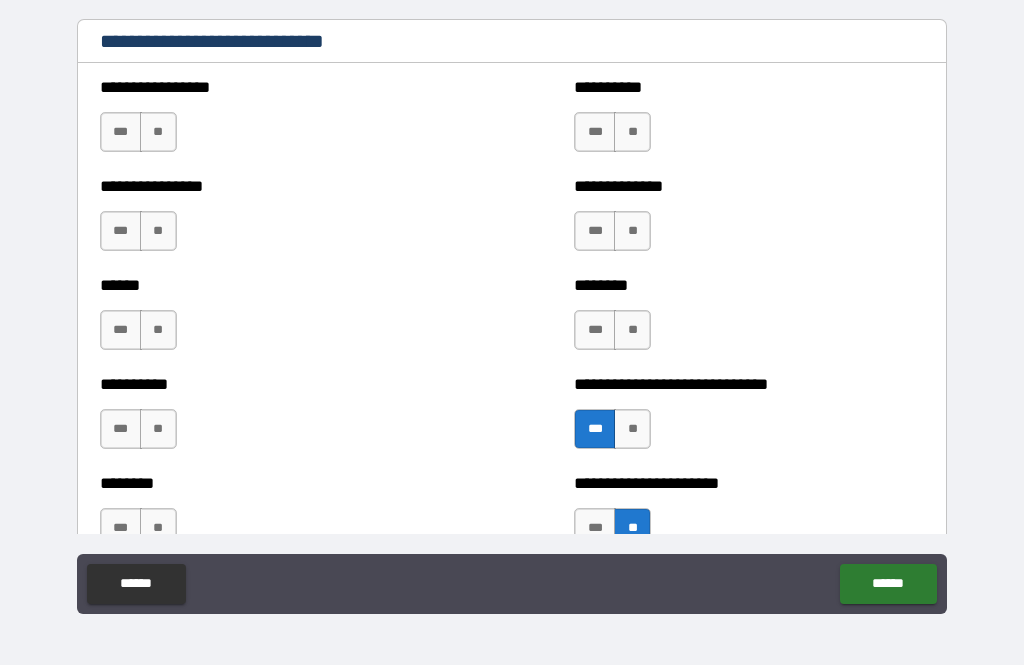click on "**" at bounding box center (632, 330) 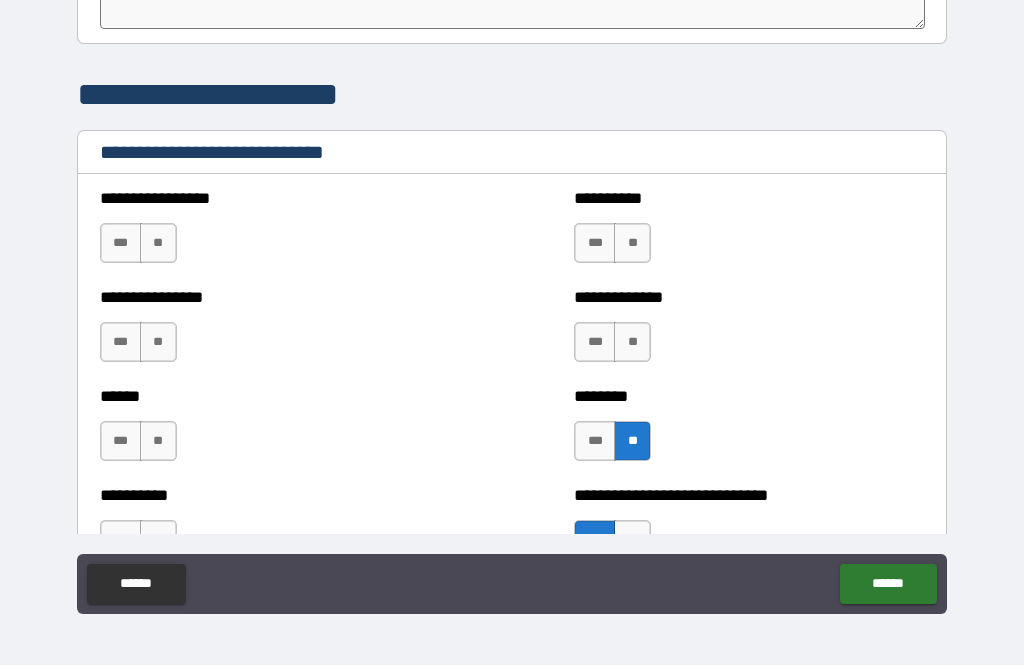 scroll, scrollTop: 6583, scrollLeft: 0, axis: vertical 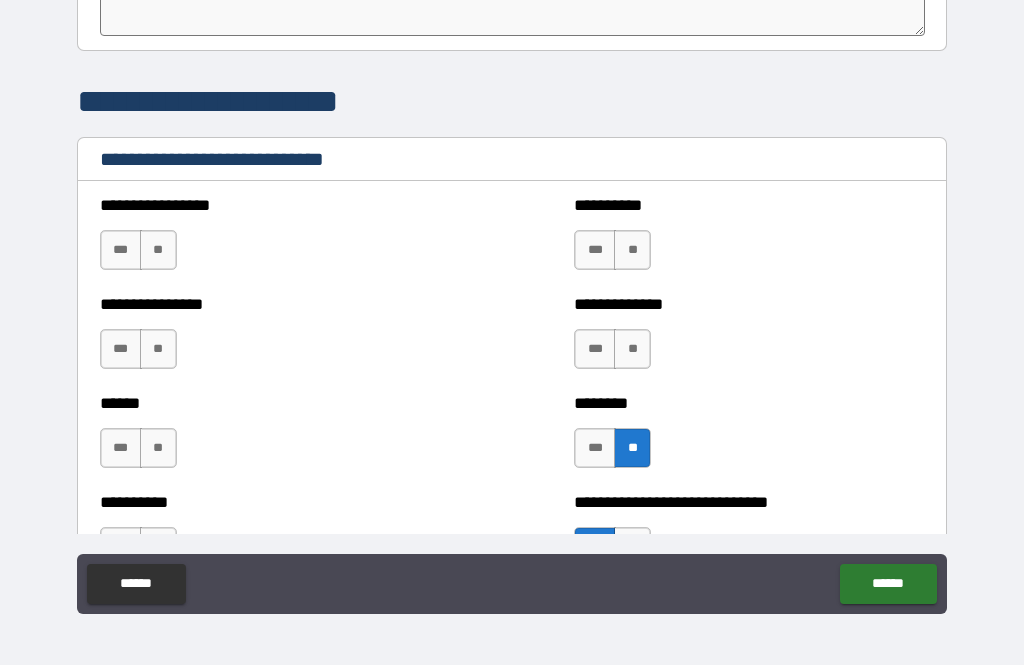 click on "**" at bounding box center (632, 349) 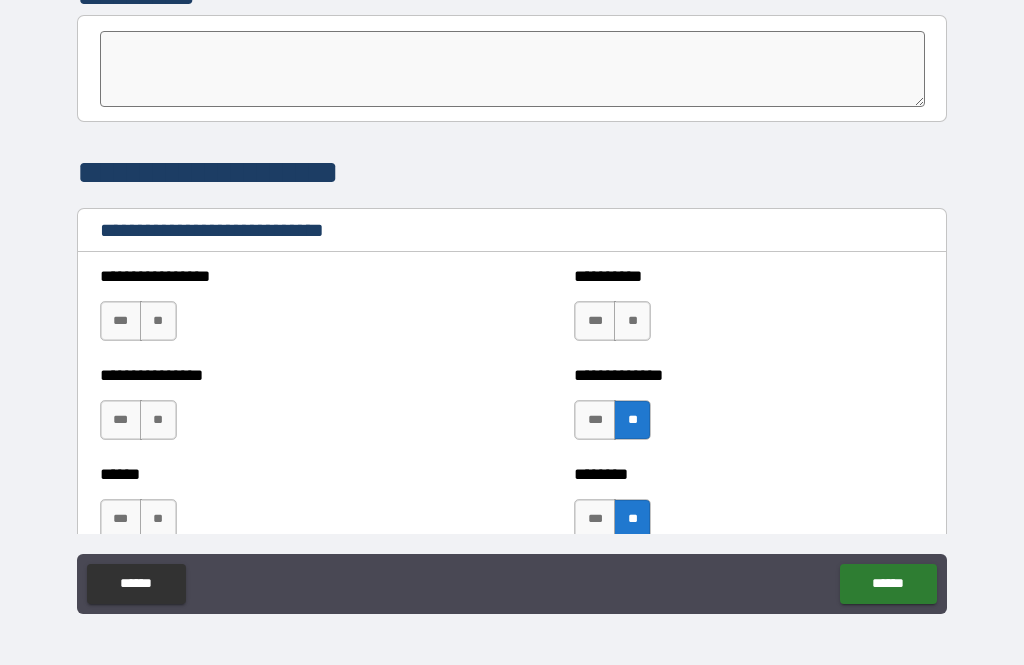 scroll, scrollTop: 6511, scrollLeft: 0, axis: vertical 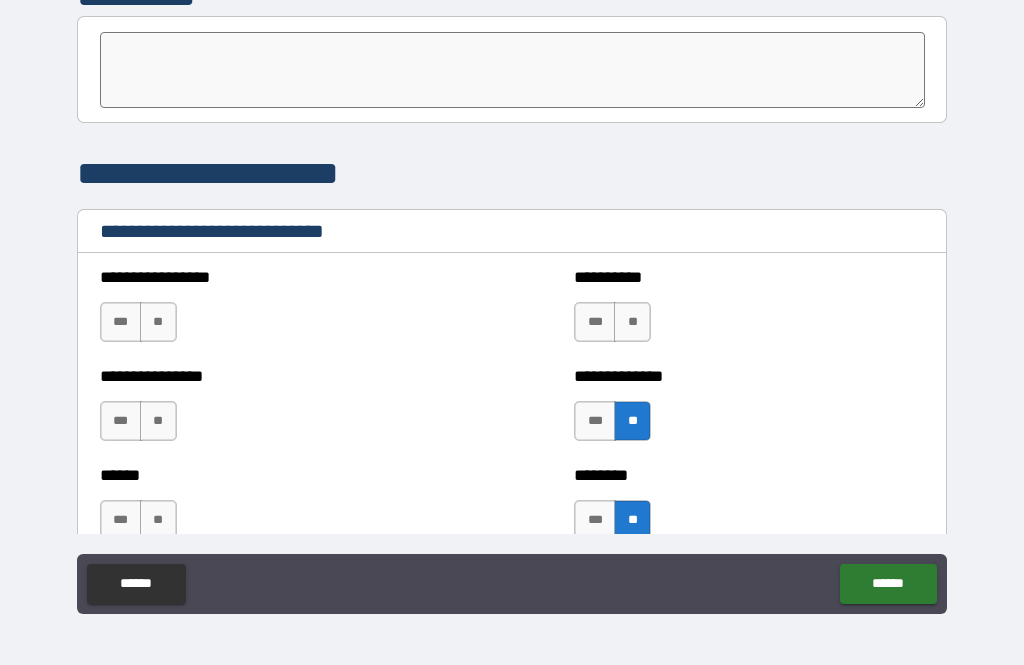 click on "**" at bounding box center [632, 322] 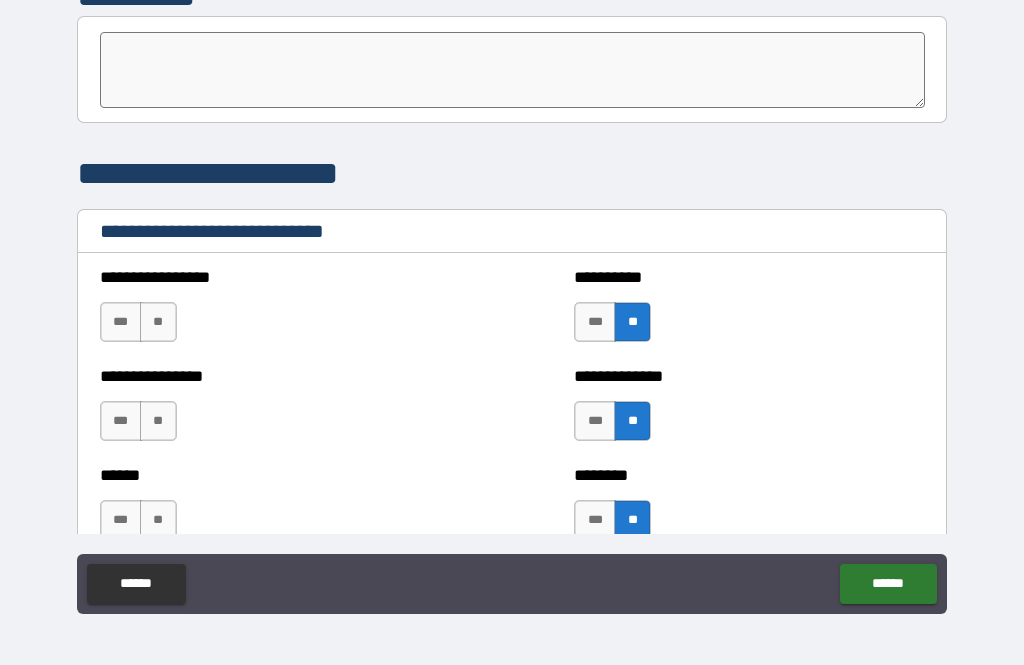 click on "**" at bounding box center (158, 322) 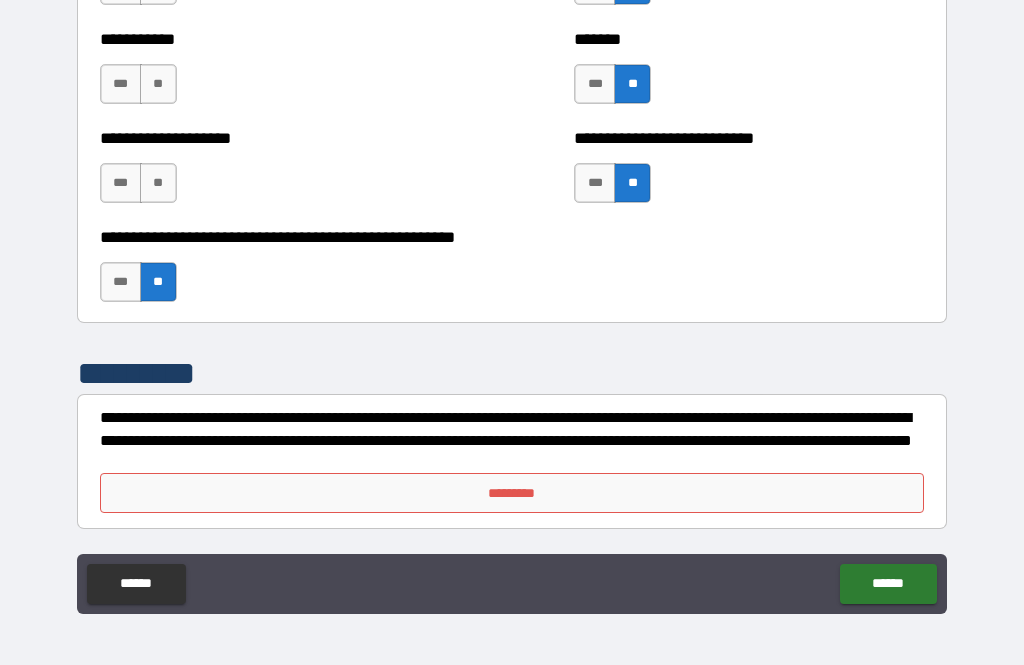 scroll, scrollTop: 8036, scrollLeft: 0, axis: vertical 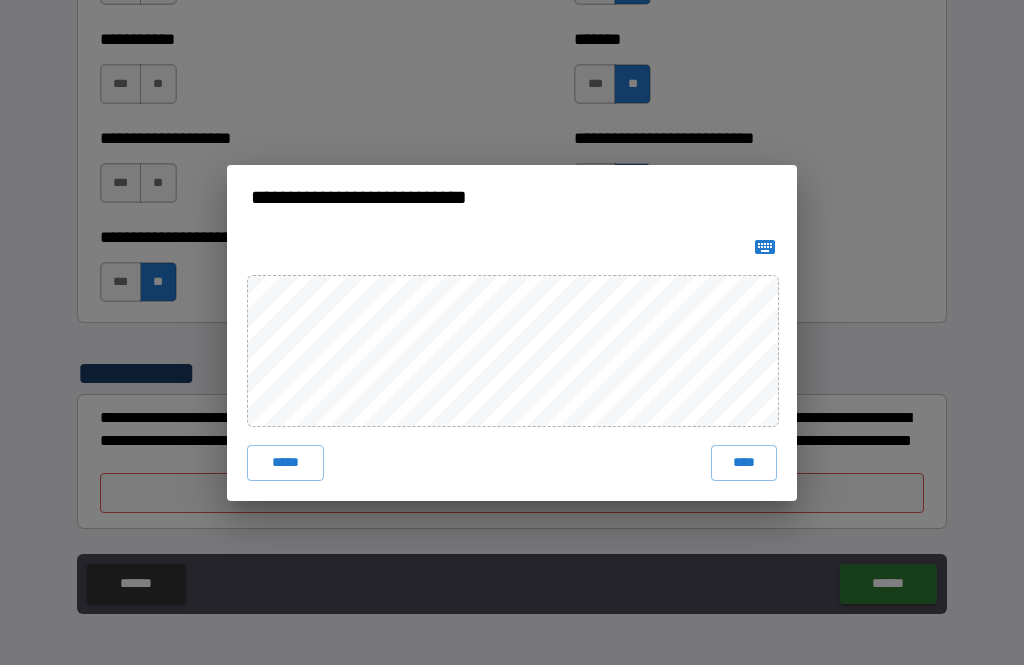 click on "****" at bounding box center (744, 463) 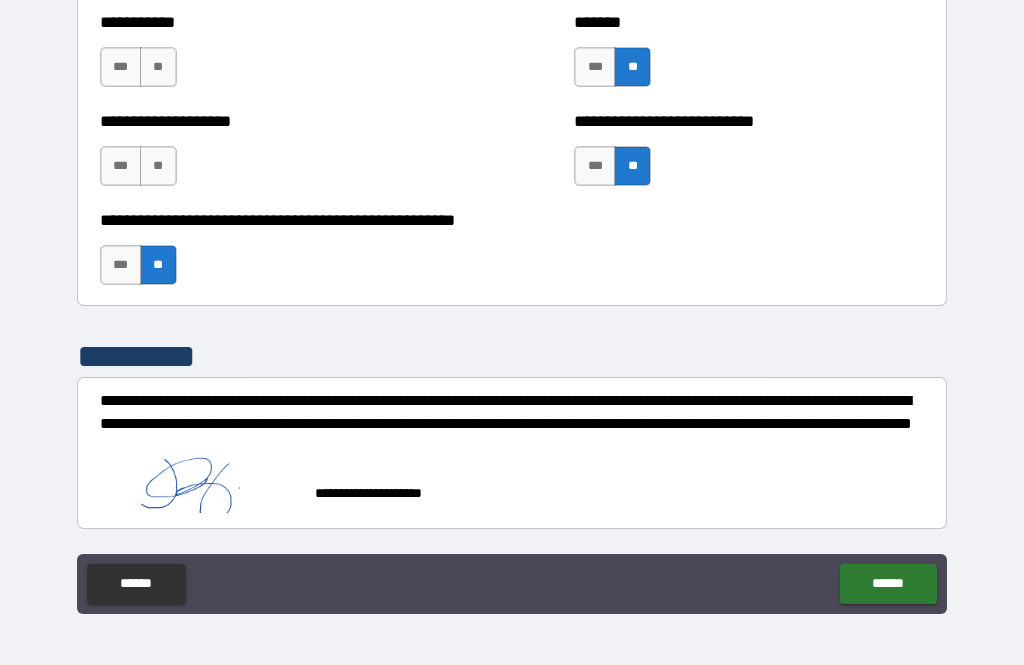 scroll, scrollTop: 8053, scrollLeft: 0, axis: vertical 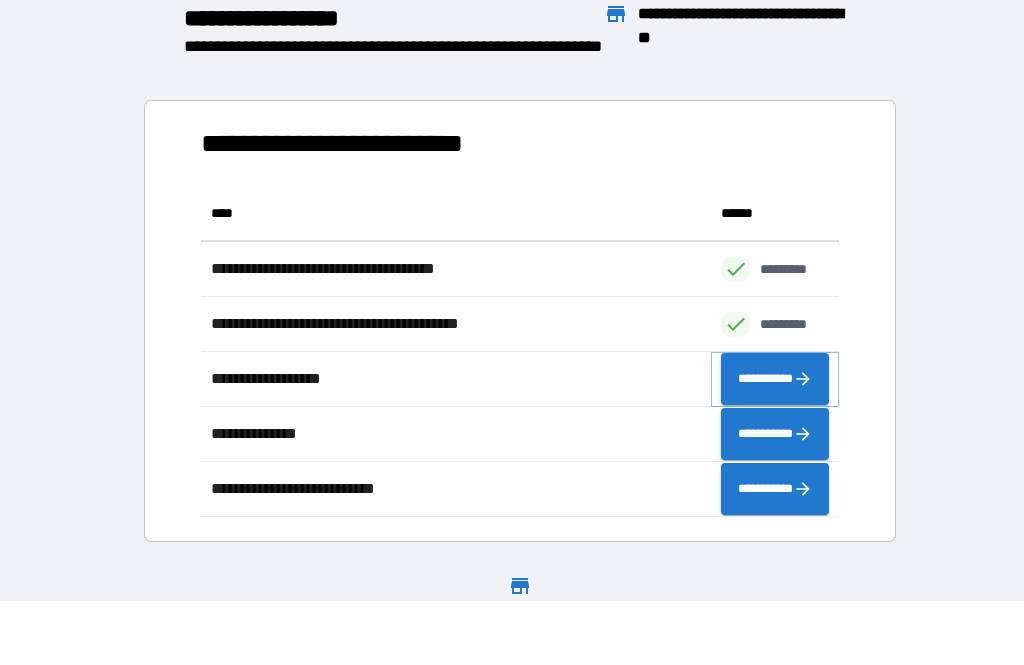 click on "**********" at bounding box center (775, 379) 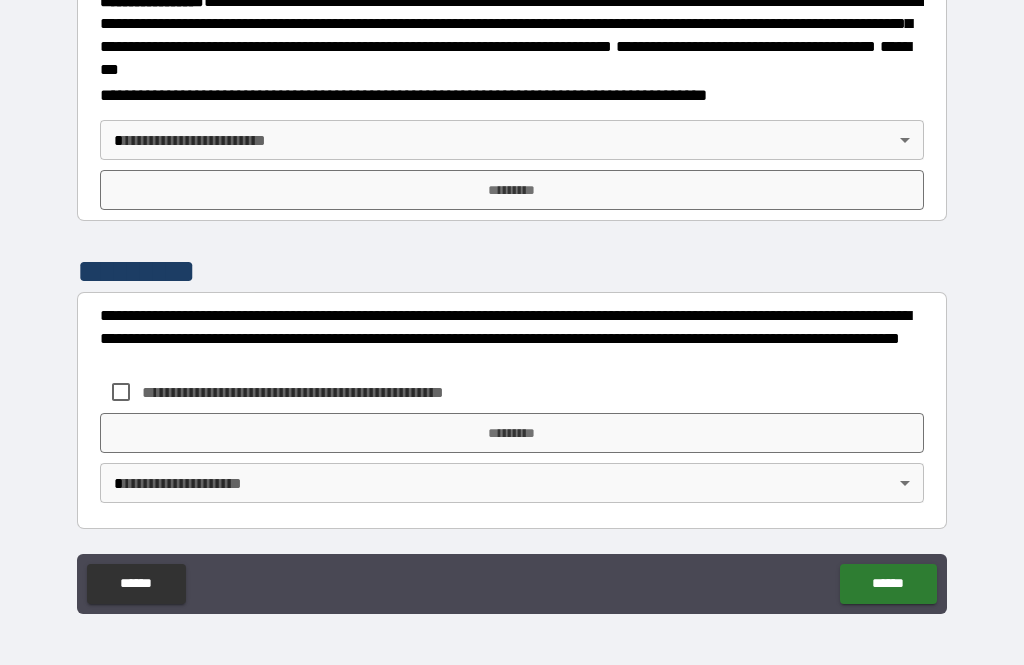 scroll, scrollTop: 2321, scrollLeft: 0, axis: vertical 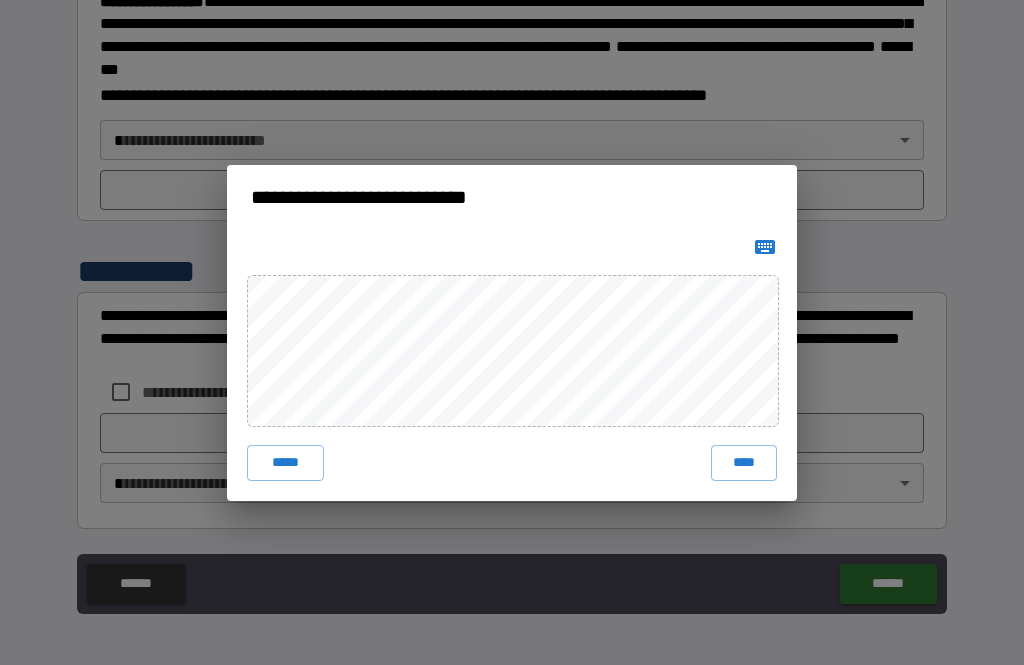 click on "****" at bounding box center (744, 463) 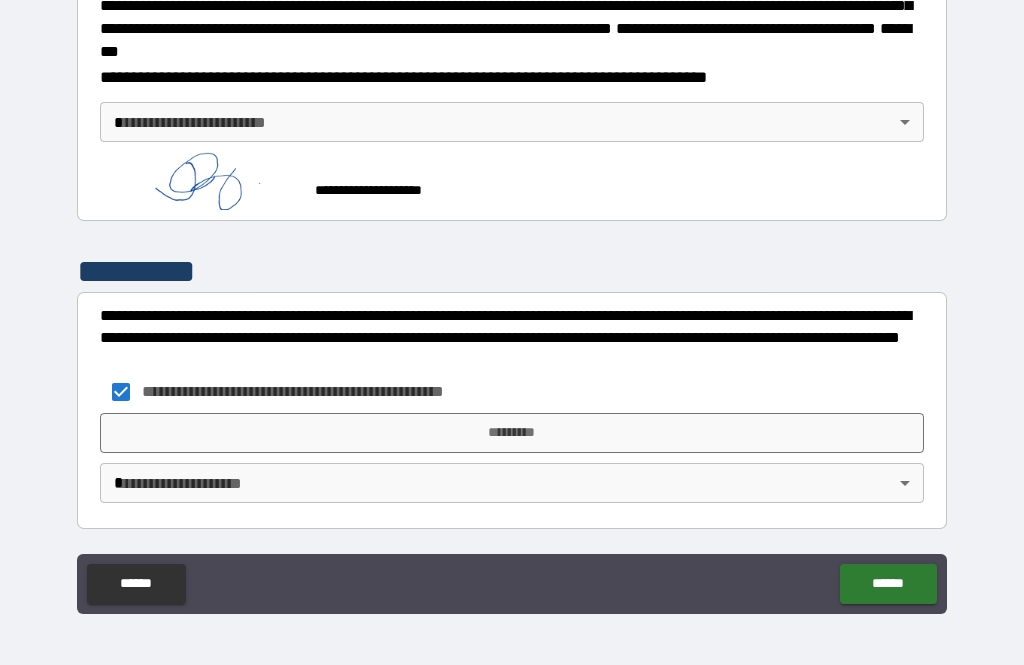 scroll, scrollTop: 2338, scrollLeft: 0, axis: vertical 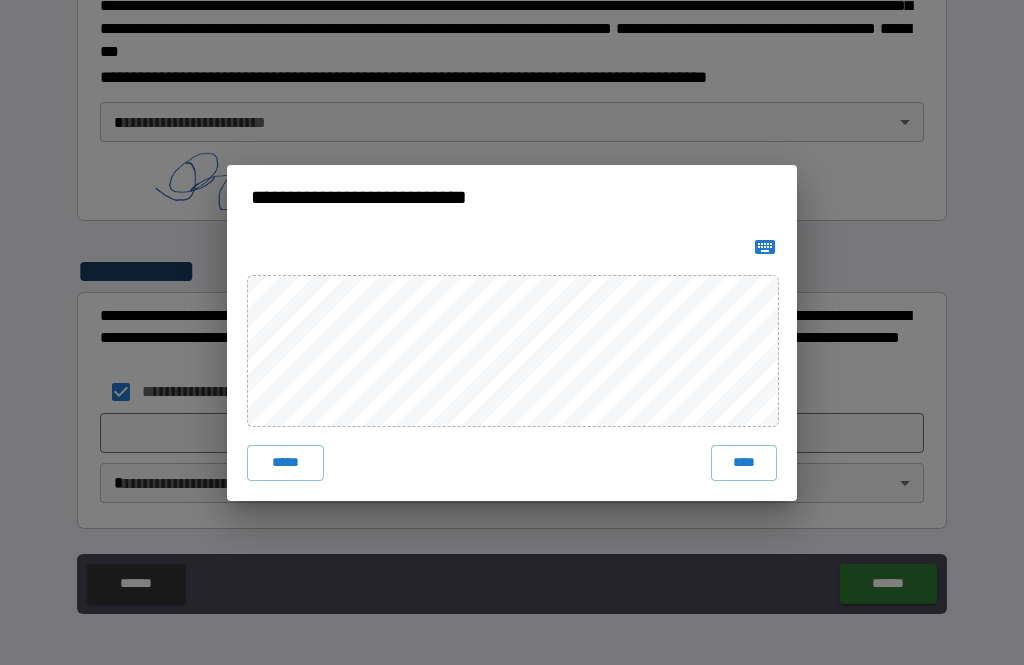 click on "****" at bounding box center (744, 463) 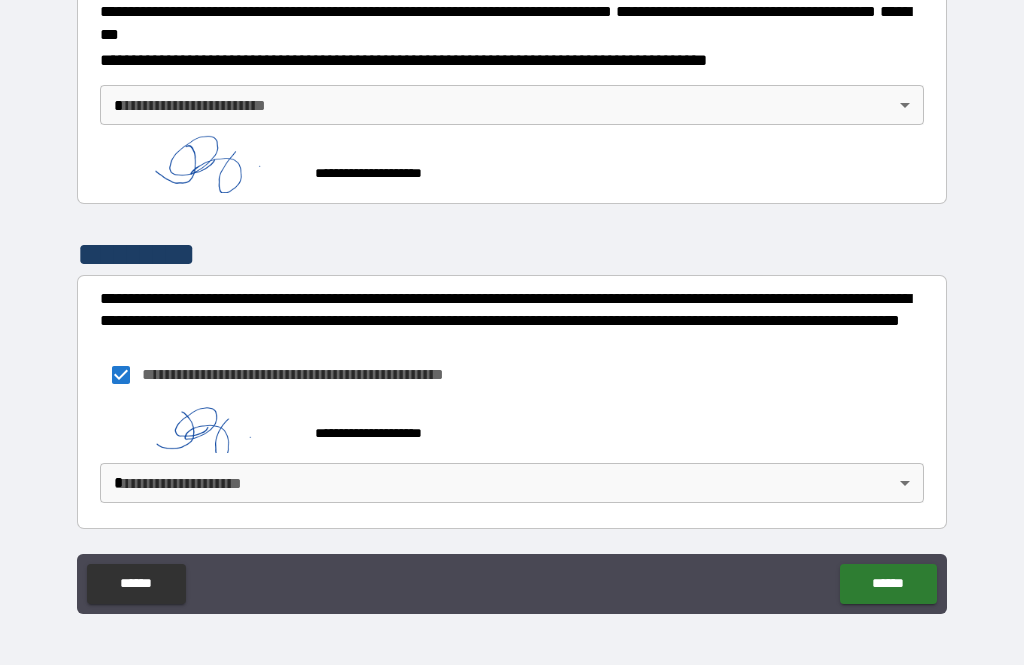 scroll, scrollTop: 2355, scrollLeft: 0, axis: vertical 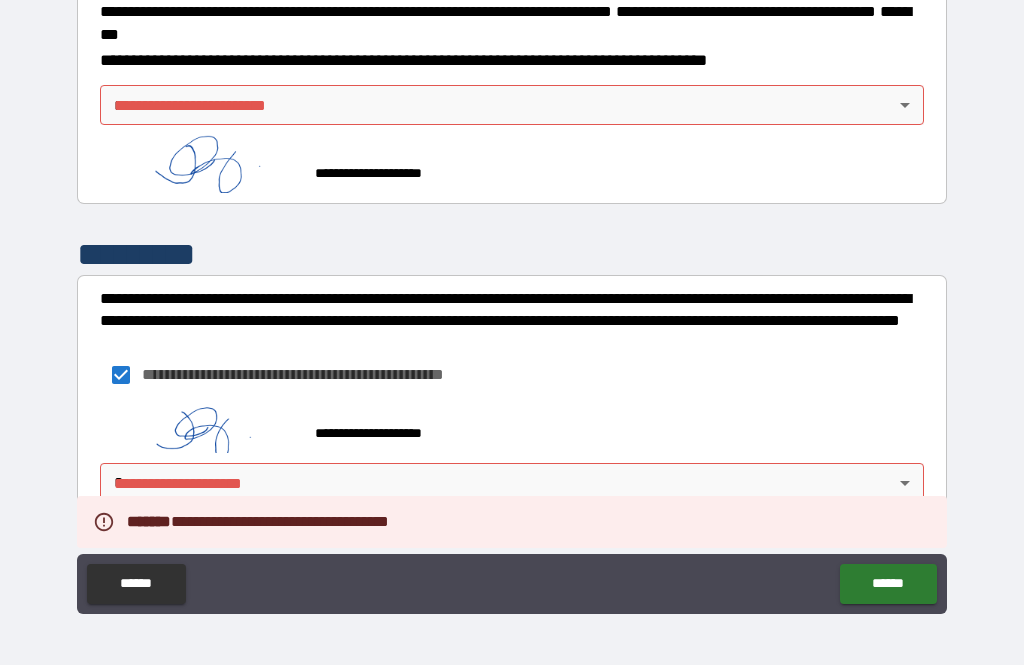 click on "**********" at bounding box center [512, 300] 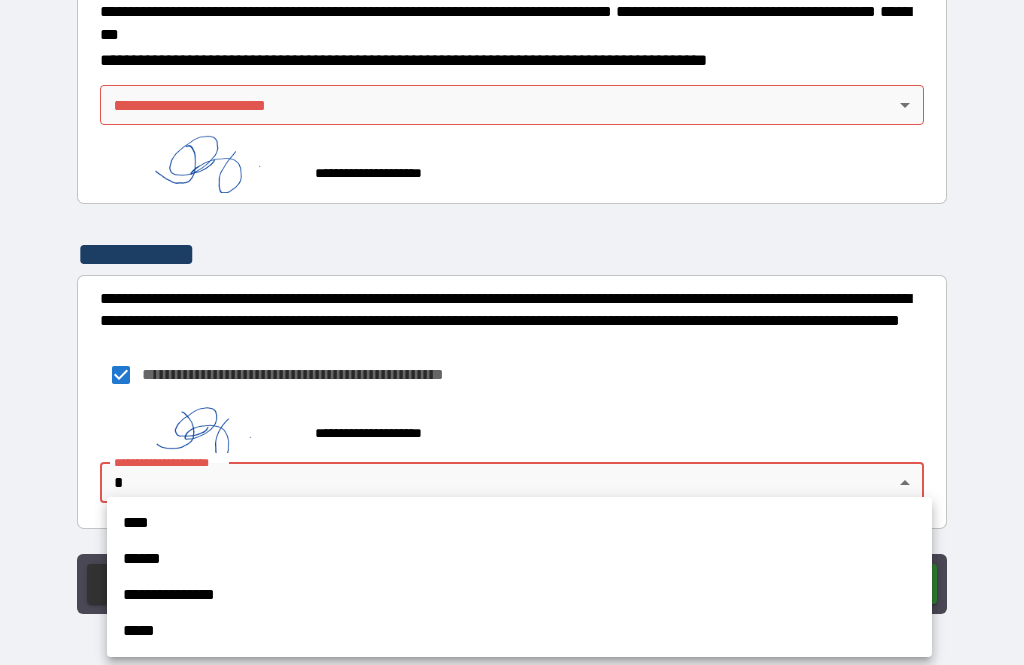 click on "******" at bounding box center (519, 559) 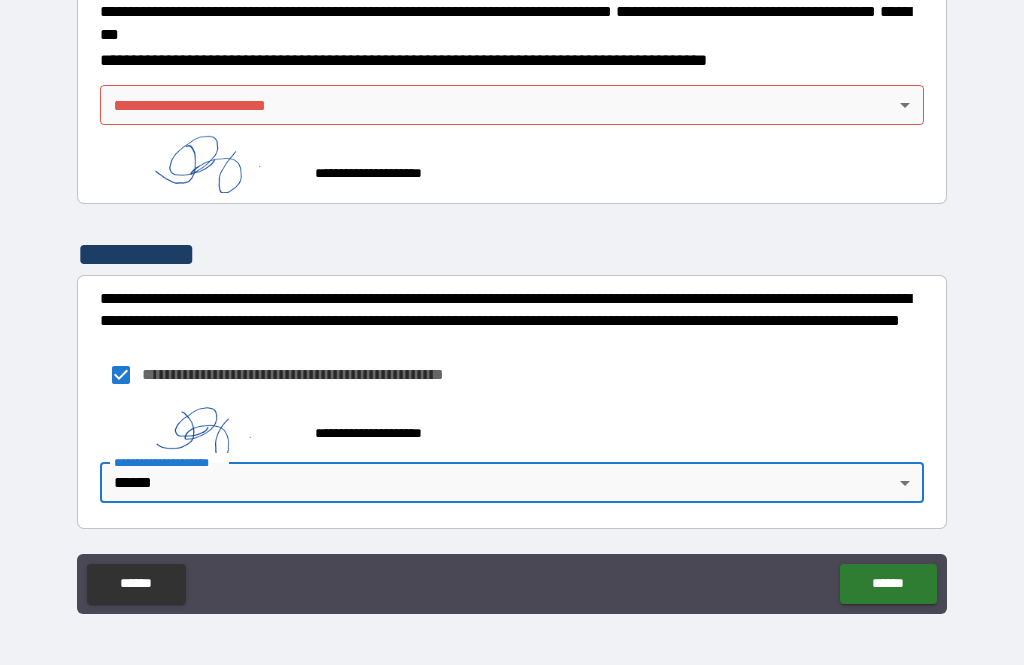 click on "******" at bounding box center (888, 584) 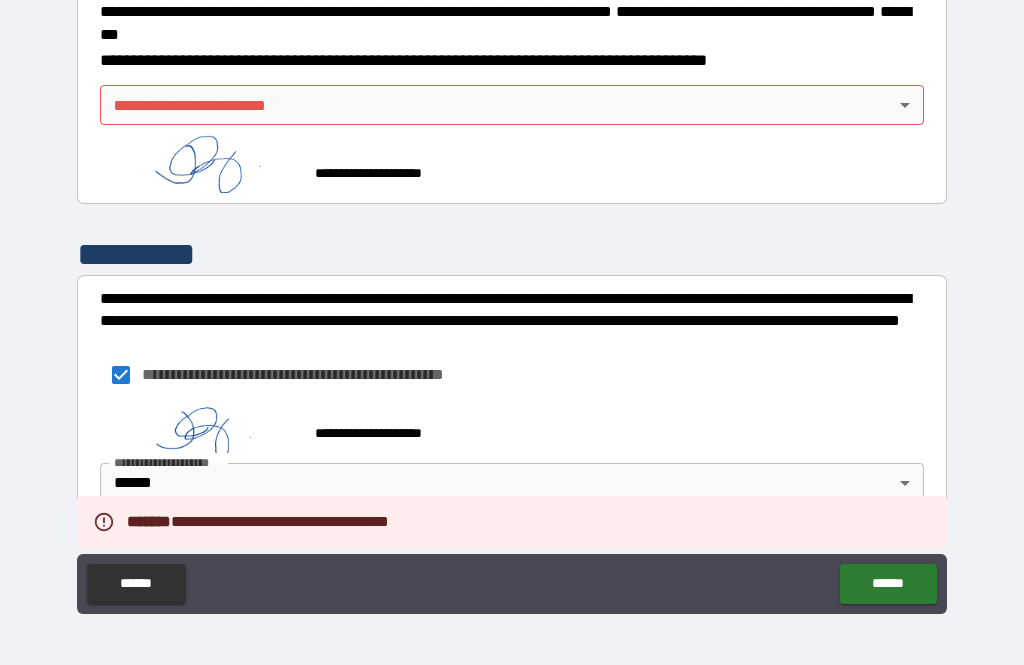 click on "**********" at bounding box center [512, 462] 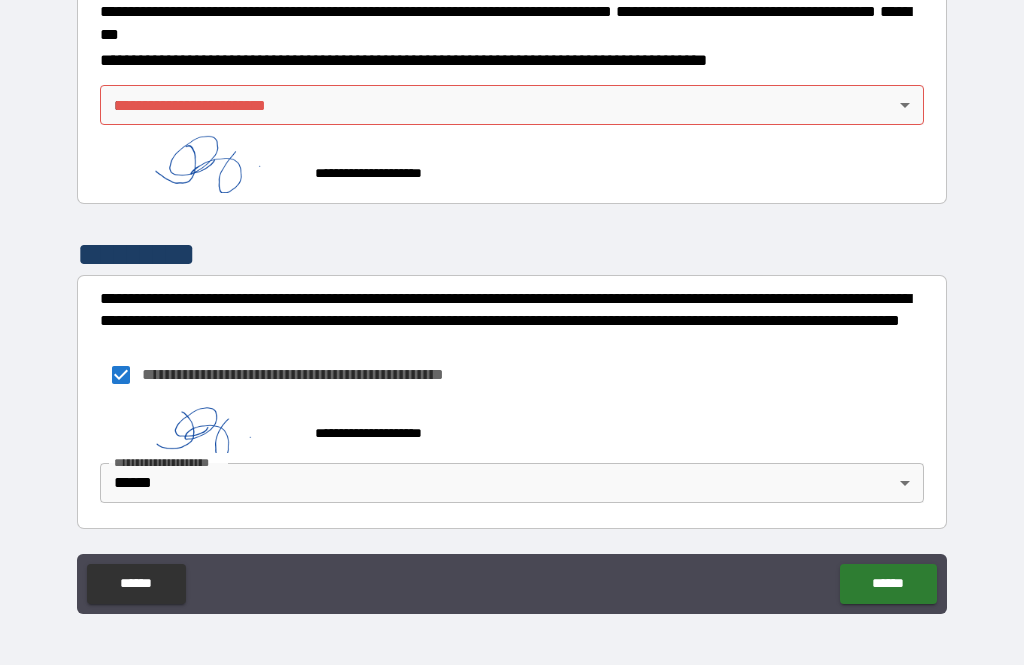 scroll, scrollTop: 2355, scrollLeft: 0, axis: vertical 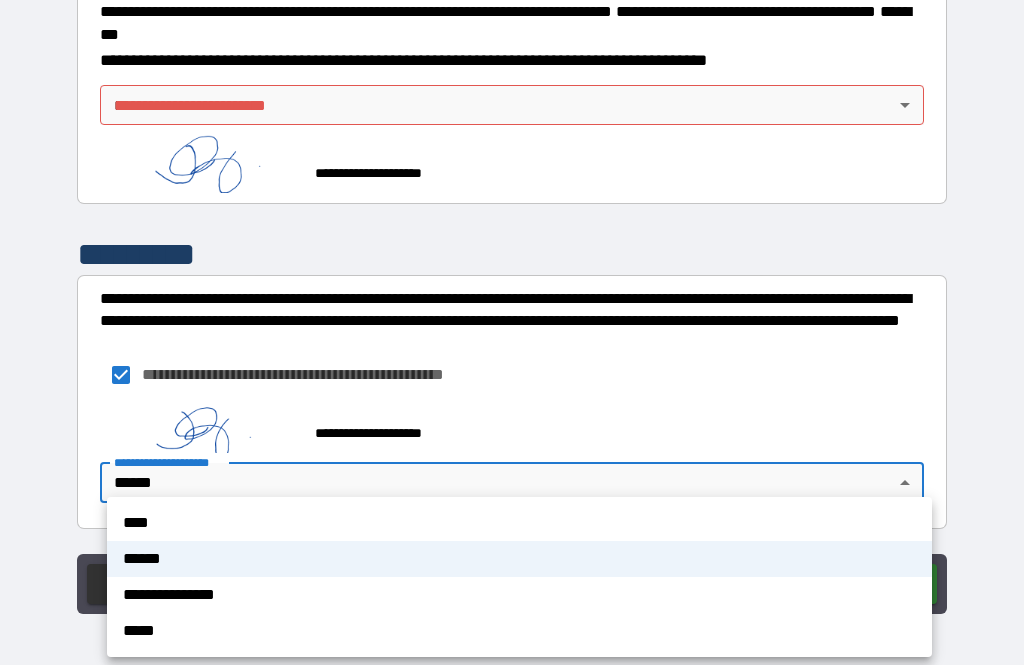 click on "******" at bounding box center (519, 559) 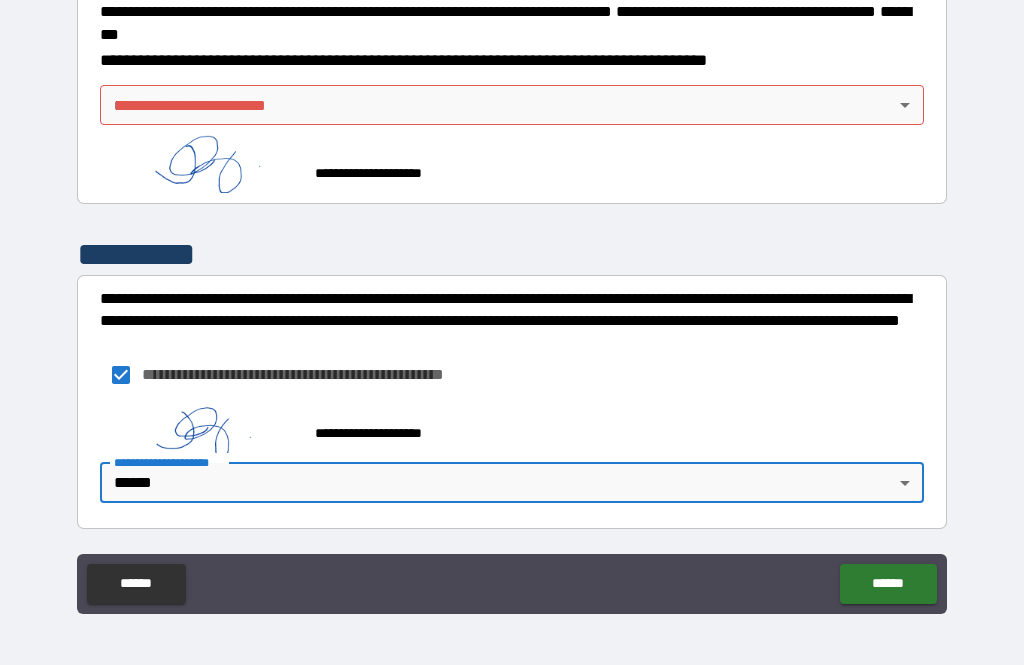 click on "******" at bounding box center [888, 584] 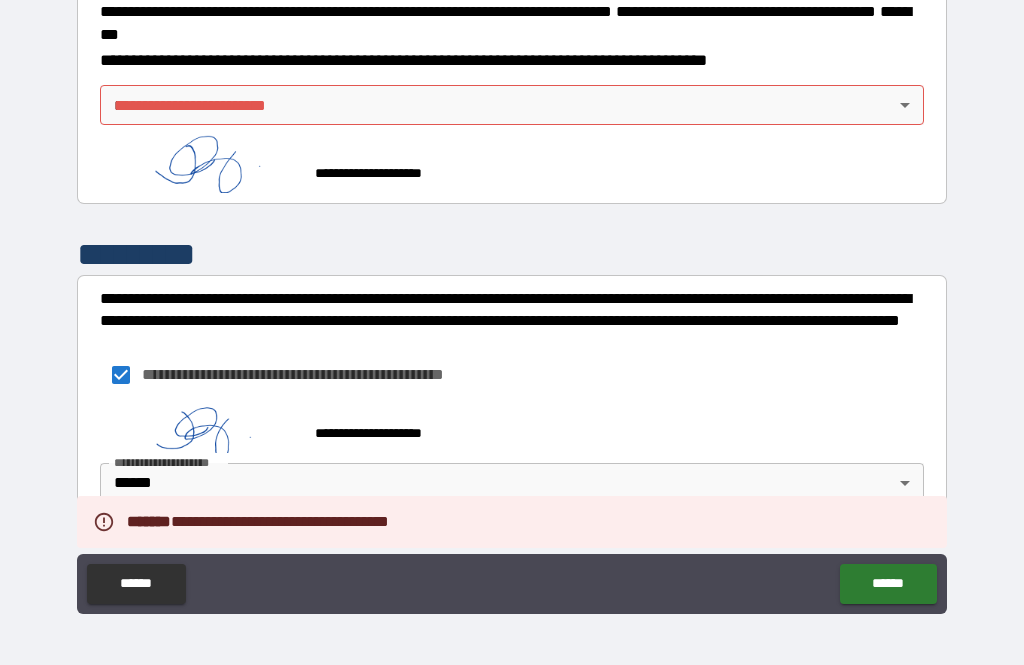 click on "**********" at bounding box center [512, 586] 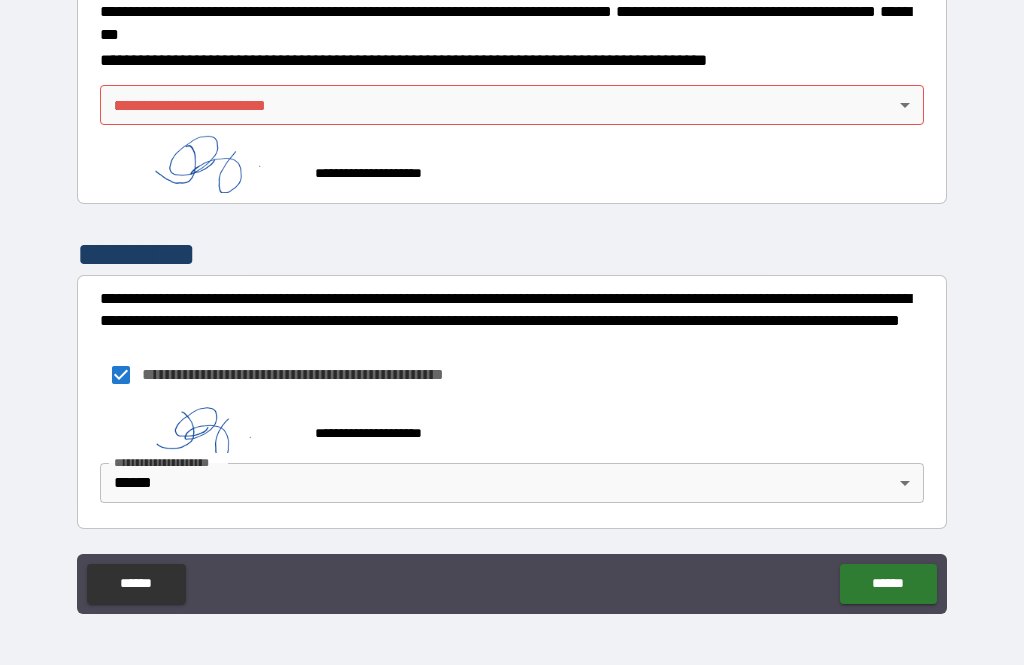 scroll, scrollTop: 2355, scrollLeft: 0, axis: vertical 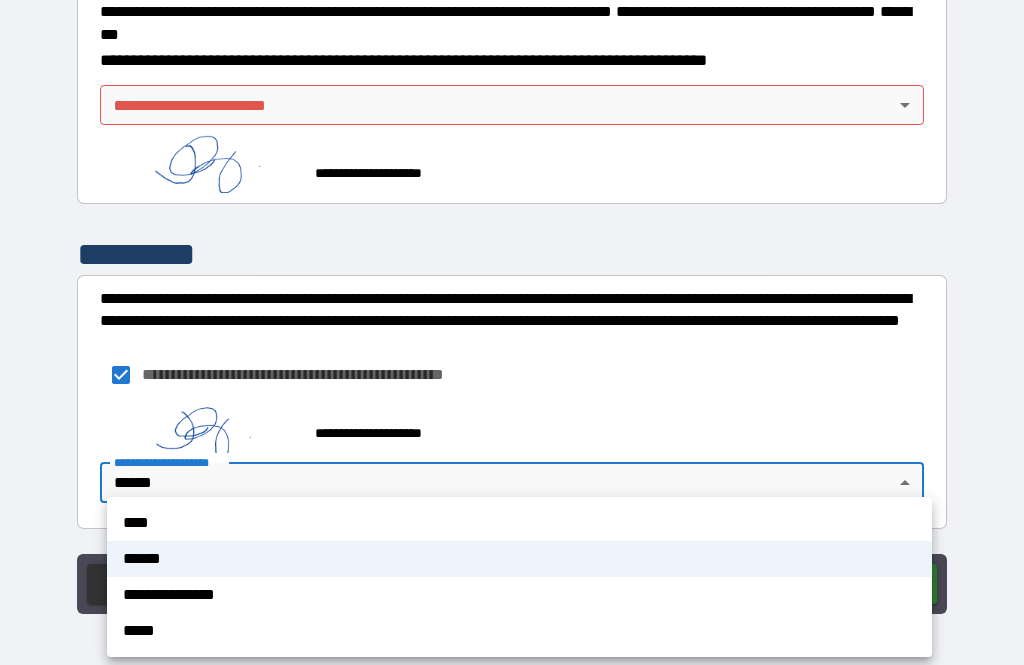click at bounding box center (512, 332) 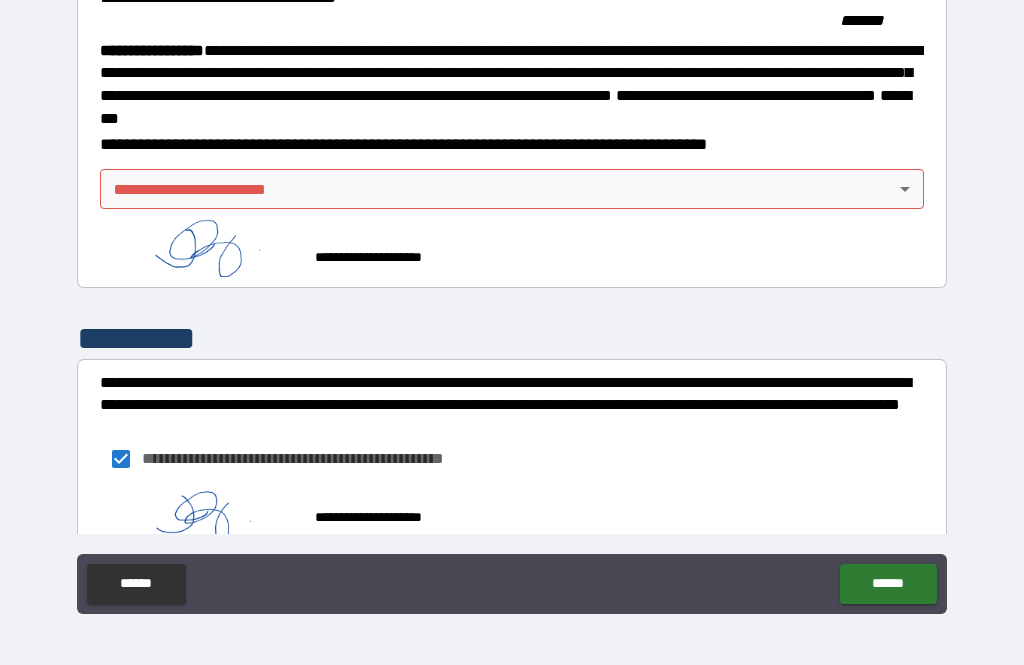 scroll, scrollTop: 2147, scrollLeft: 0, axis: vertical 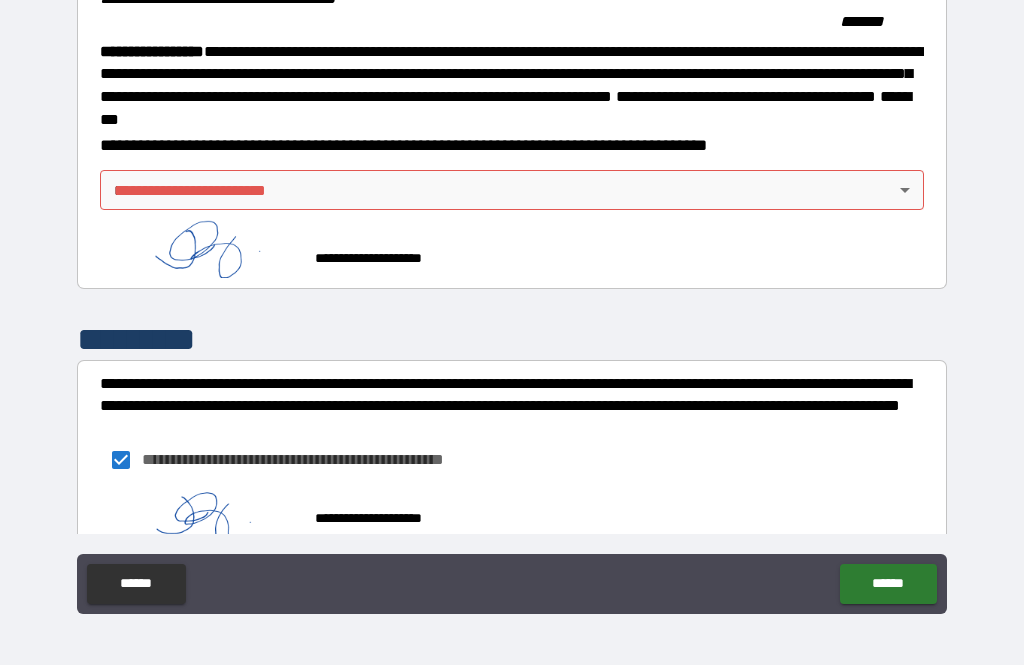 click on "**********" at bounding box center [512, 300] 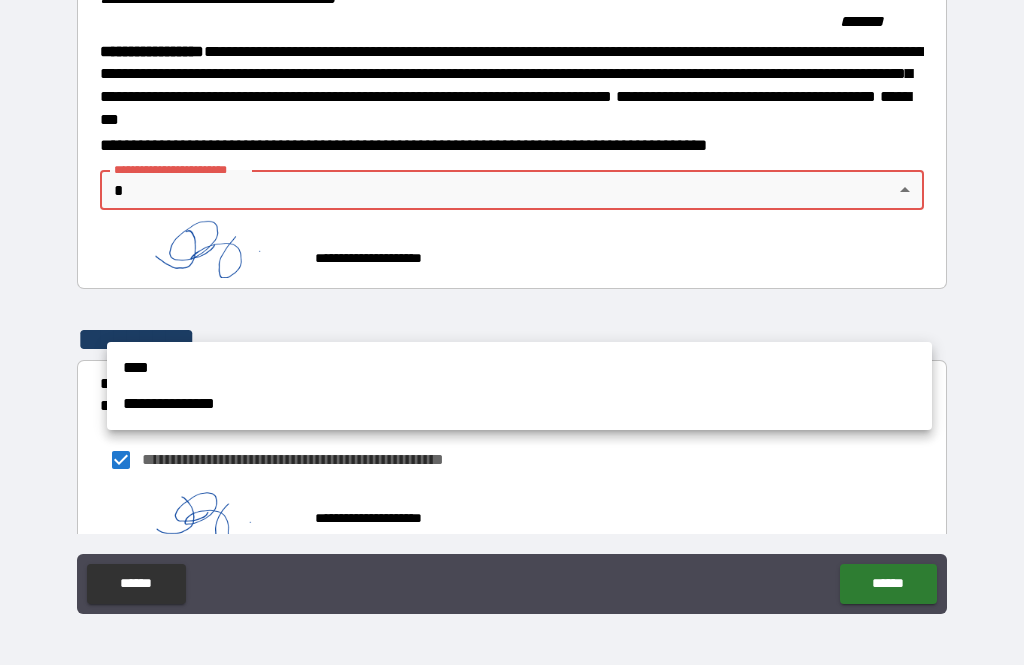 click on "****" at bounding box center (519, 368) 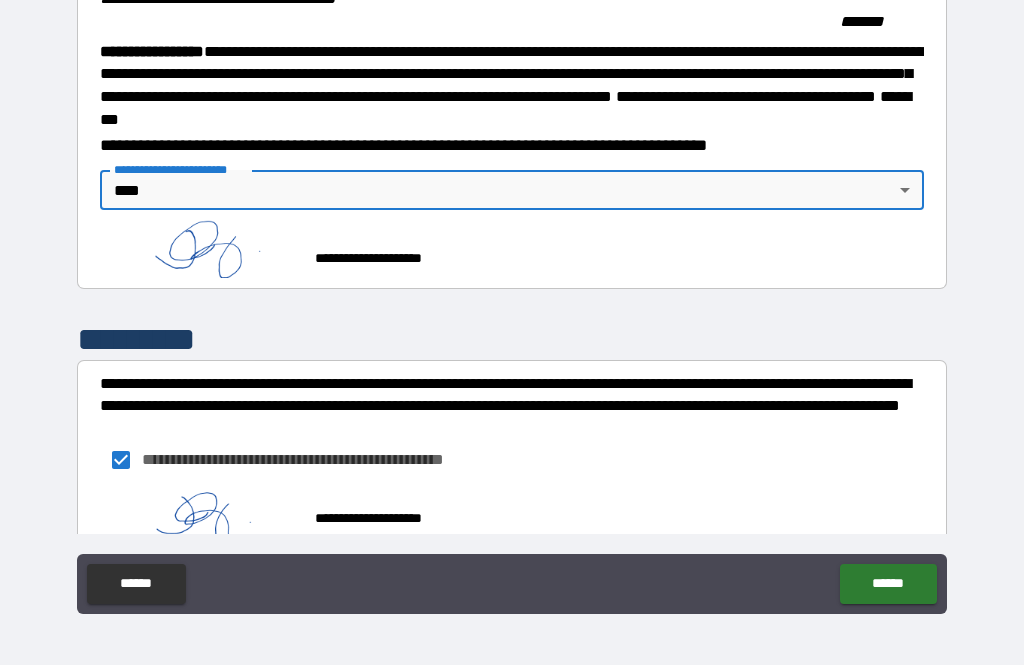 click on "******" at bounding box center (888, 584) 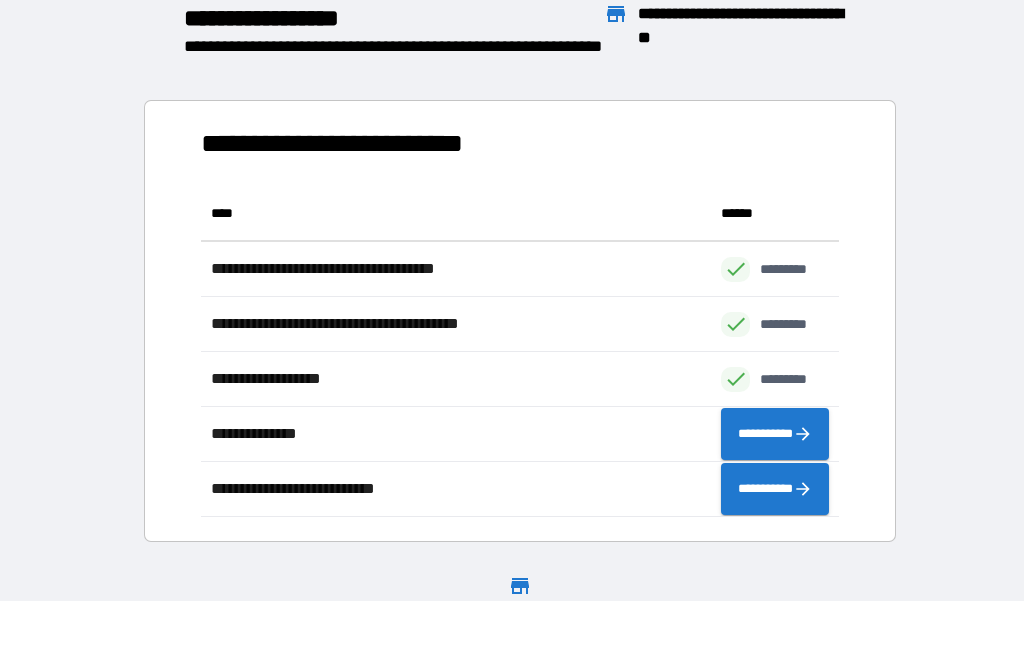 scroll, scrollTop: 331, scrollLeft: 638, axis: both 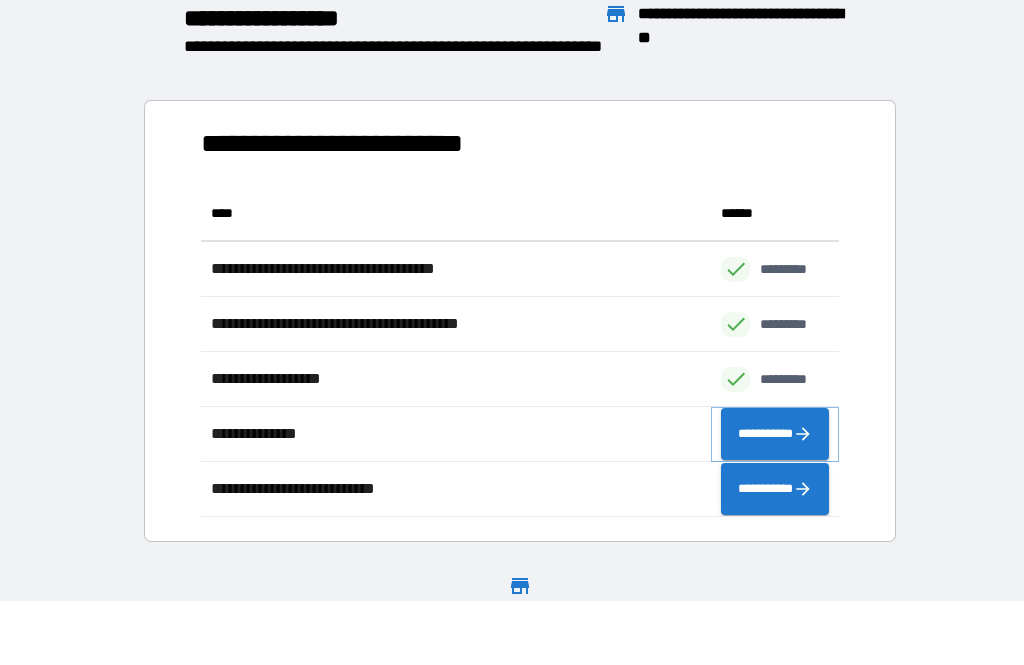 click on "**********" at bounding box center (775, 434) 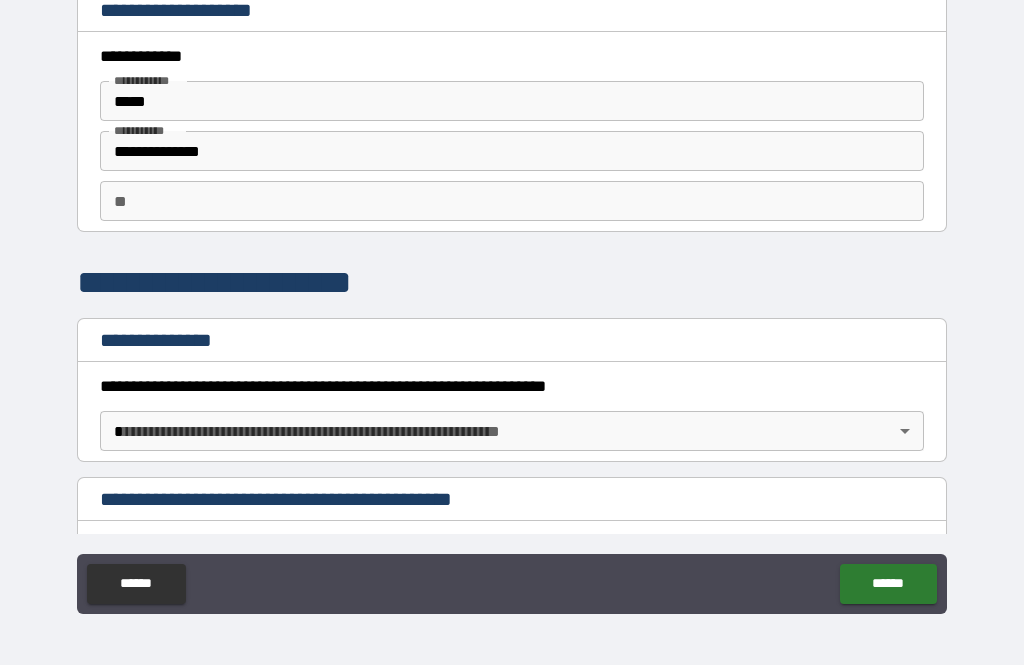 click on "**********" at bounding box center (512, 300) 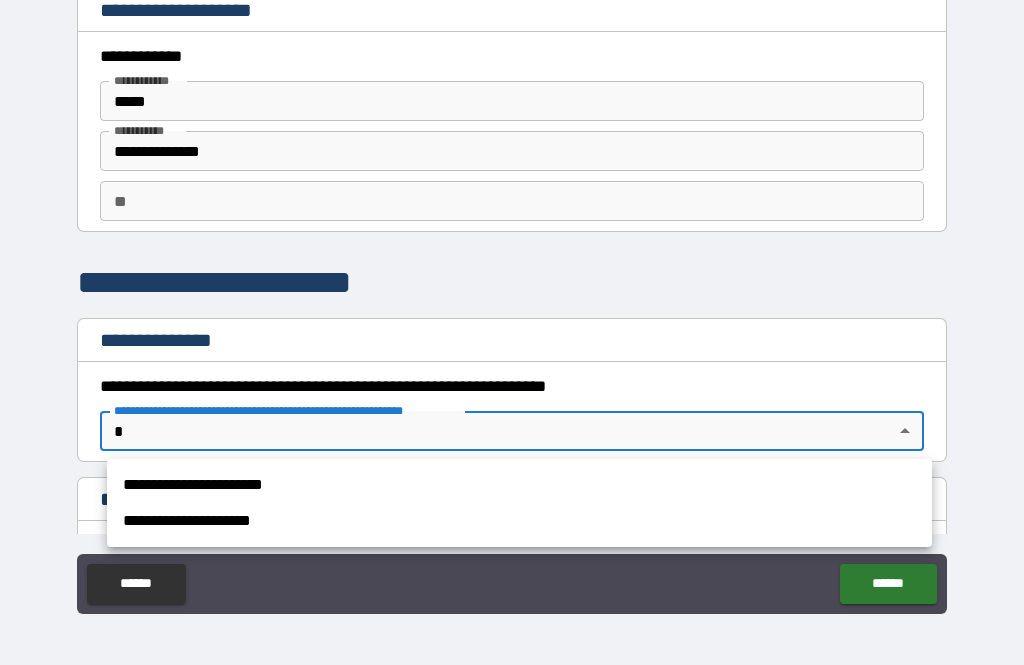 click on "**********" at bounding box center (519, 485) 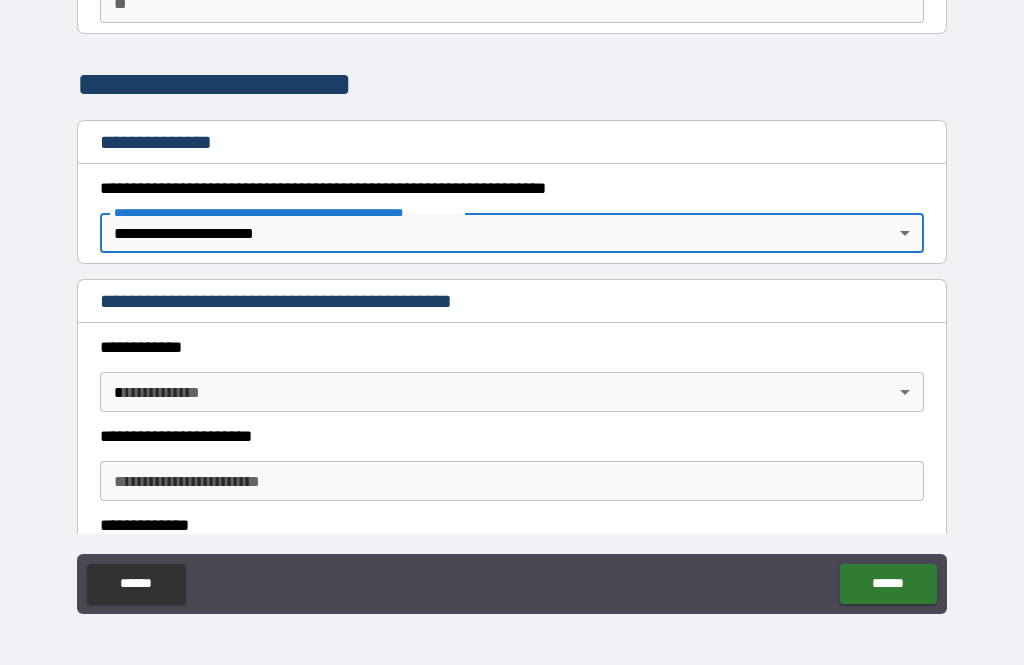 scroll, scrollTop: 199, scrollLeft: 0, axis: vertical 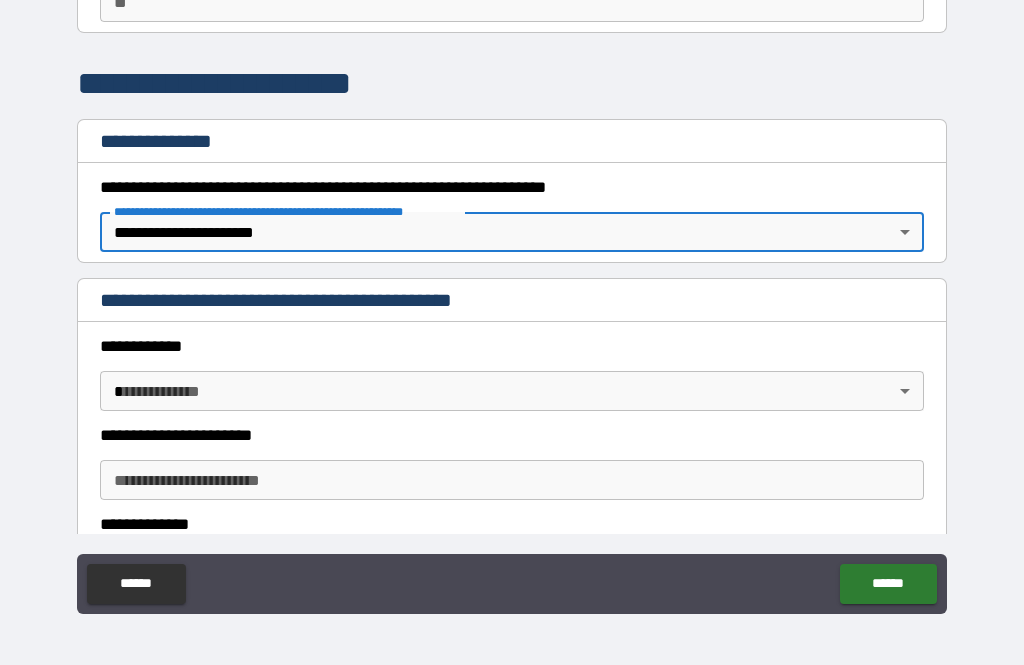 click on "**********" at bounding box center (512, 300) 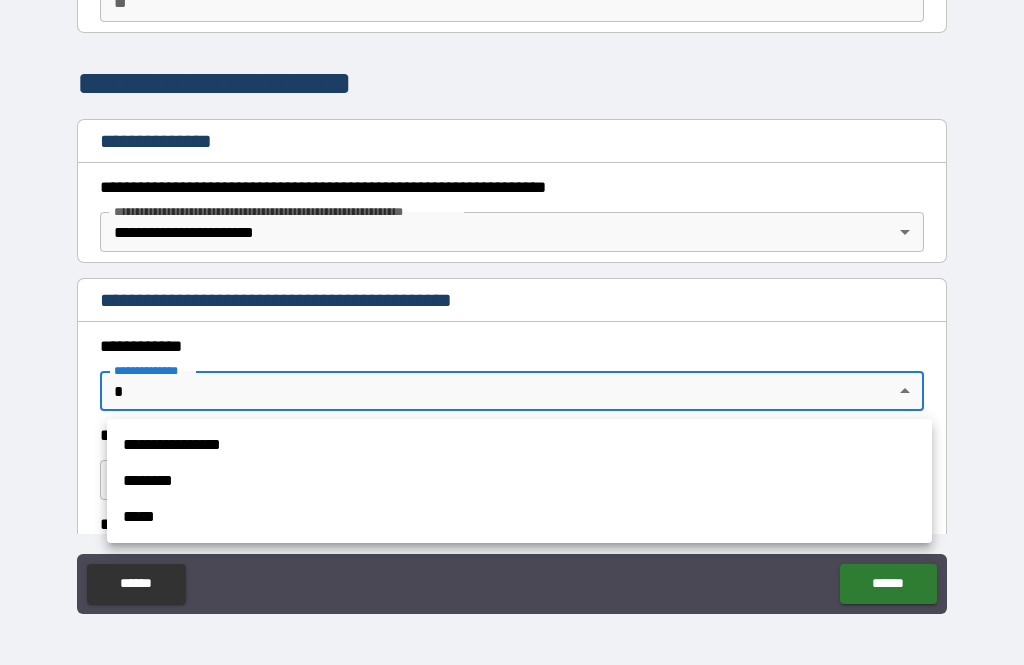 click on "**********" at bounding box center [519, 445] 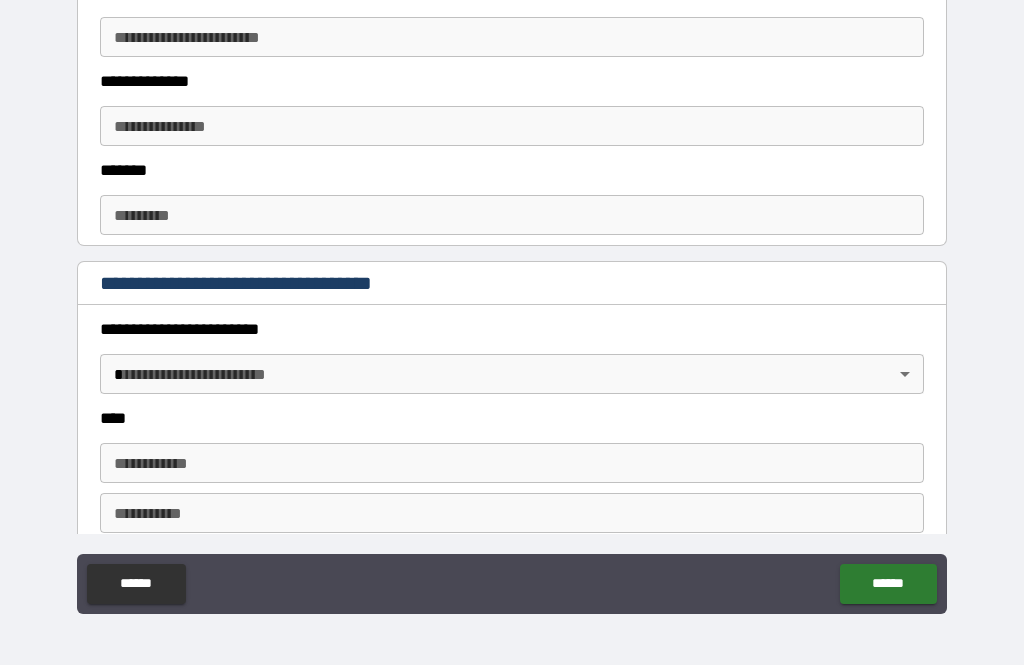 scroll, scrollTop: 644, scrollLeft: 0, axis: vertical 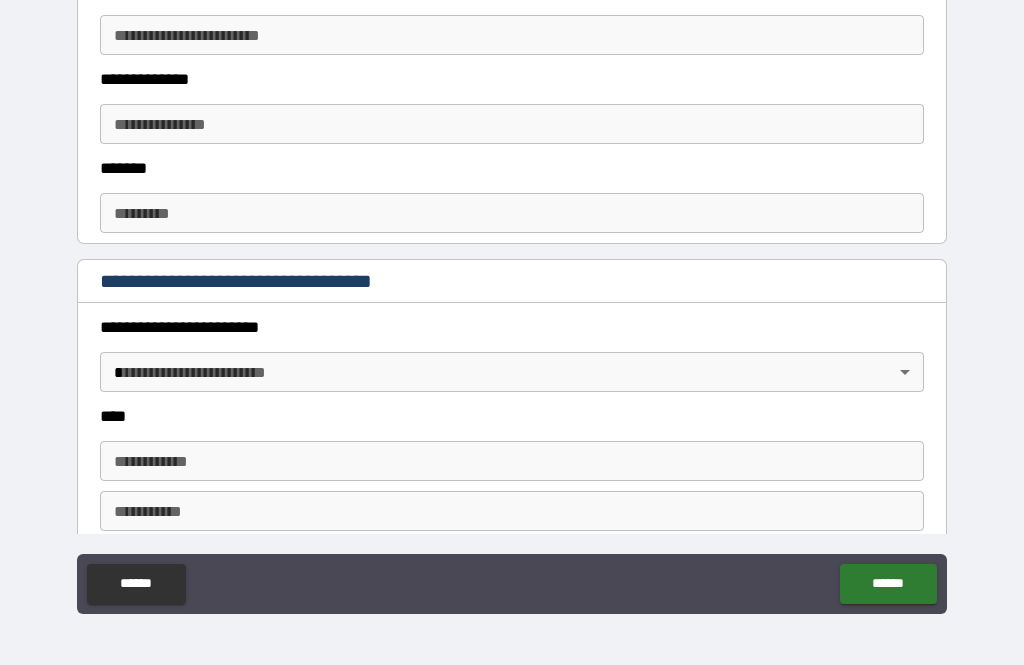 click on "**********" at bounding box center (512, 300) 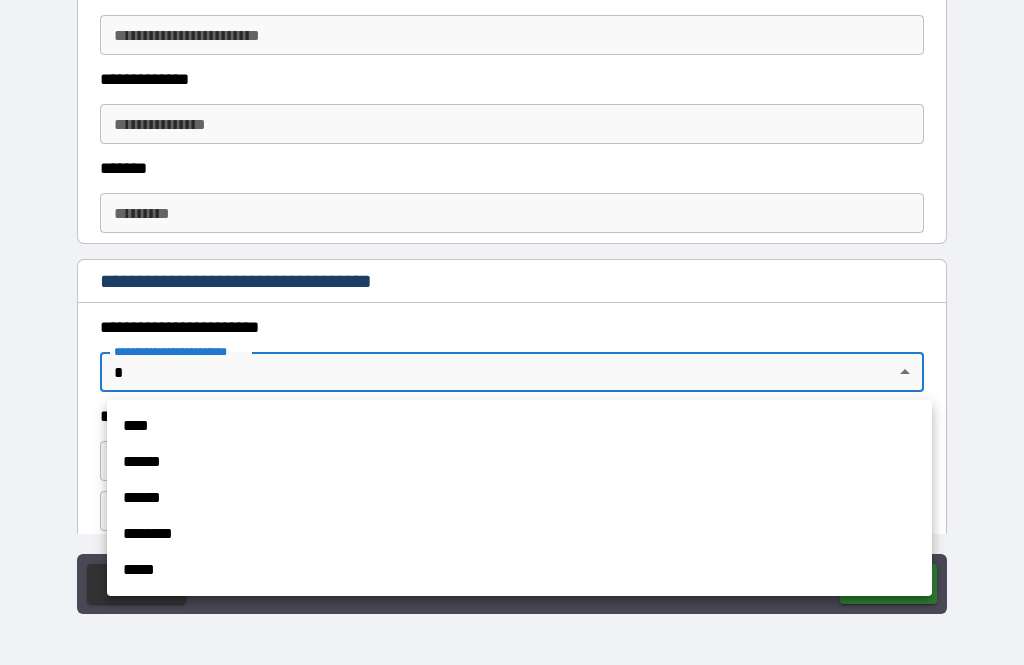 click on "******" at bounding box center [519, 462] 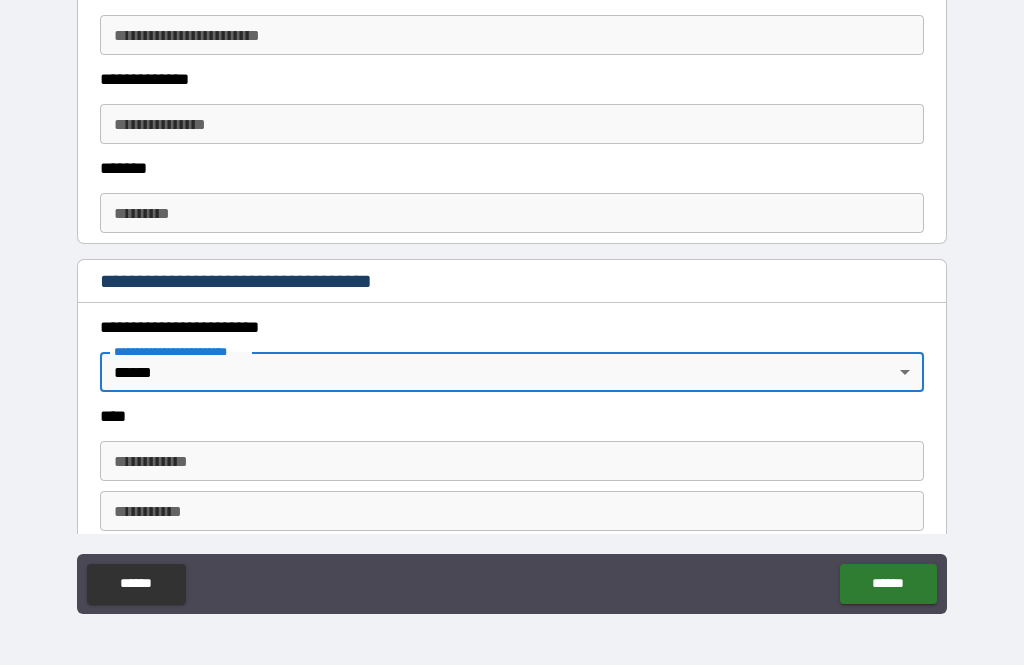 click on "**********" at bounding box center [512, 300] 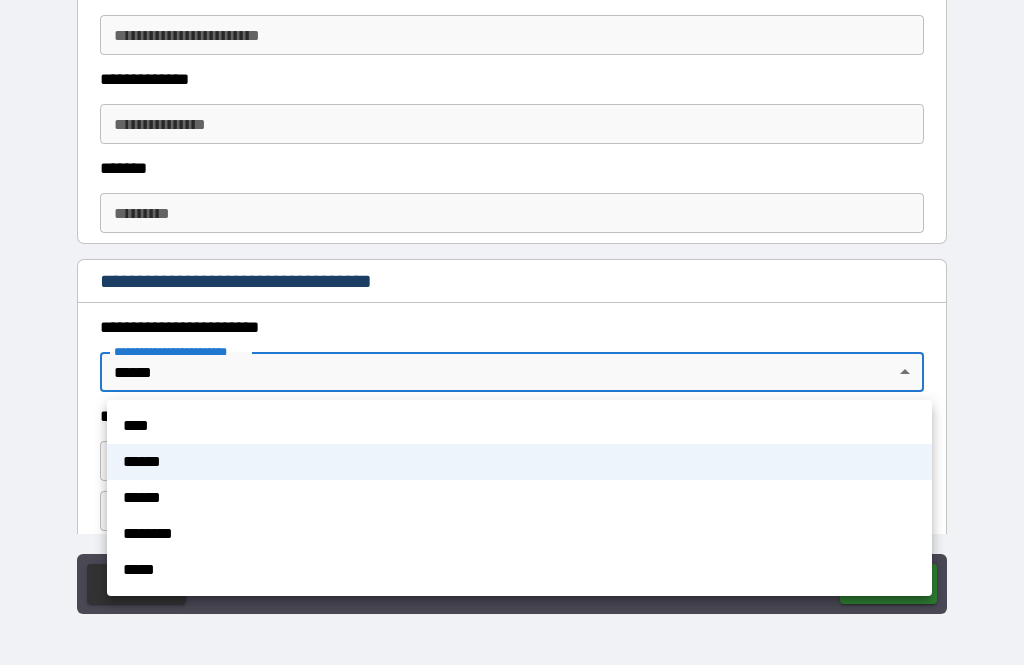 click on "****" at bounding box center (519, 426) 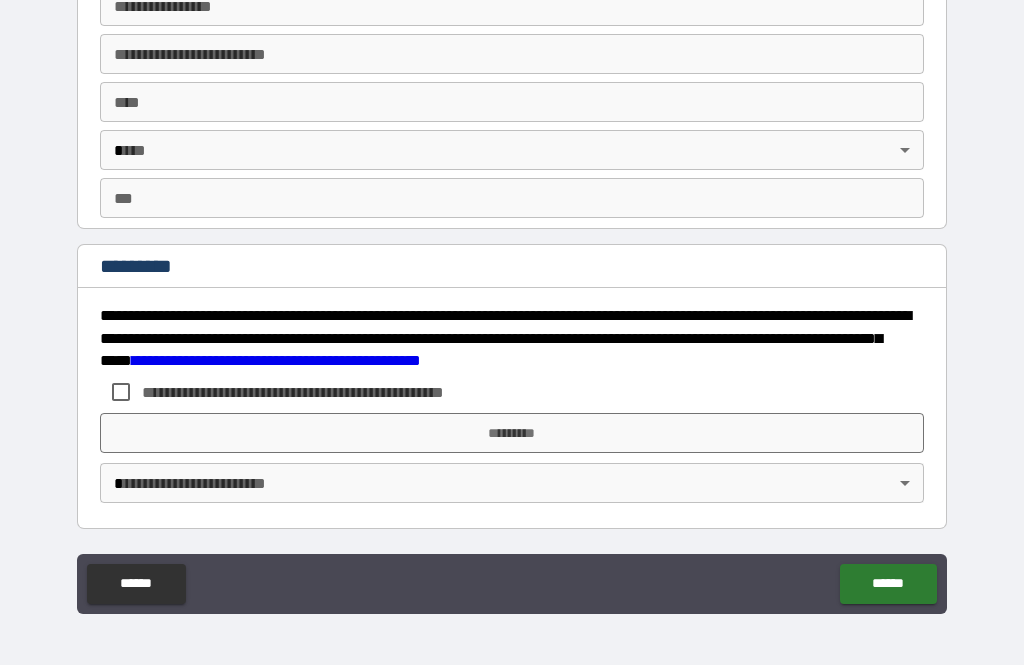 scroll, scrollTop: 3768, scrollLeft: 0, axis: vertical 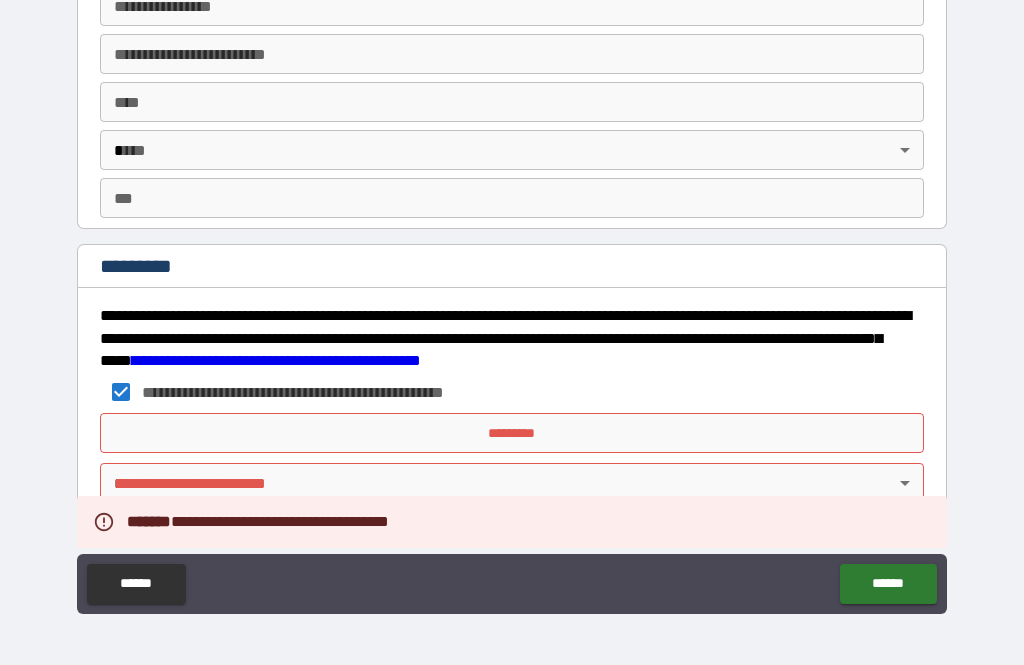 click on "*********" at bounding box center [512, 433] 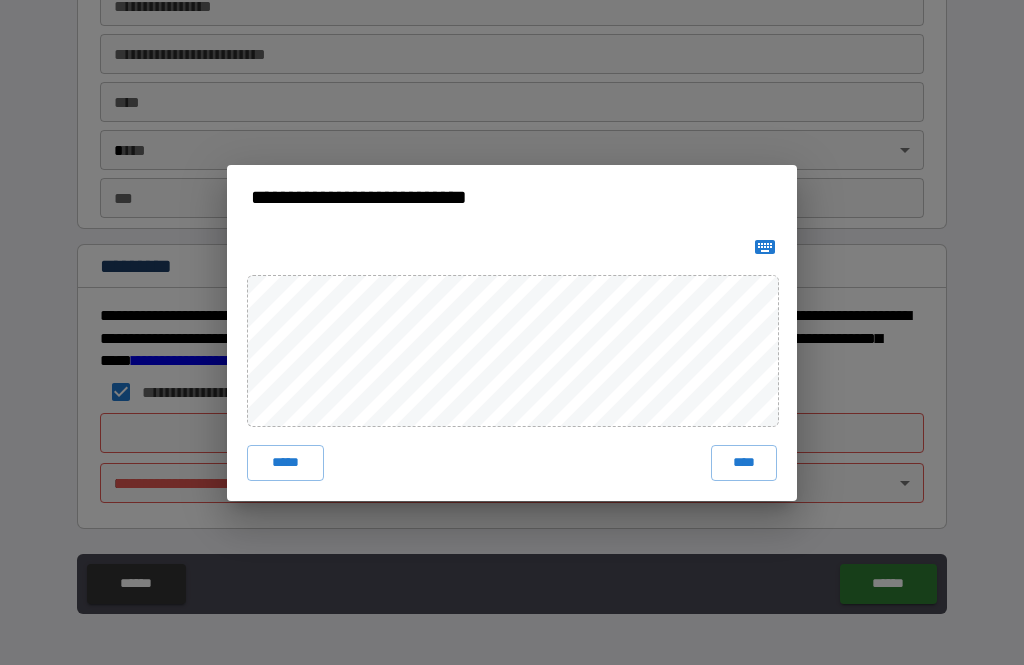 click on "****" at bounding box center [744, 463] 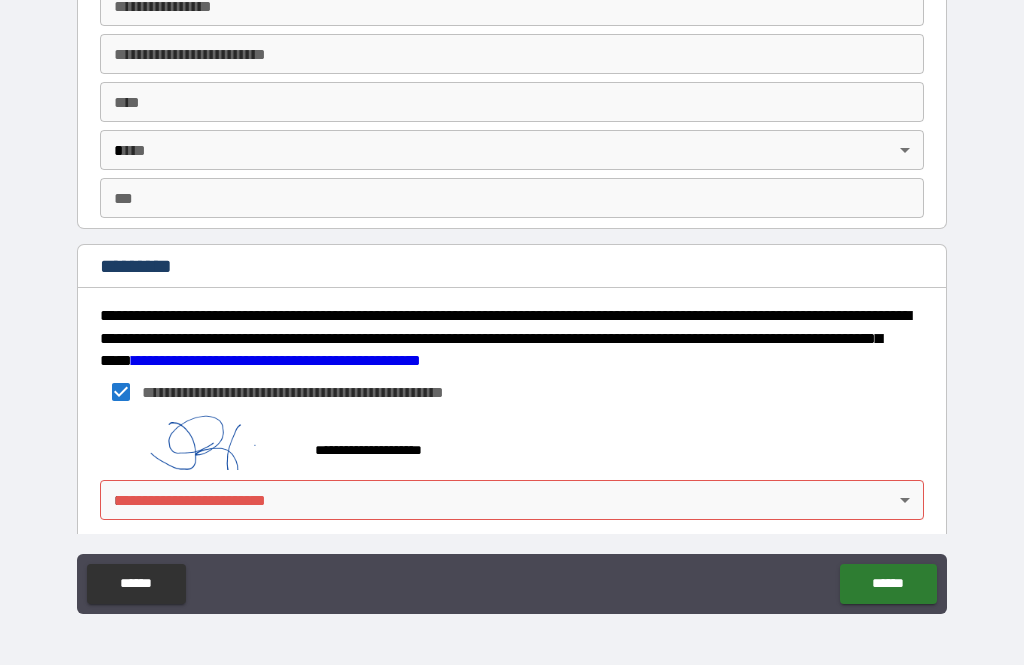 click on "**********" at bounding box center [512, 300] 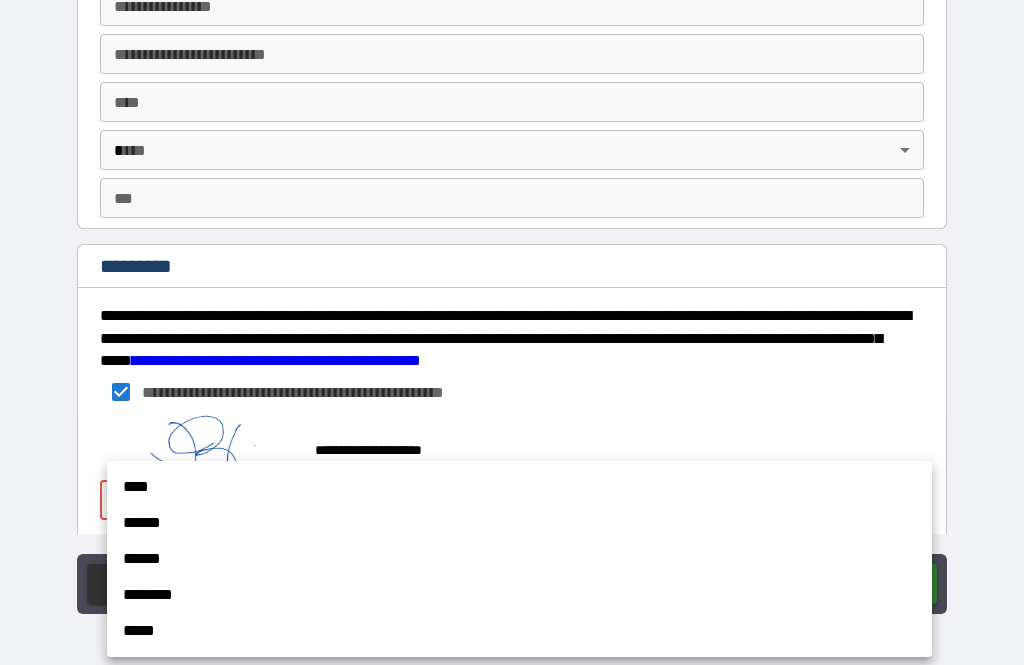 click on "******" at bounding box center (519, 559) 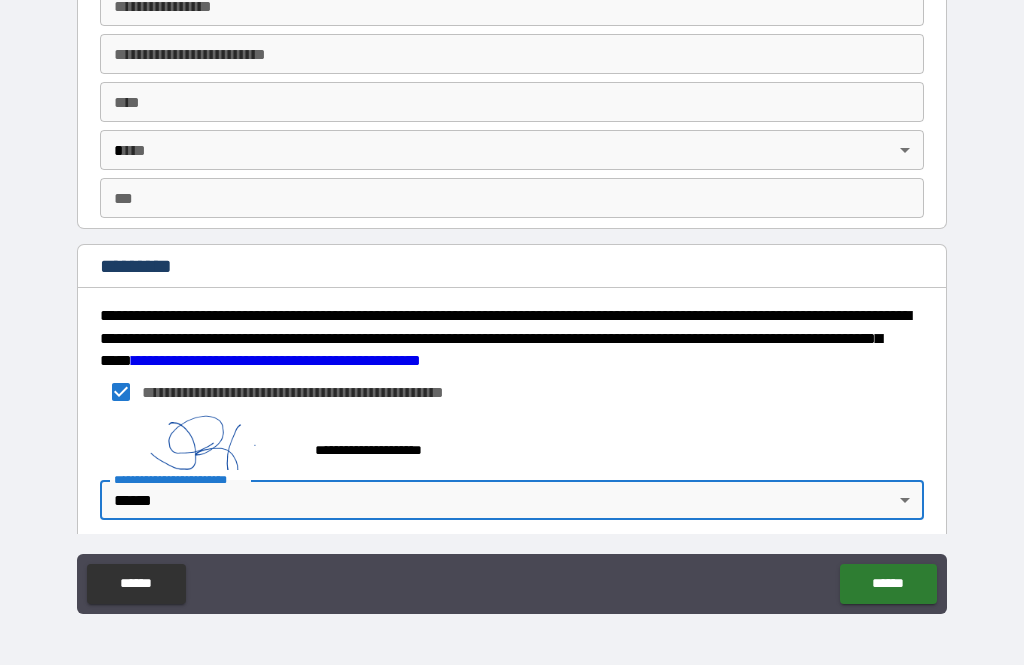 click on "******" at bounding box center [888, 584] 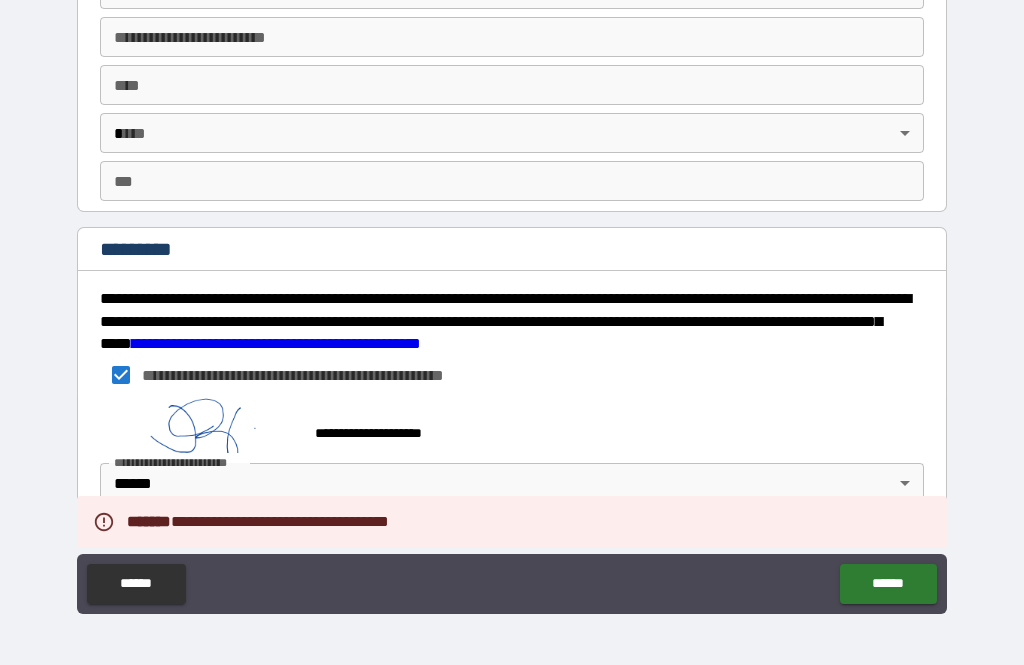 scroll, scrollTop: 3785, scrollLeft: 0, axis: vertical 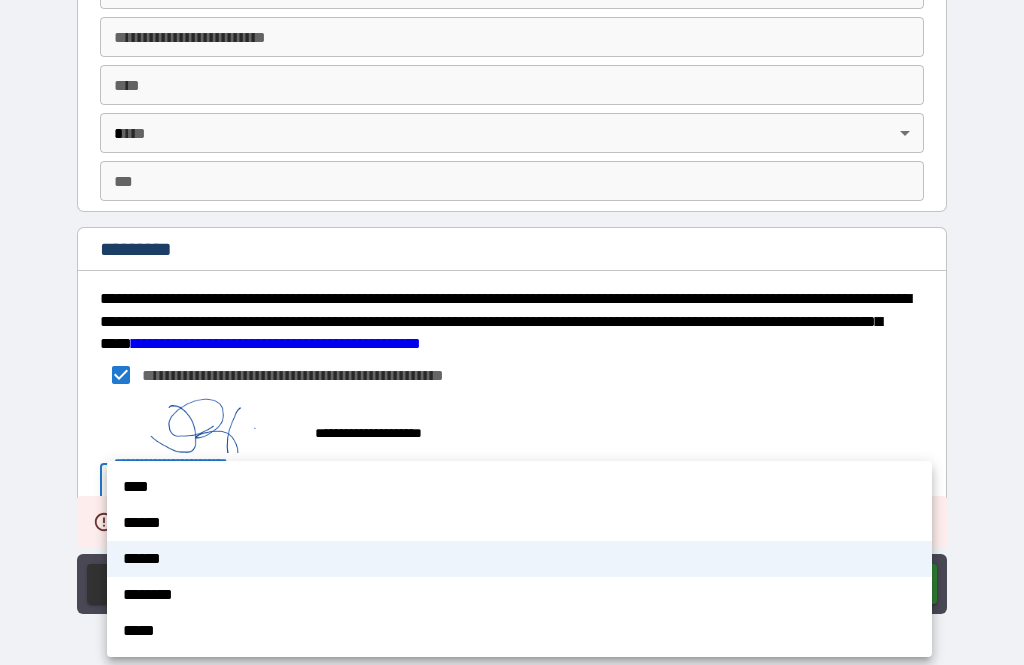 click on "****" at bounding box center (519, 487) 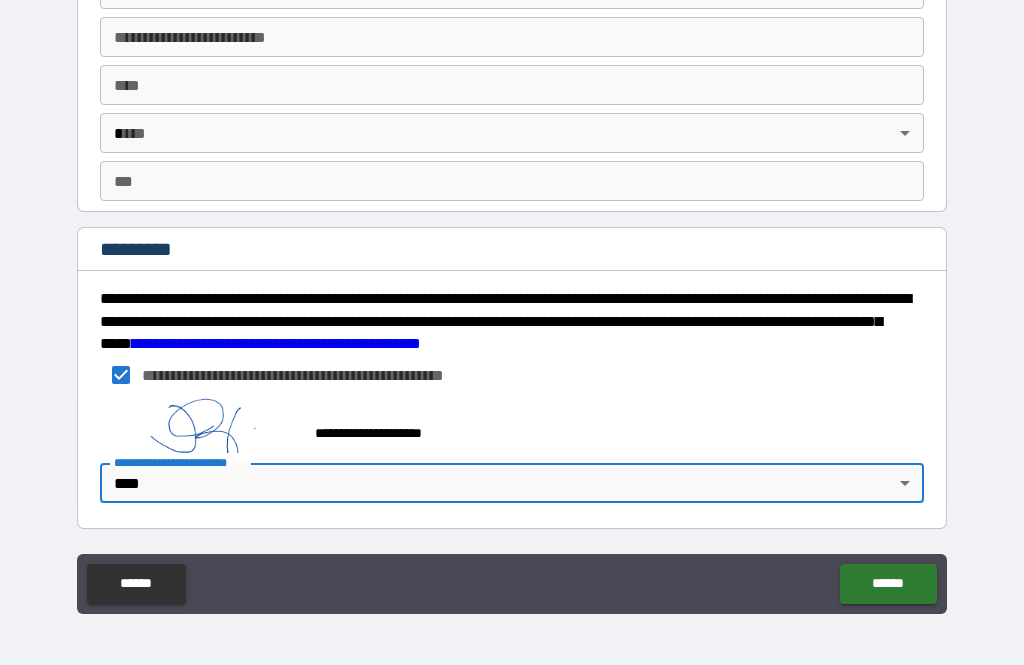 click on "**********" at bounding box center [512, 300] 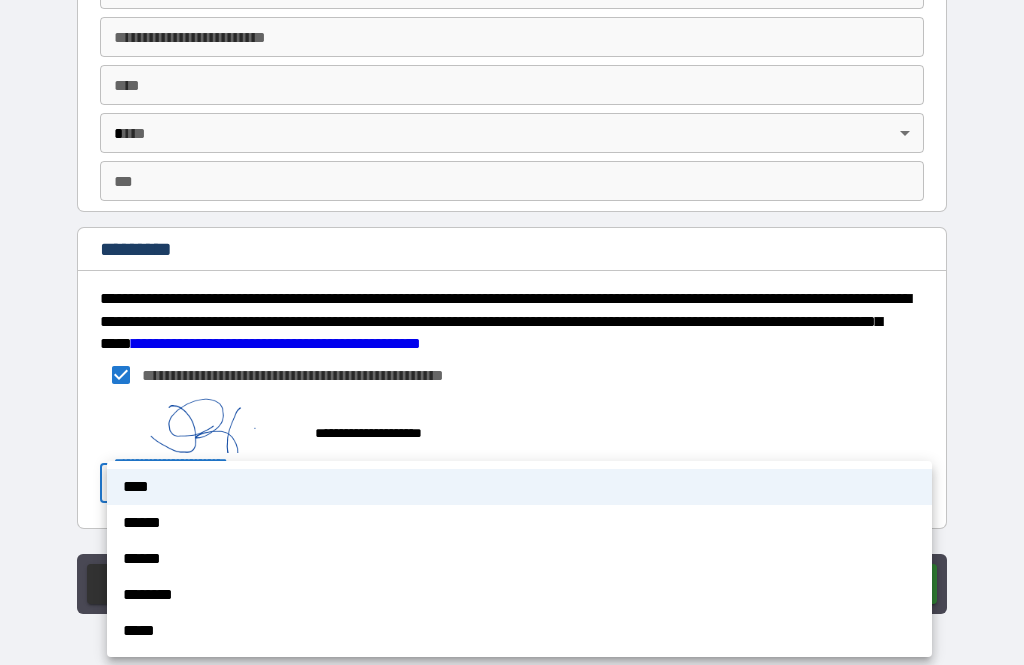 click at bounding box center (512, 332) 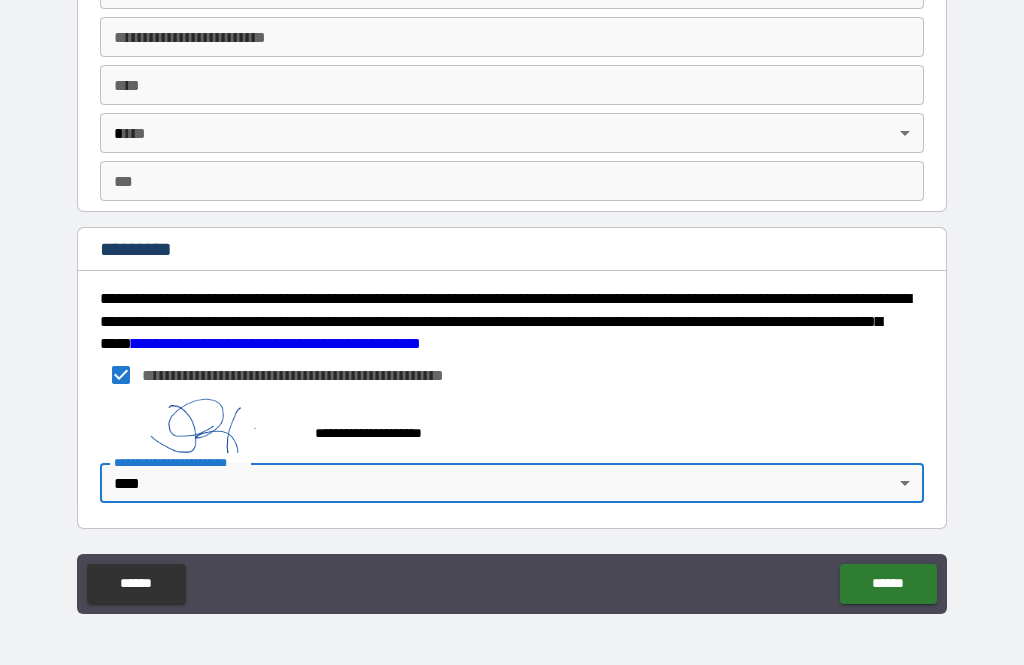 click on "******" at bounding box center (888, 584) 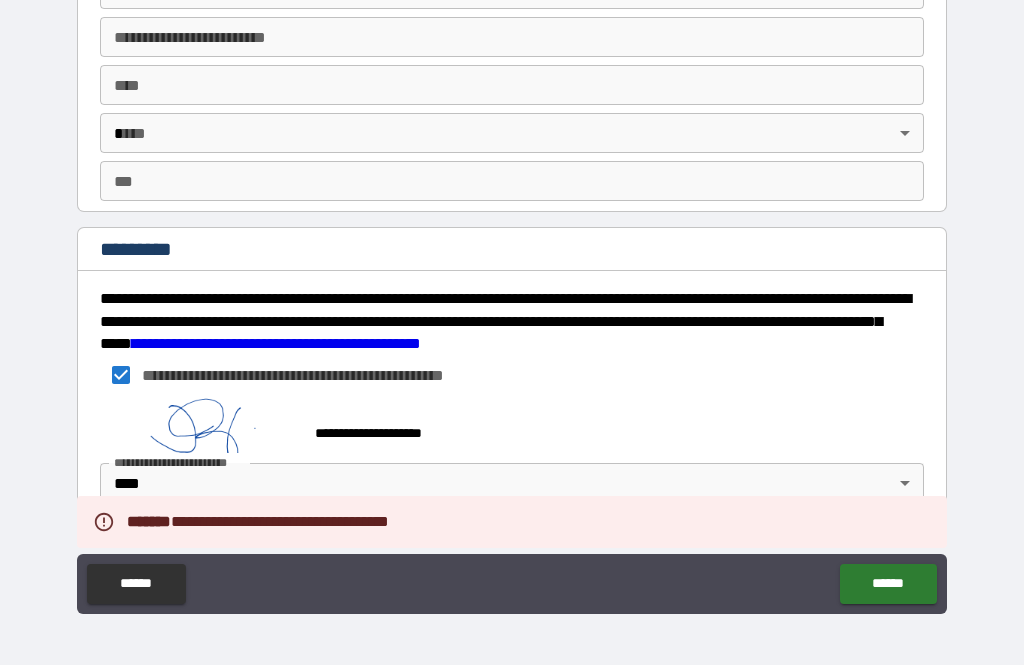 scroll, scrollTop: 3785, scrollLeft: 0, axis: vertical 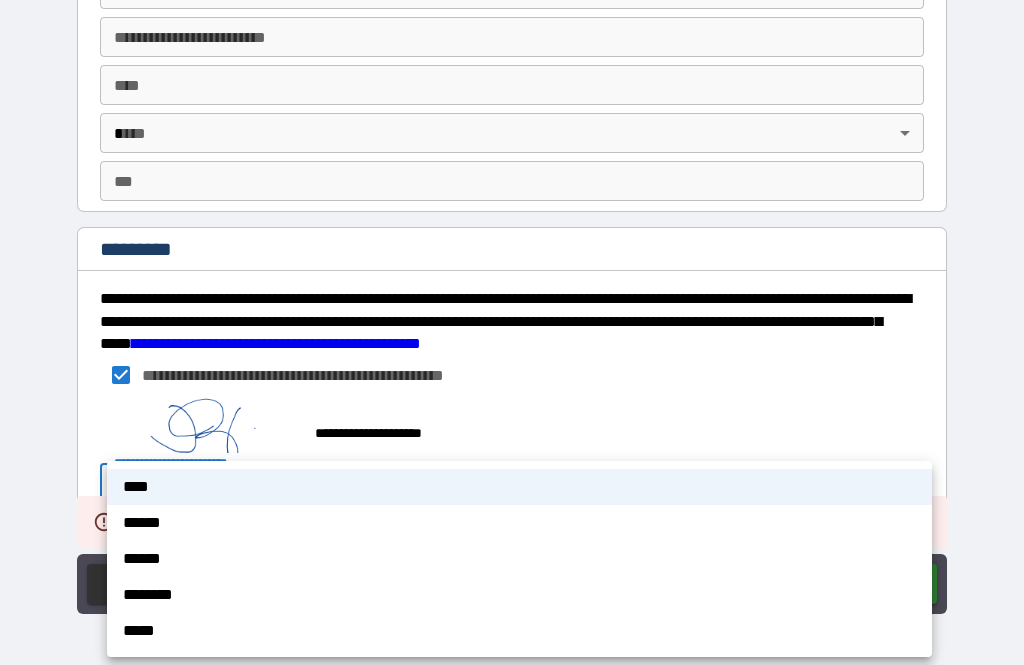 click on "******" at bounding box center (519, 559) 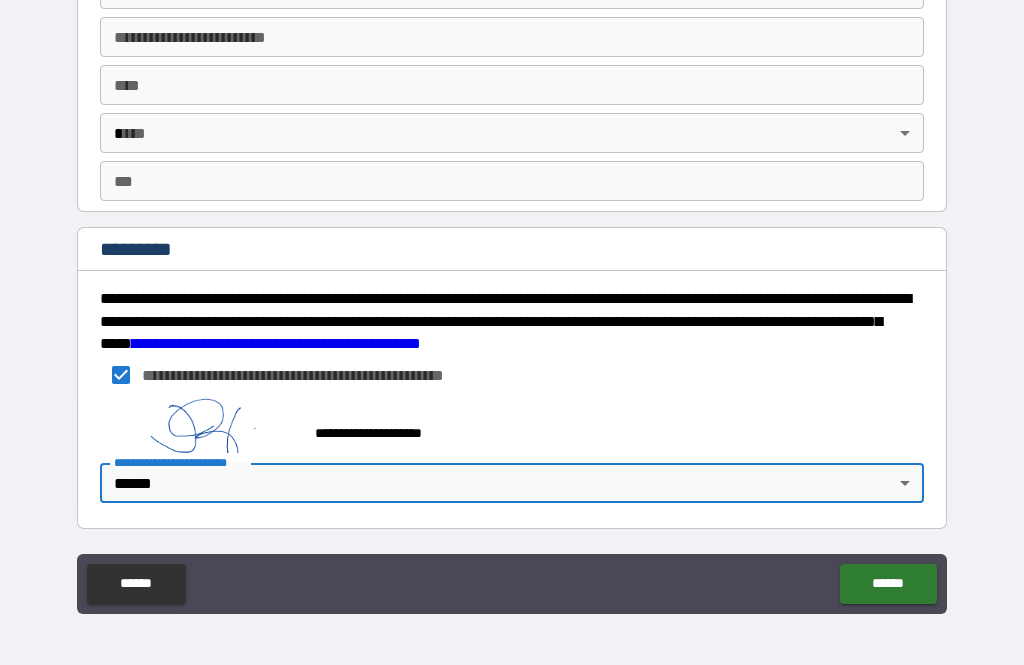 scroll, scrollTop: 3785, scrollLeft: 0, axis: vertical 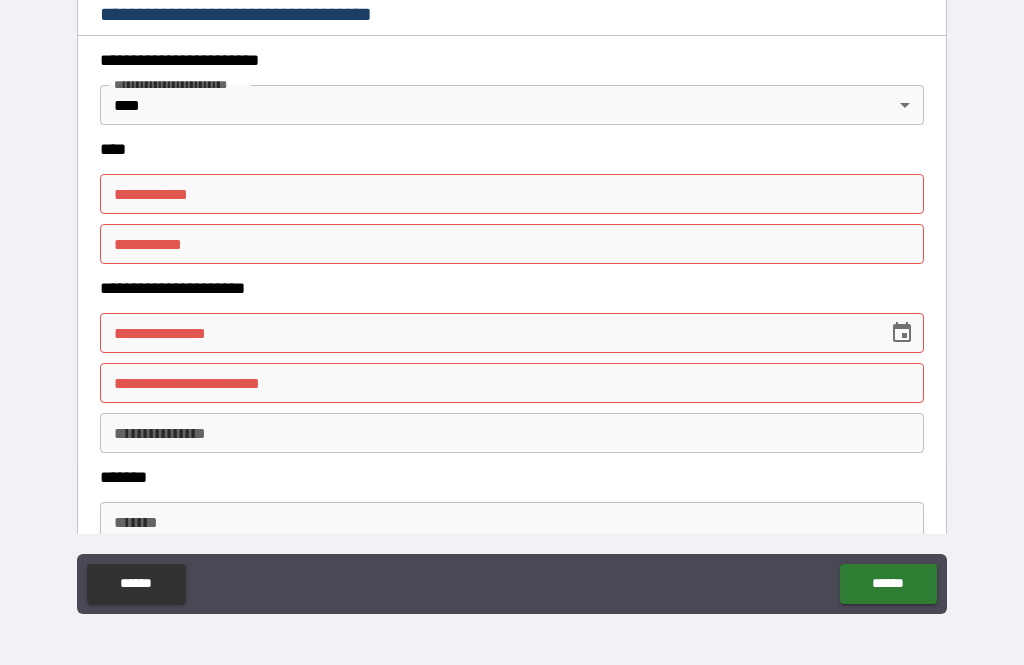 click on "**********" at bounding box center [512, 194] 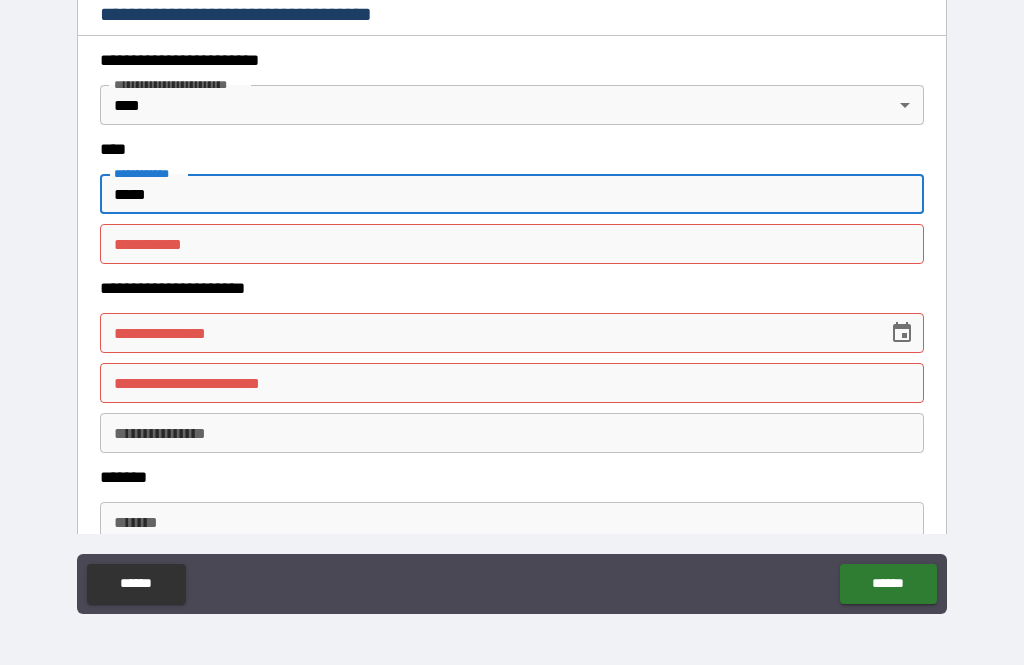click on "*********   *" at bounding box center (512, 244) 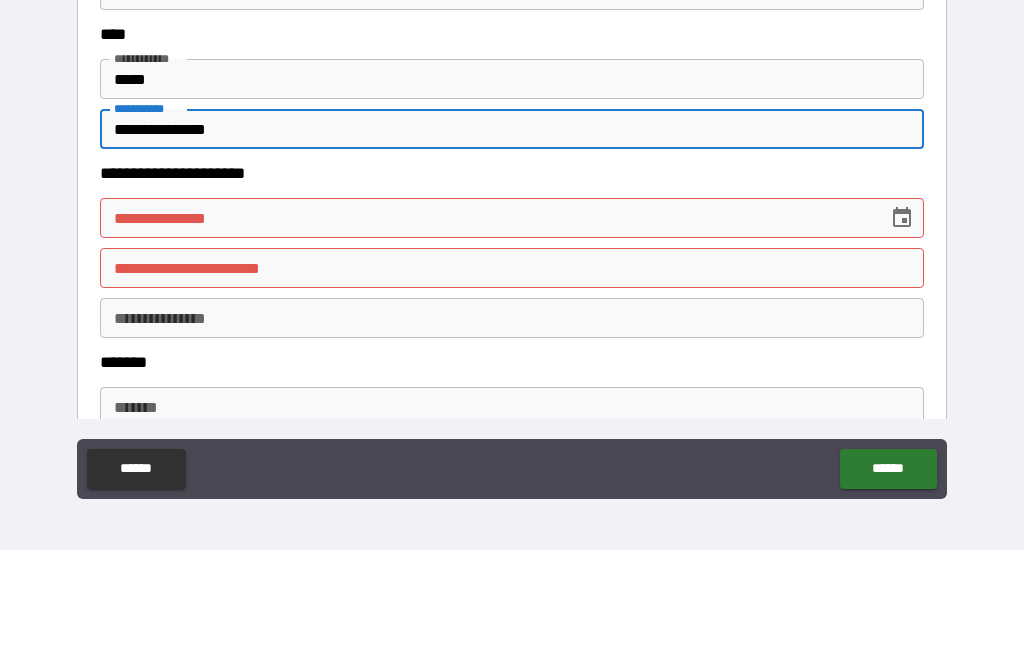 click on "**********" at bounding box center (487, 333) 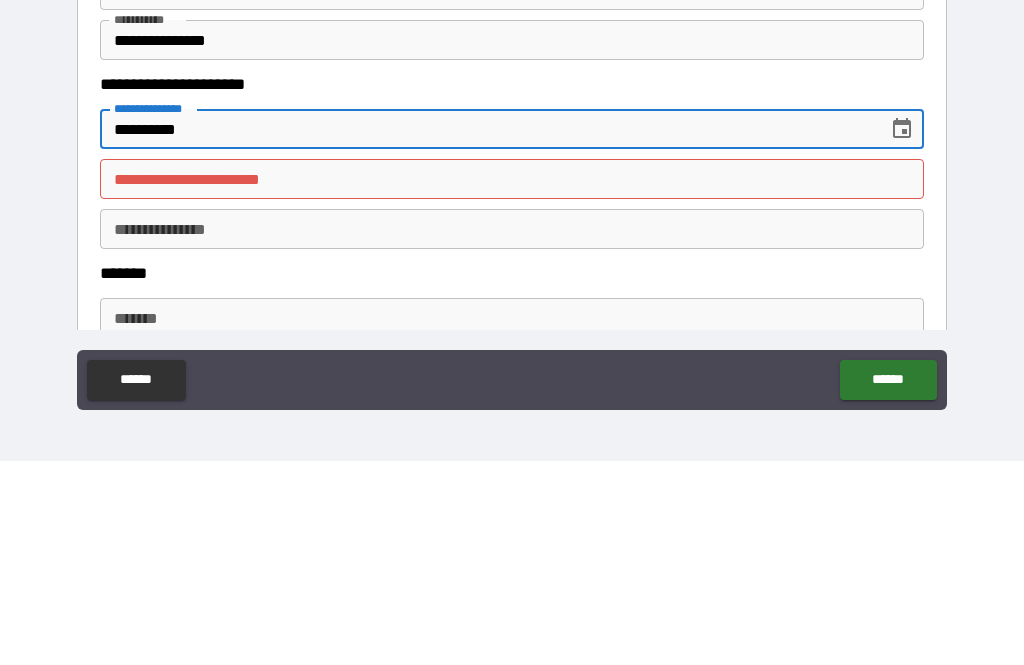 click on "**********" at bounding box center [512, 383] 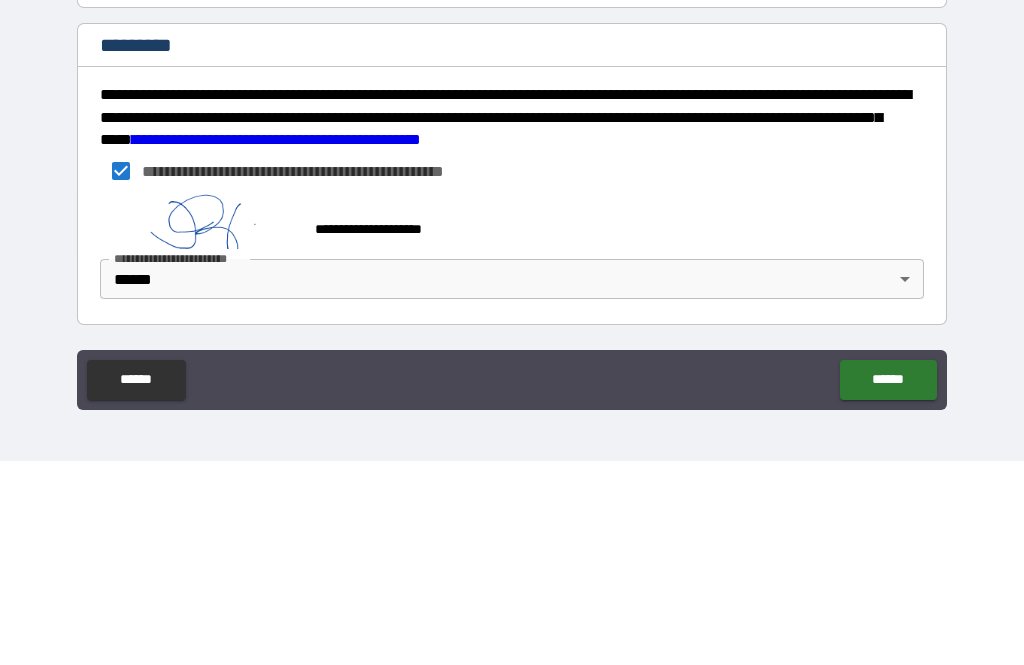 scroll, scrollTop: 3785, scrollLeft: 0, axis: vertical 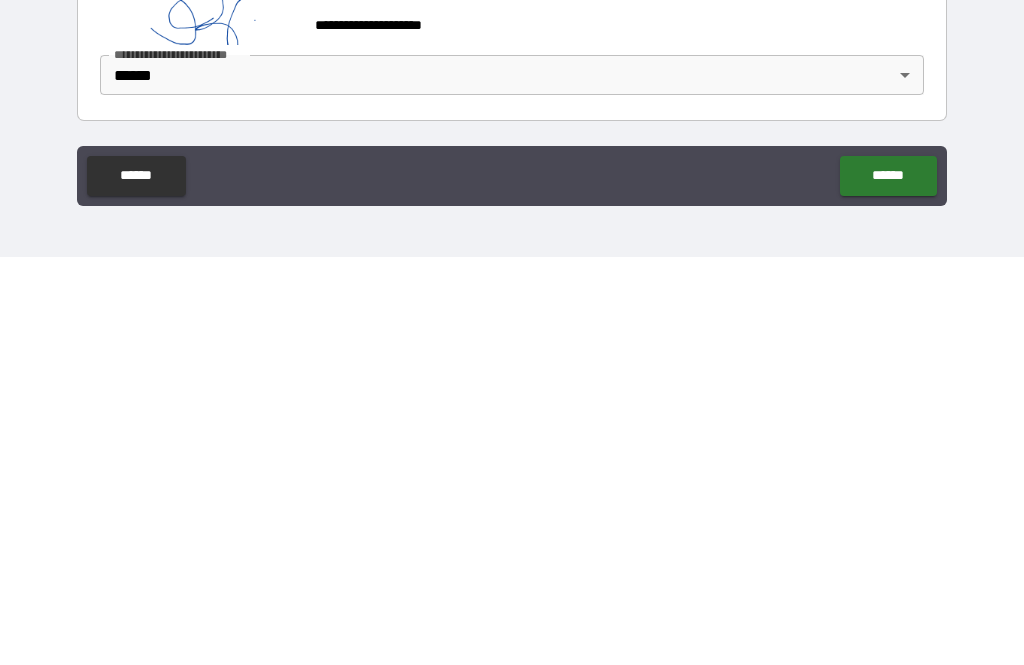 click on "******" at bounding box center (888, 584) 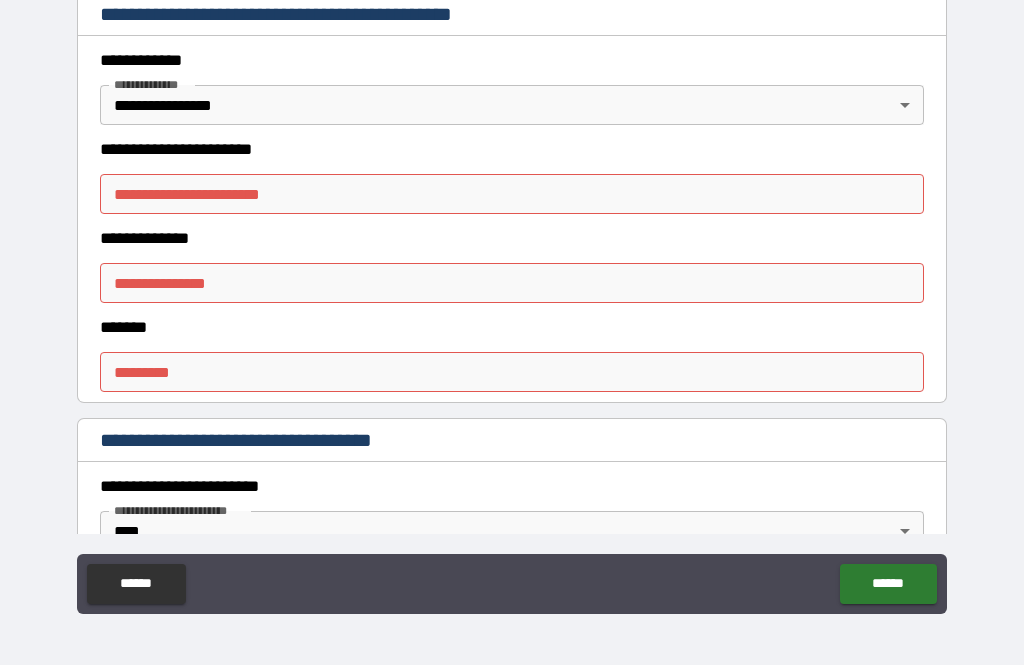 scroll, scrollTop: 477, scrollLeft: 0, axis: vertical 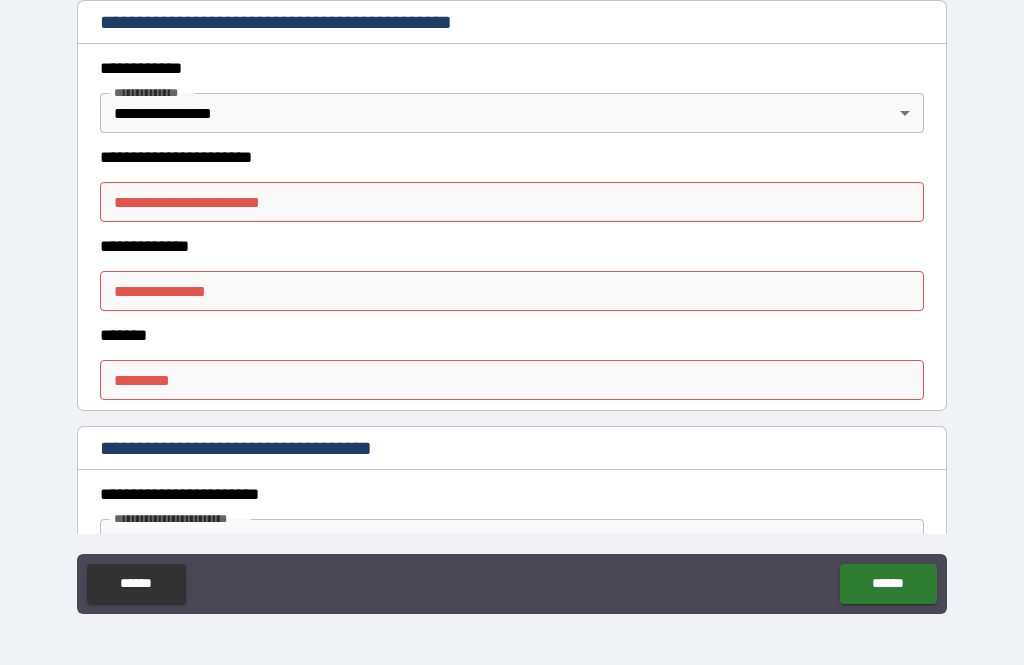 click on "**********" at bounding box center (512, 202) 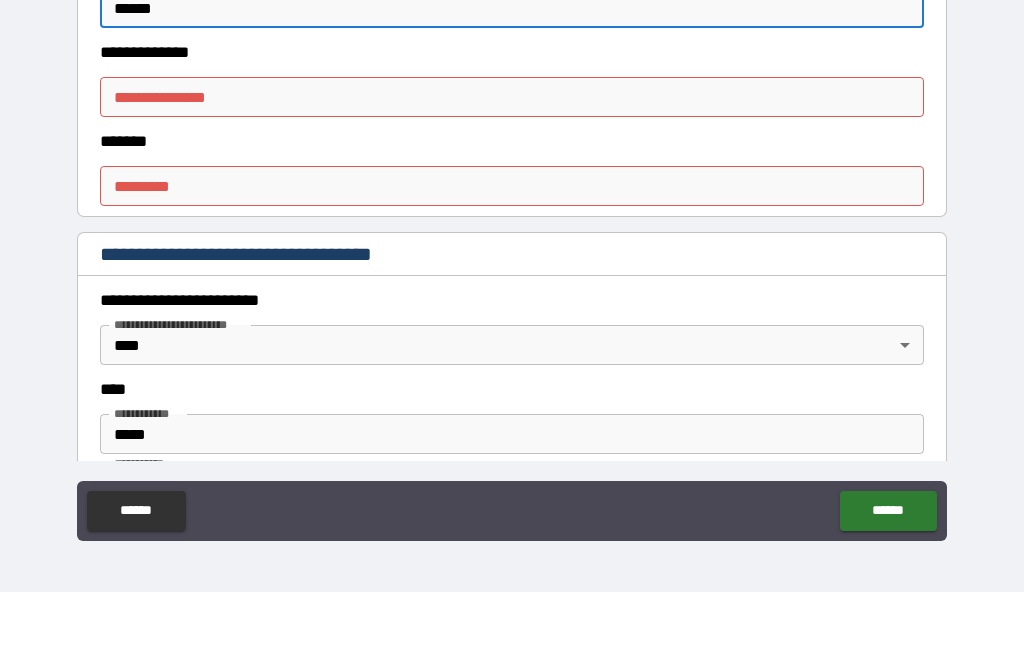 scroll, scrollTop: 599, scrollLeft: 0, axis: vertical 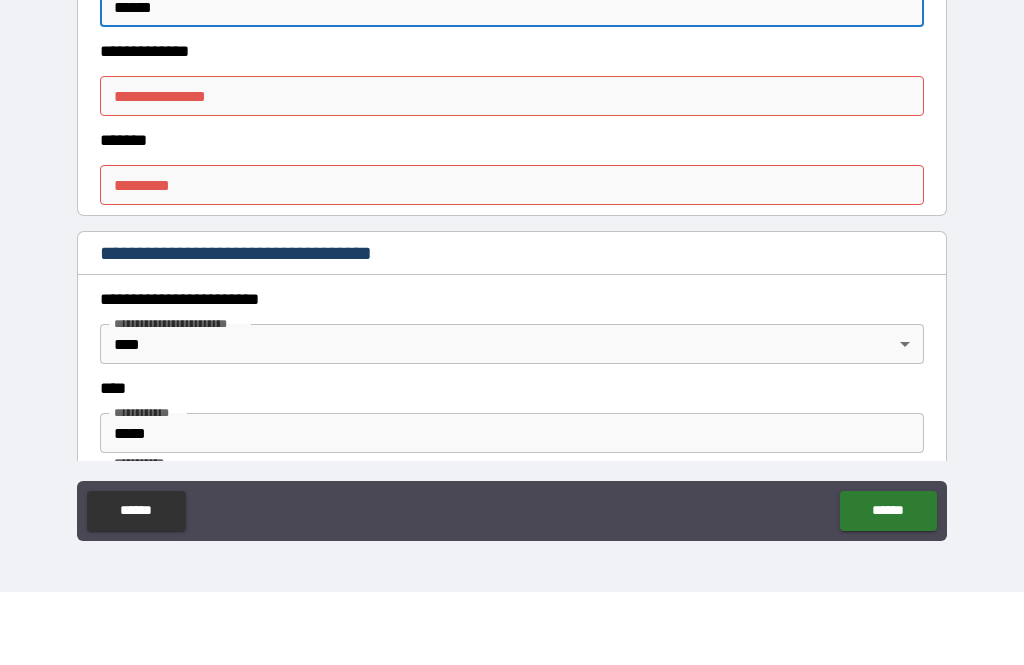 click on "**********" at bounding box center [512, 169] 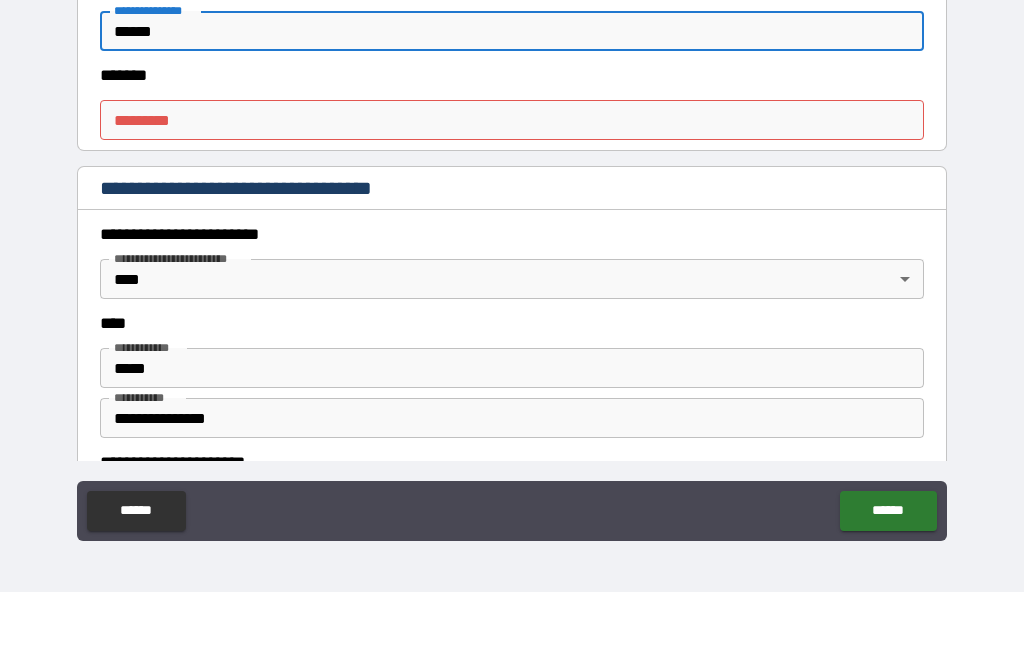 scroll, scrollTop: 669, scrollLeft: 0, axis: vertical 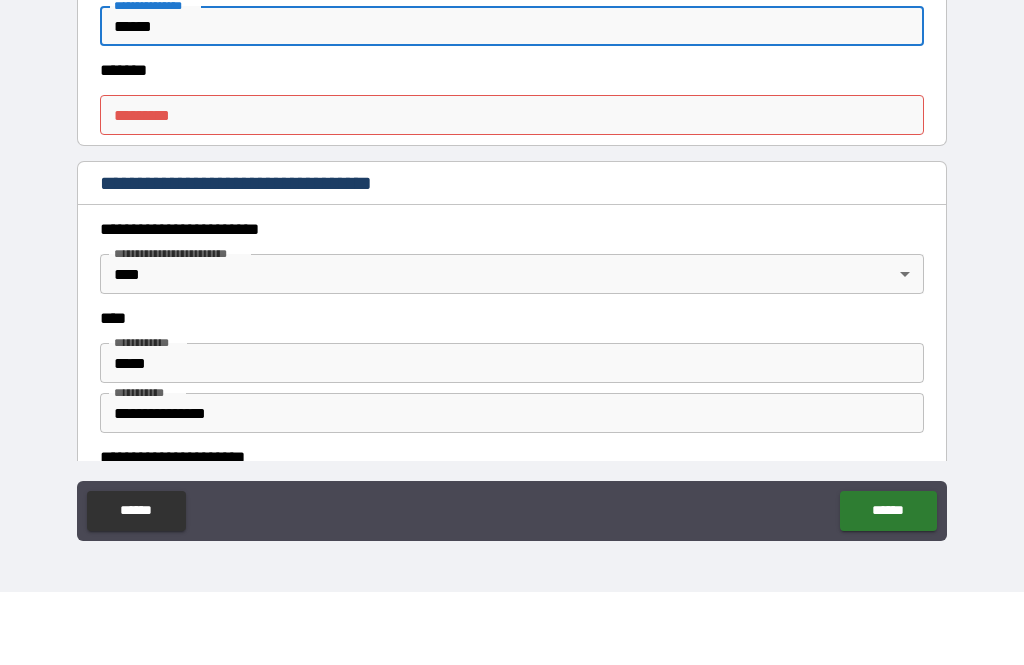 click on "*******   *" at bounding box center (512, 188) 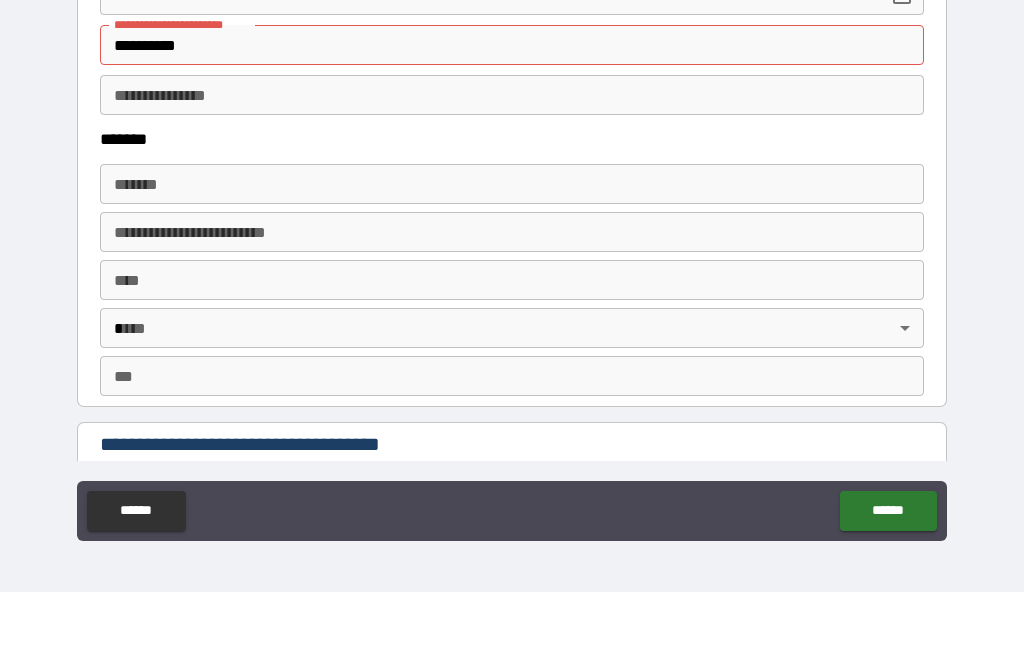 scroll, scrollTop: 1172, scrollLeft: 0, axis: vertical 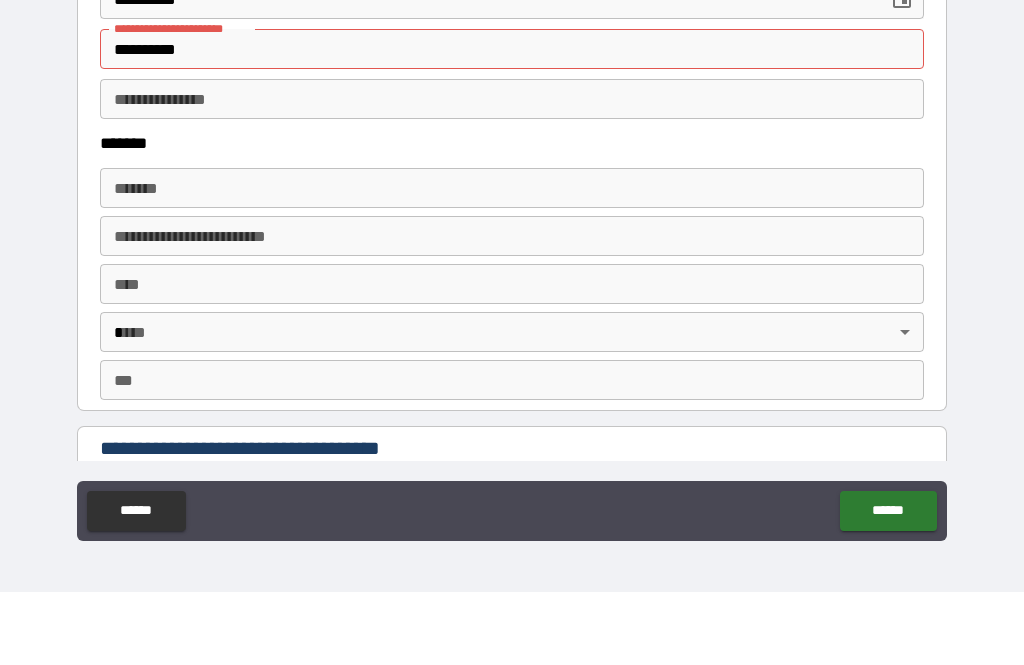 click on "**********" at bounding box center (512, 122) 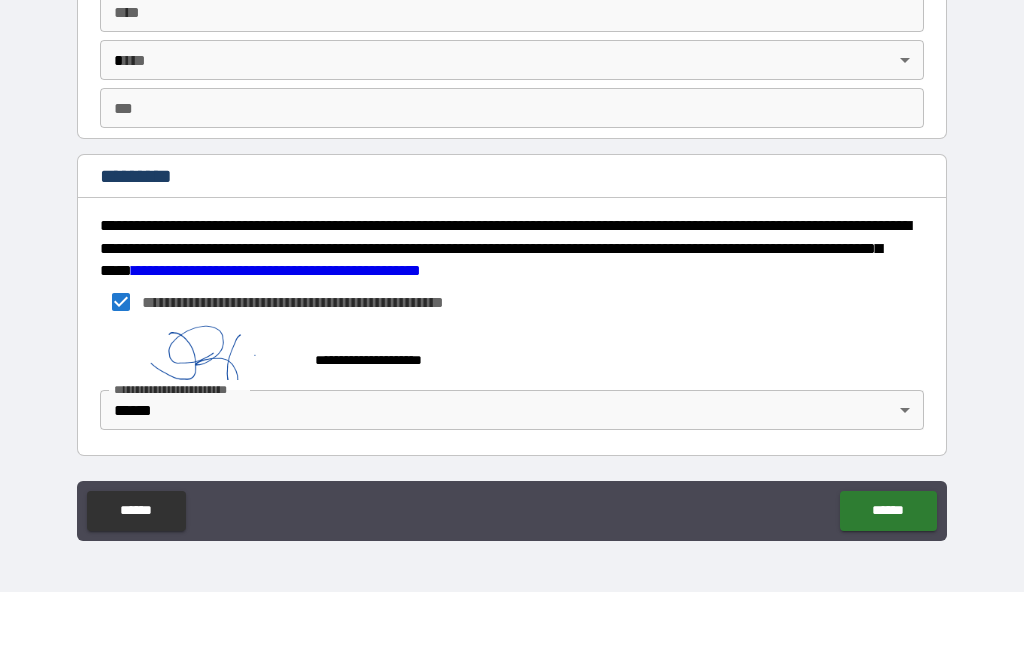 scroll, scrollTop: 3785, scrollLeft: 0, axis: vertical 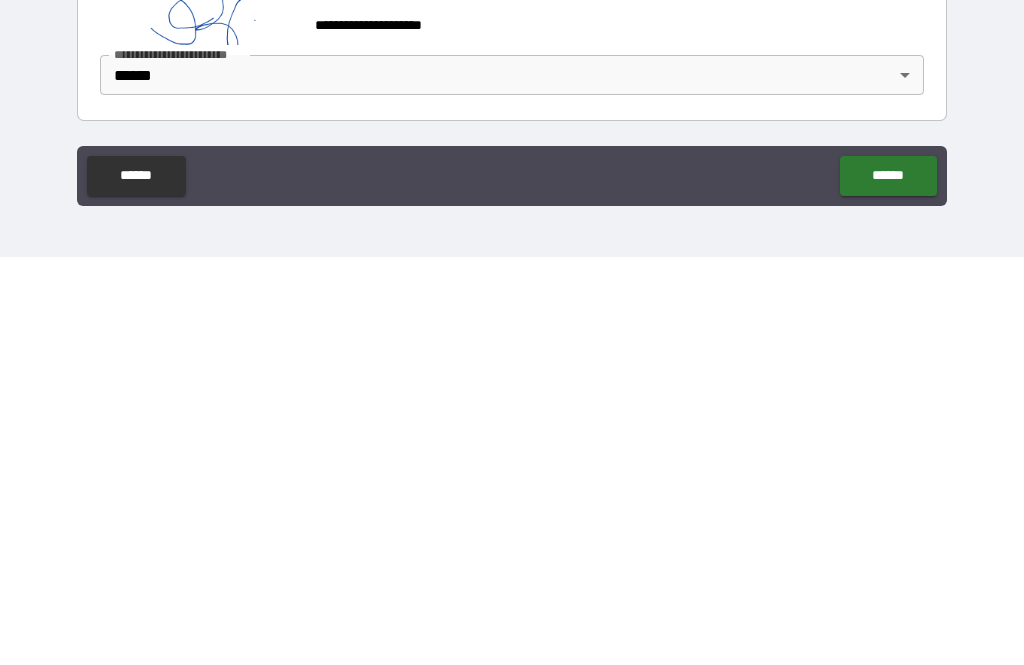 click on "******" at bounding box center (888, 584) 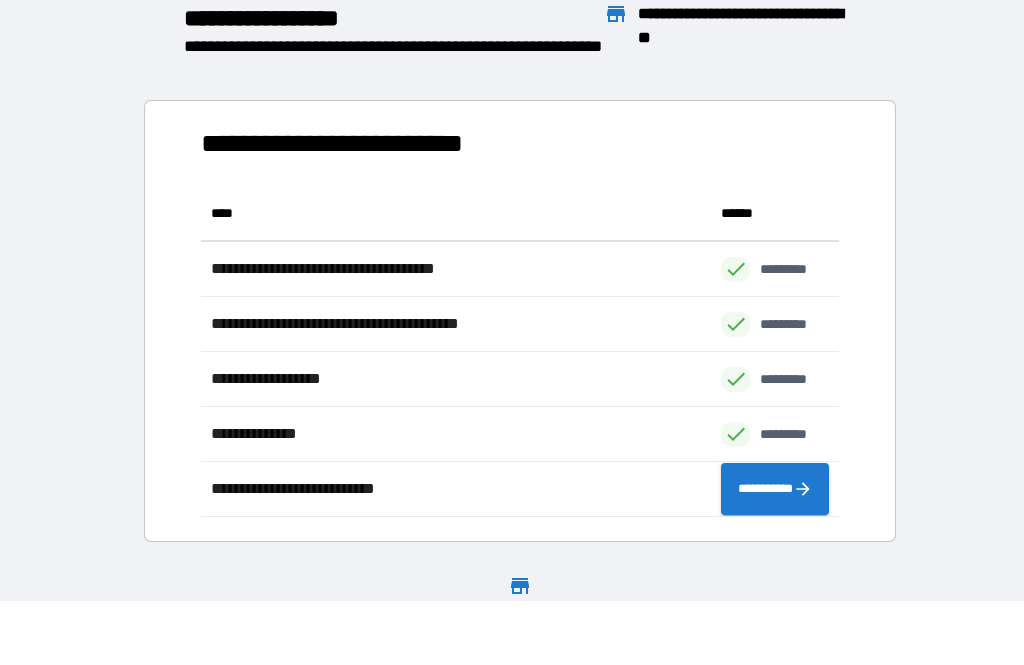 scroll, scrollTop: 331, scrollLeft: 638, axis: both 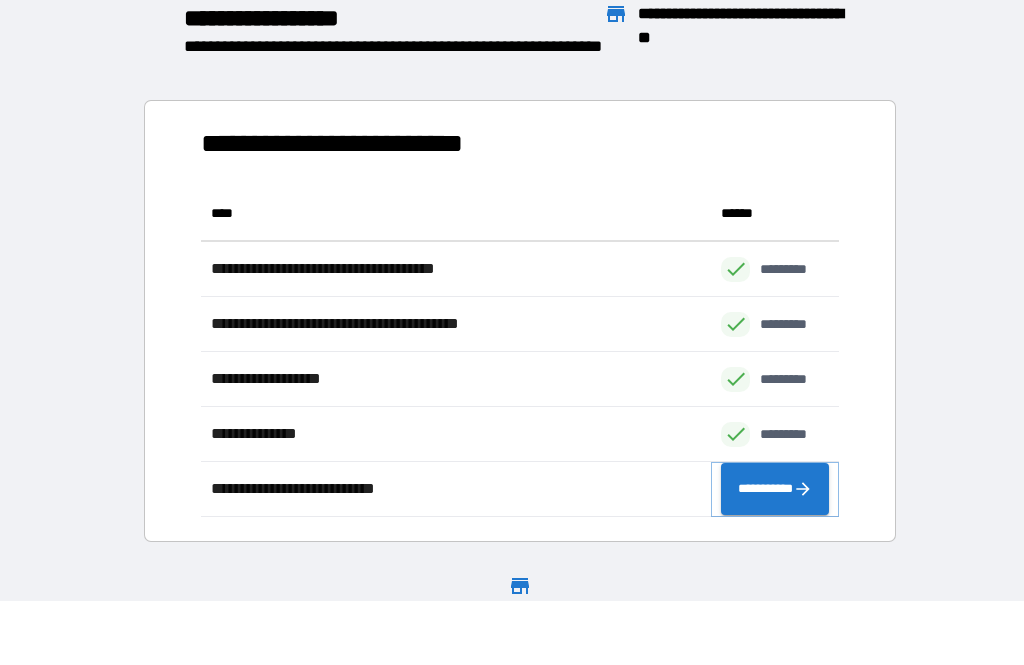 click on "**********" at bounding box center (775, 489) 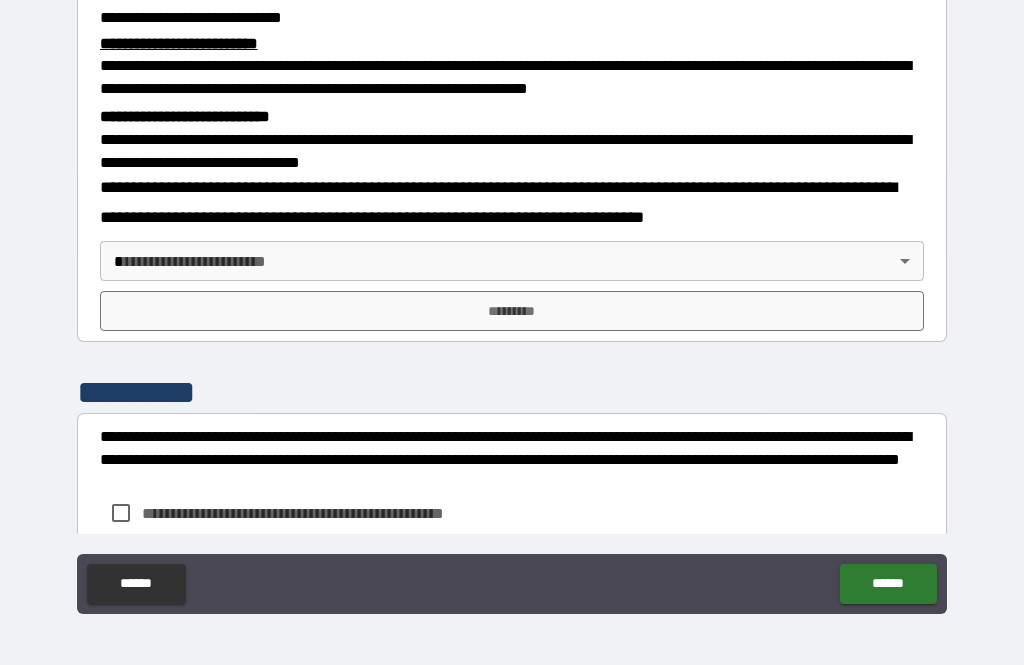 scroll, scrollTop: 576, scrollLeft: 0, axis: vertical 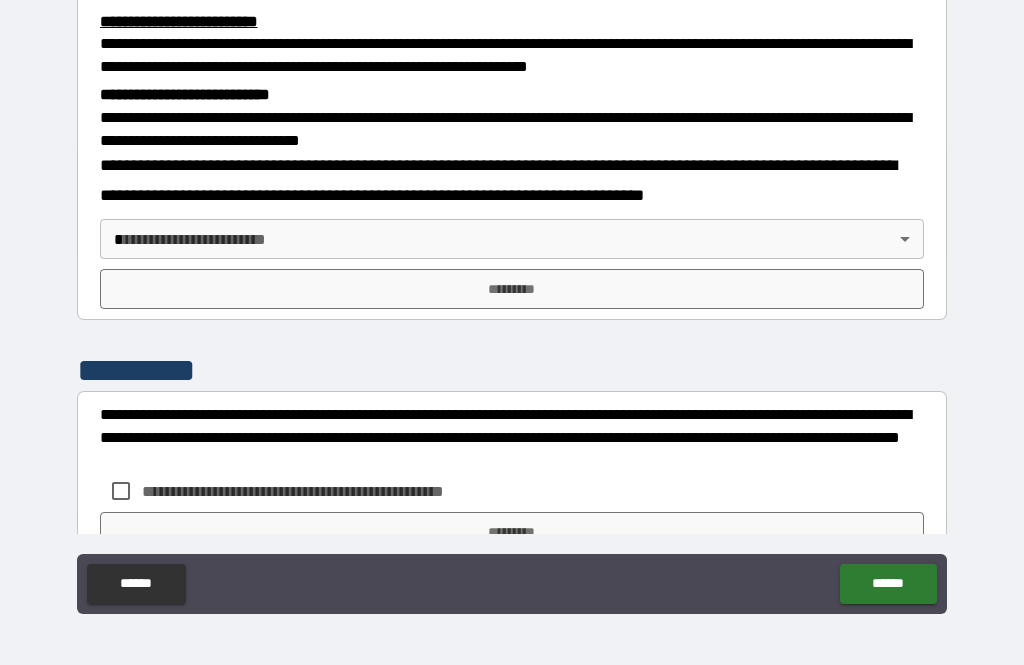 click on "*********" at bounding box center [512, 289] 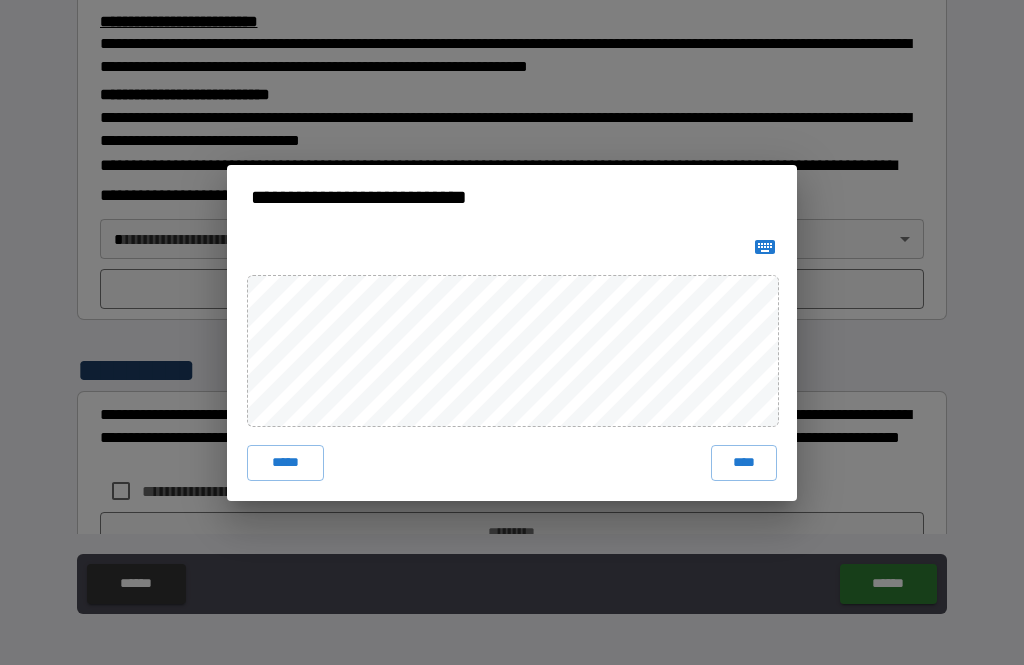 click on "****" at bounding box center [744, 463] 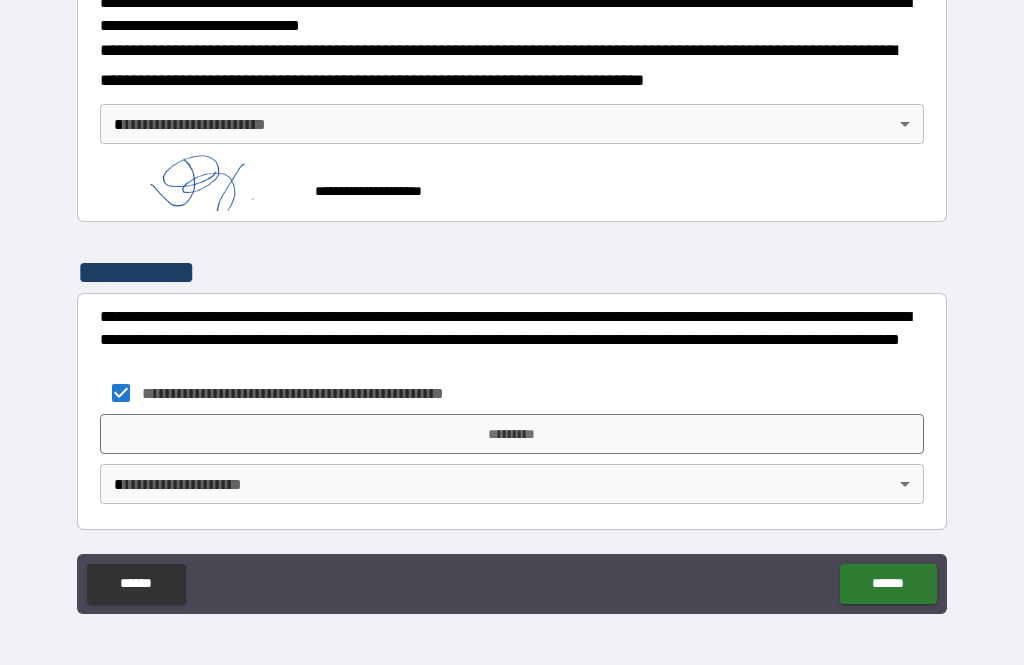 scroll, scrollTop: 690, scrollLeft: 0, axis: vertical 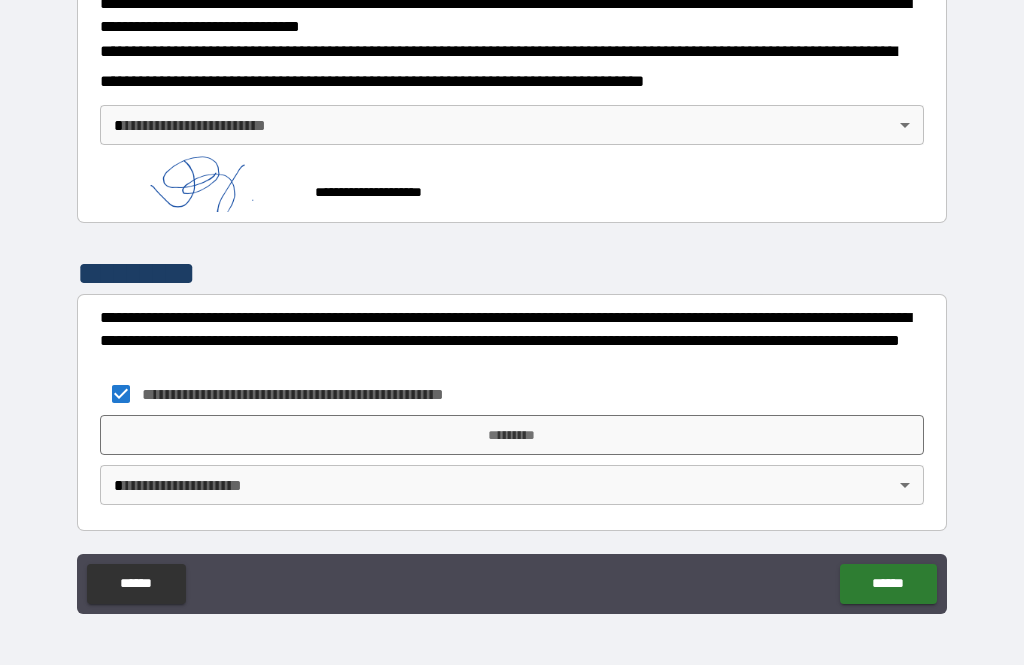 click on "*********" at bounding box center [512, 435] 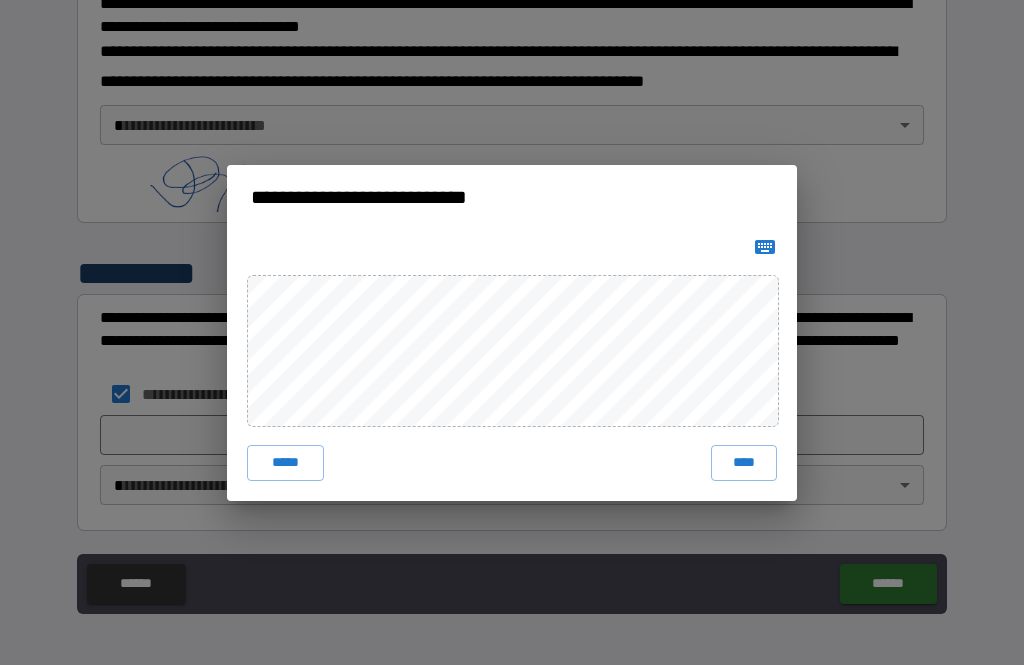 click on "****" at bounding box center [744, 463] 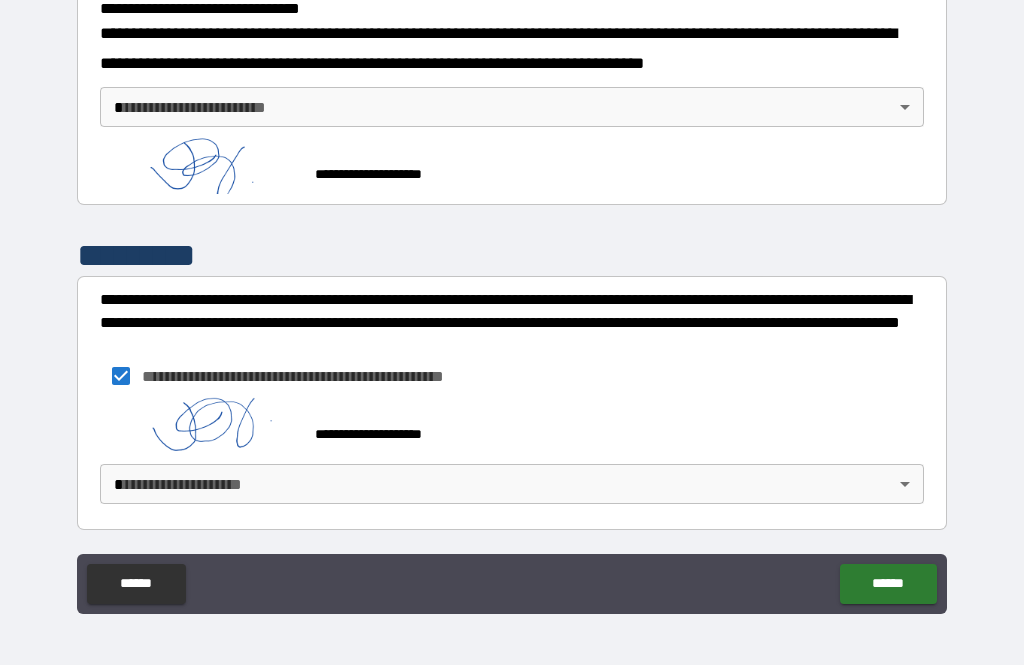 scroll, scrollTop: 707, scrollLeft: 0, axis: vertical 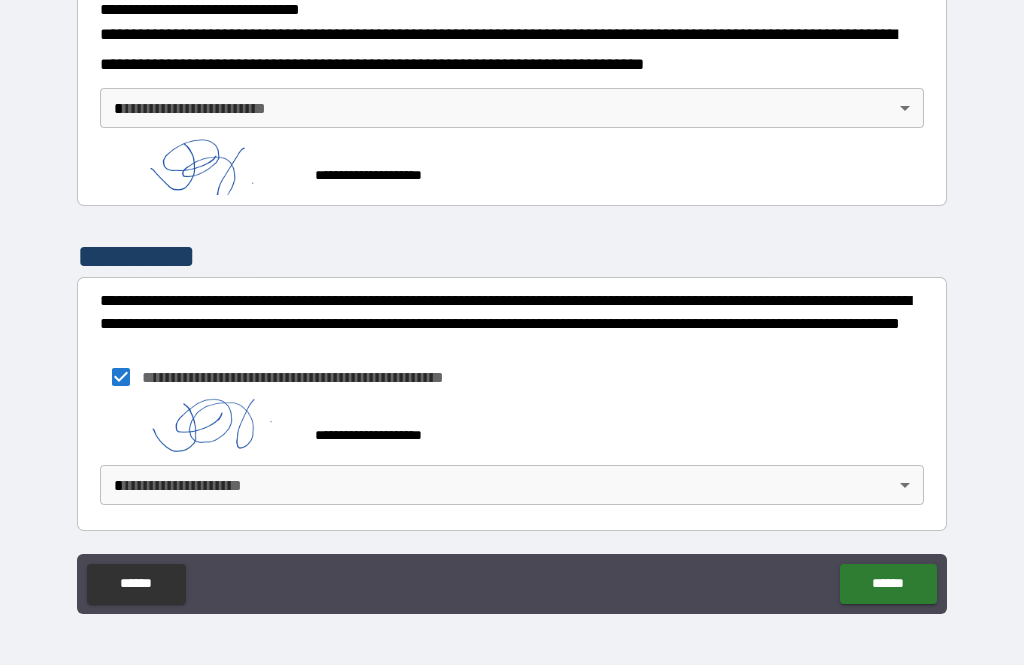 click on "**********" at bounding box center [512, 300] 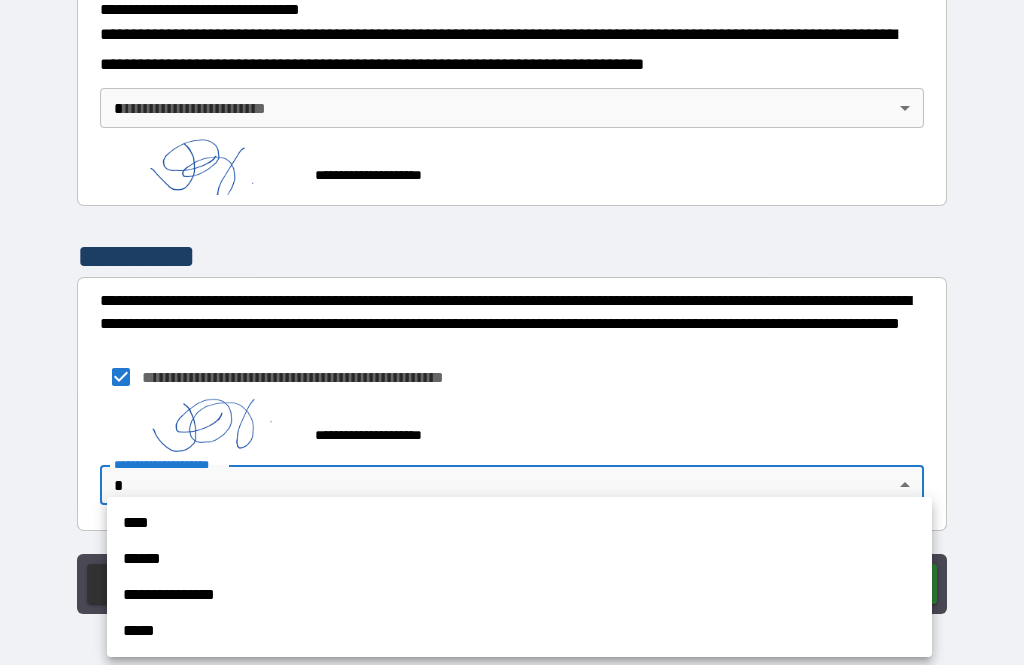 click on "****" at bounding box center [519, 523] 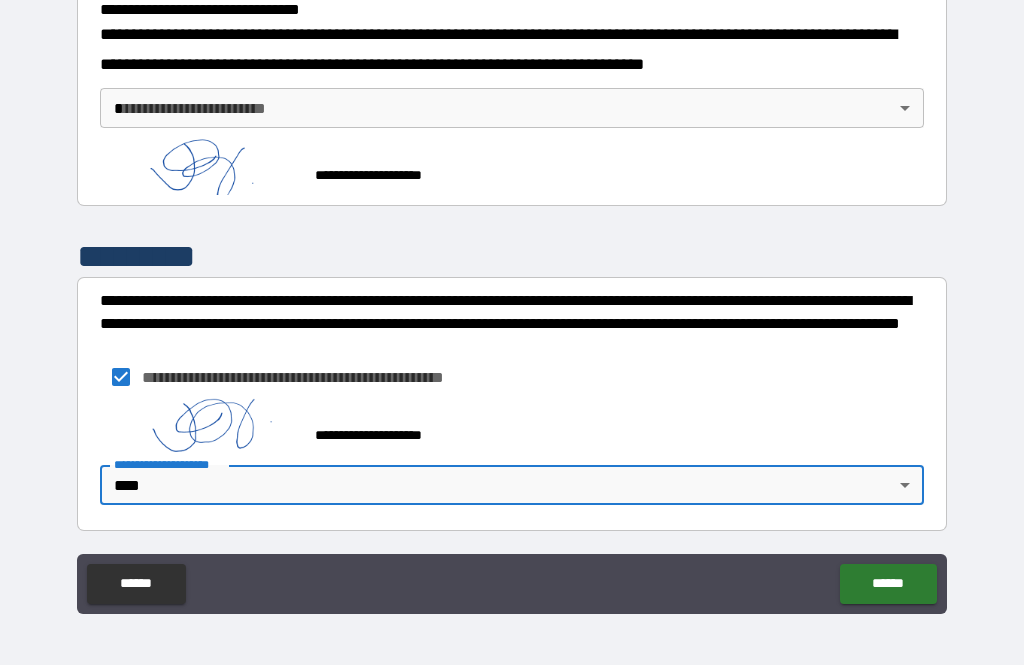 click on "******" at bounding box center (888, 584) 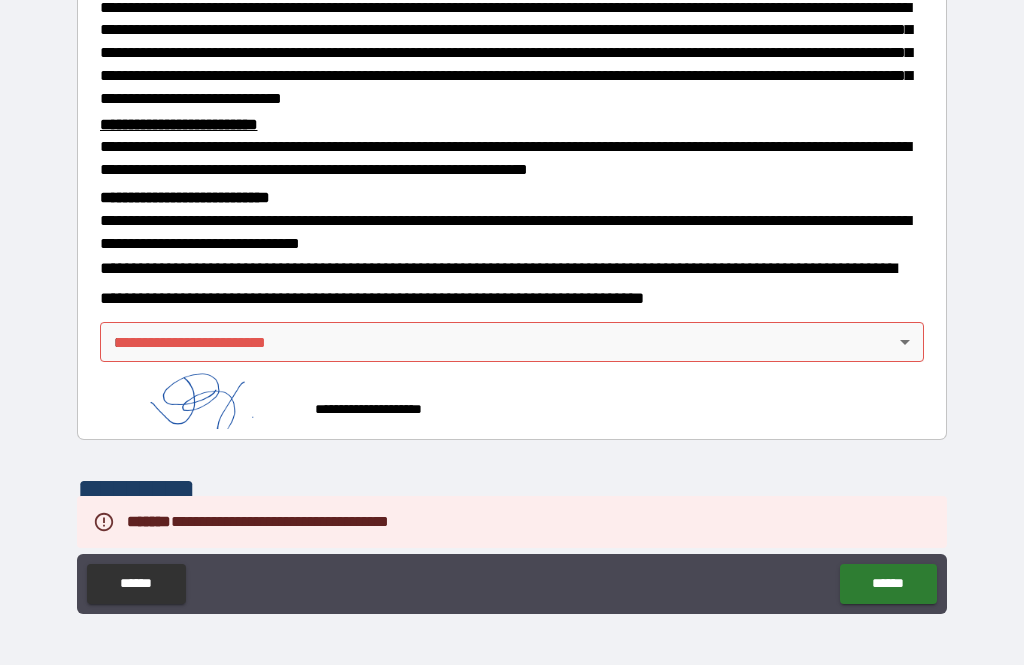 scroll, scrollTop: 478, scrollLeft: 0, axis: vertical 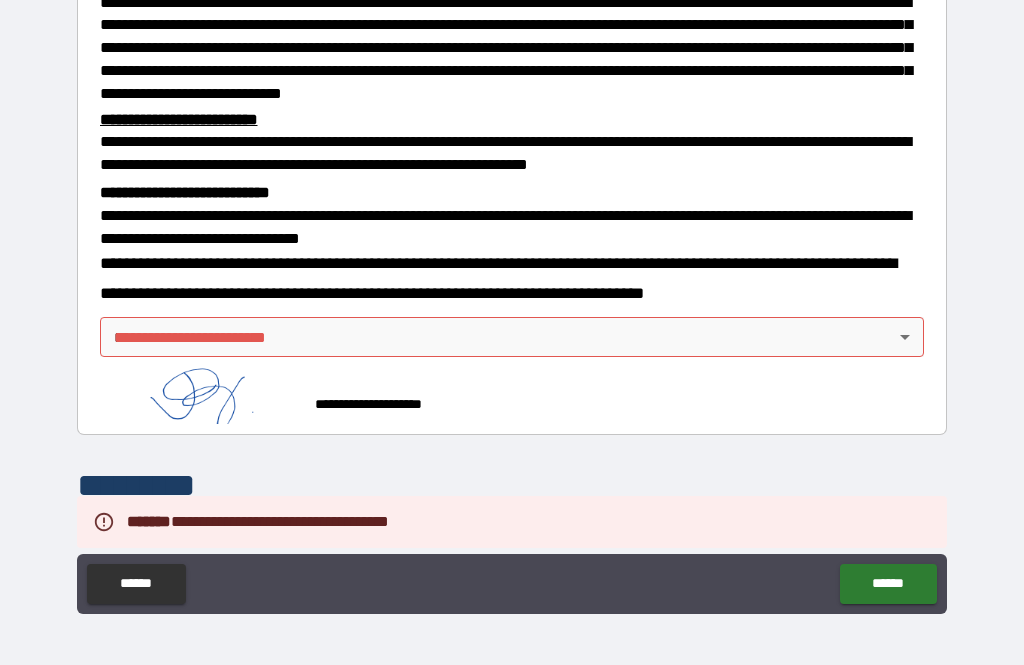 click on "**********" at bounding box center (512, 300) 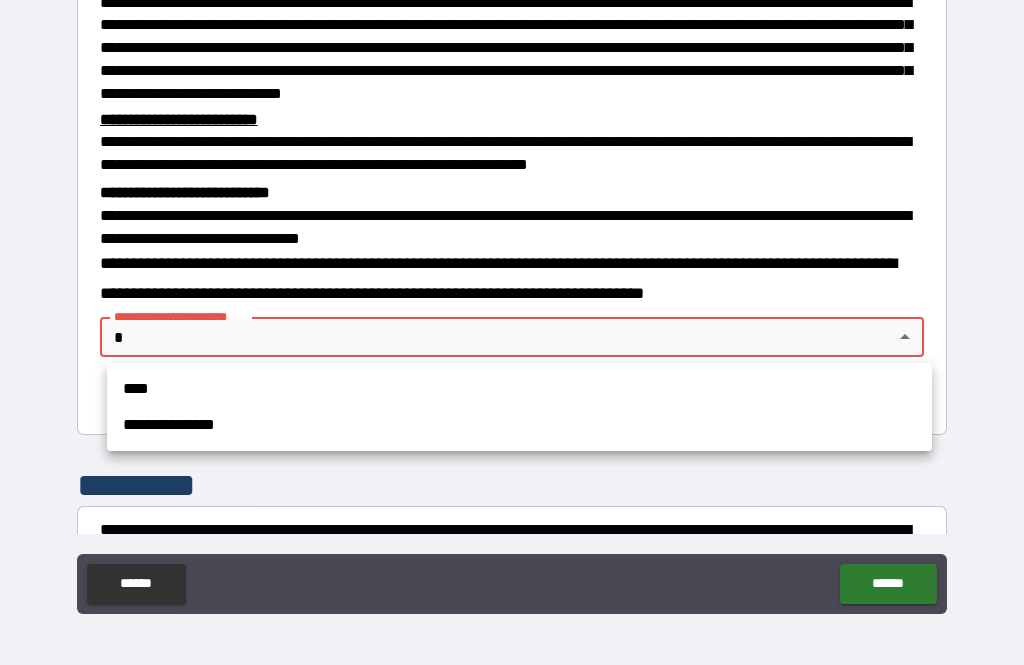 click at bounding box center (512, 332) 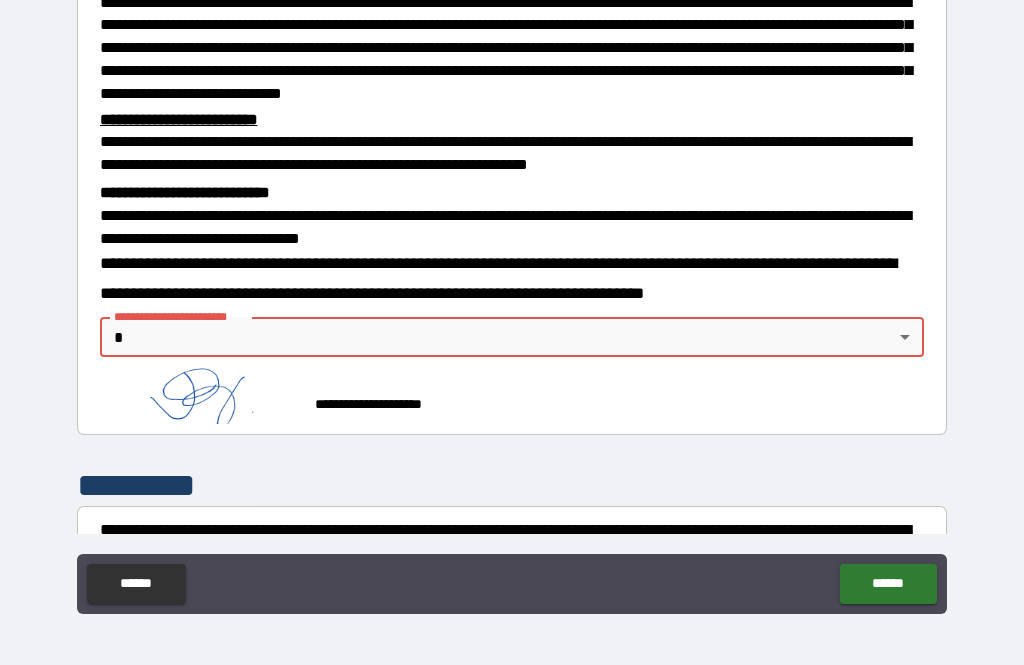 click on "**********" at bounding box center (512, 300) 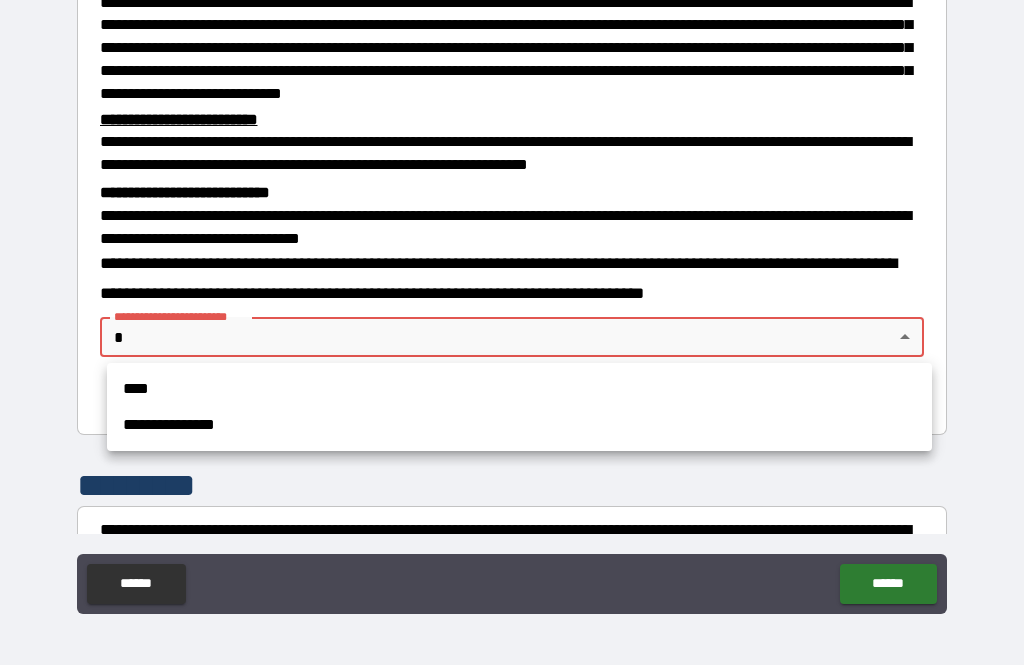 click on "****" at bounding box center [519, 389] 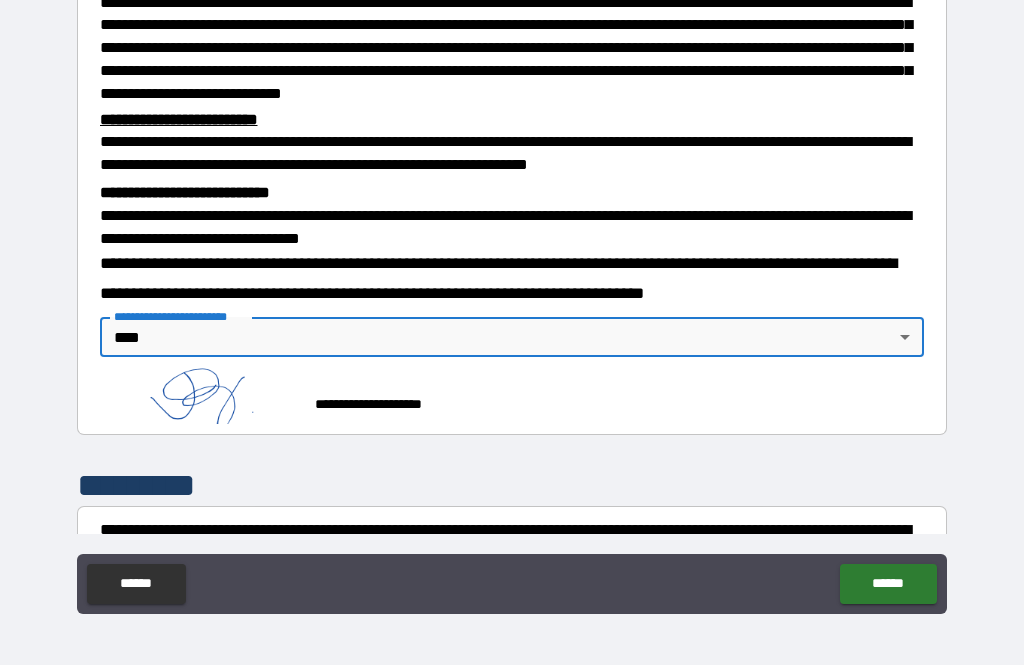 click on "******" at bounding box center (888, 584) 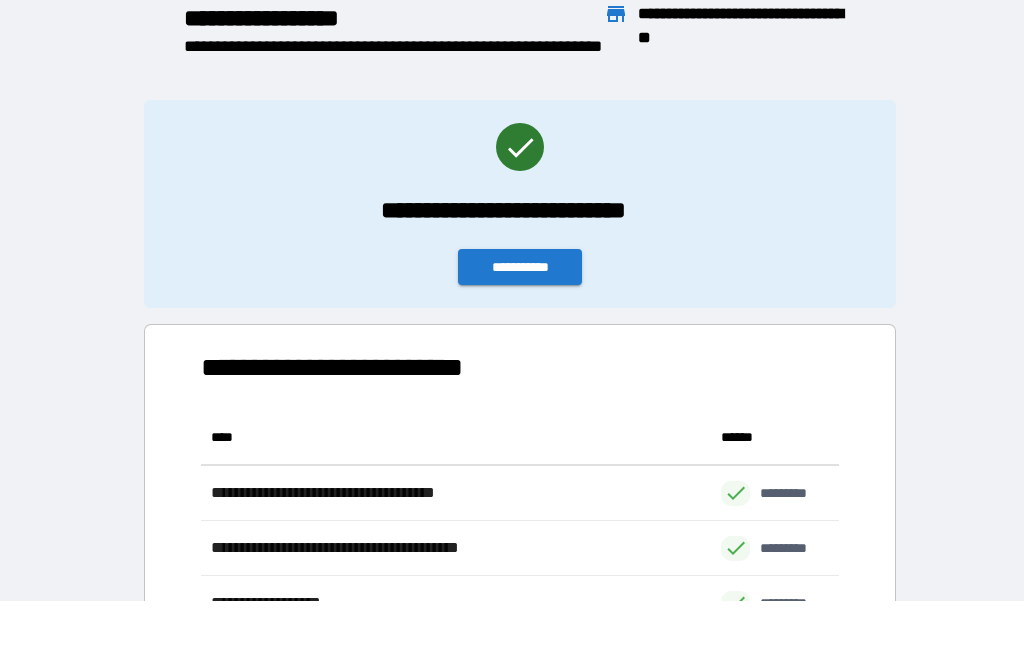 scroll, scrollTop: 331, scrollLeft: 638, axis: both 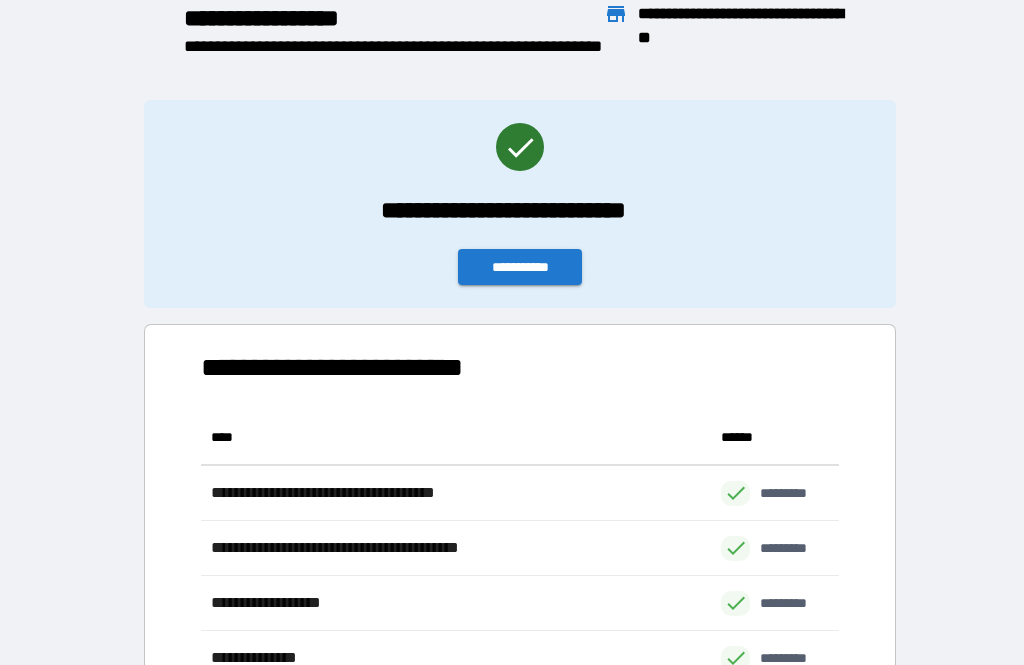 click on "**********" at bounding box center (520, 267) 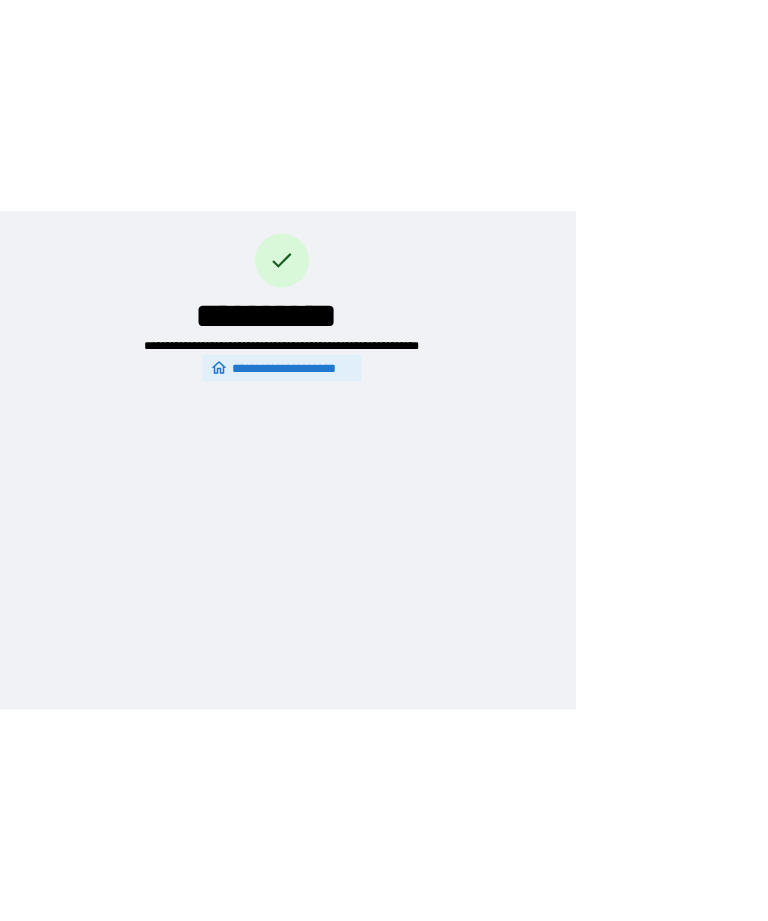 scroll, scrollTop: 0, scrollLeft: 0, axis: both 